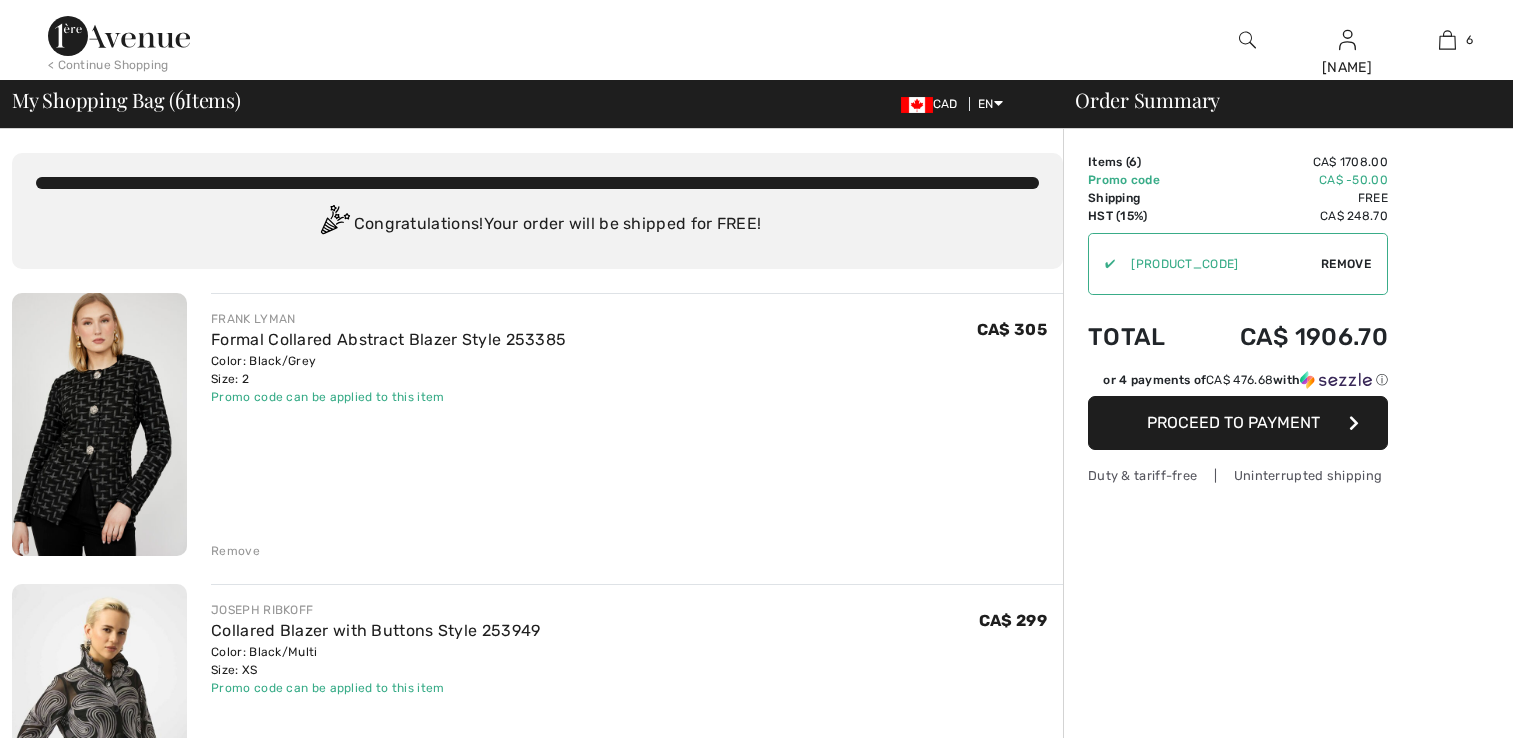scroll, scrollTop: 0, scrollLeft: 0, axis: both 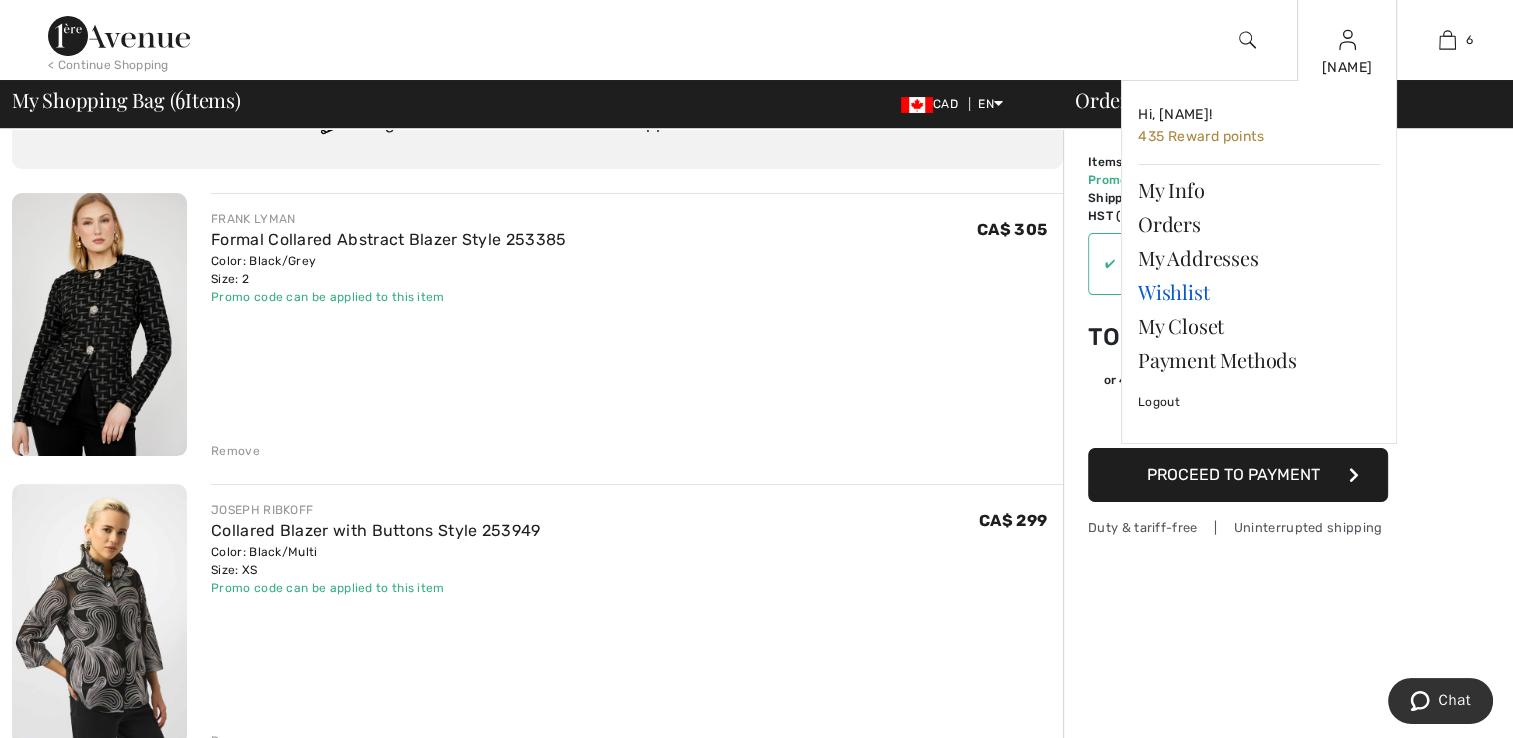 click on "Wishlist" at bounding box center [1259, 292] 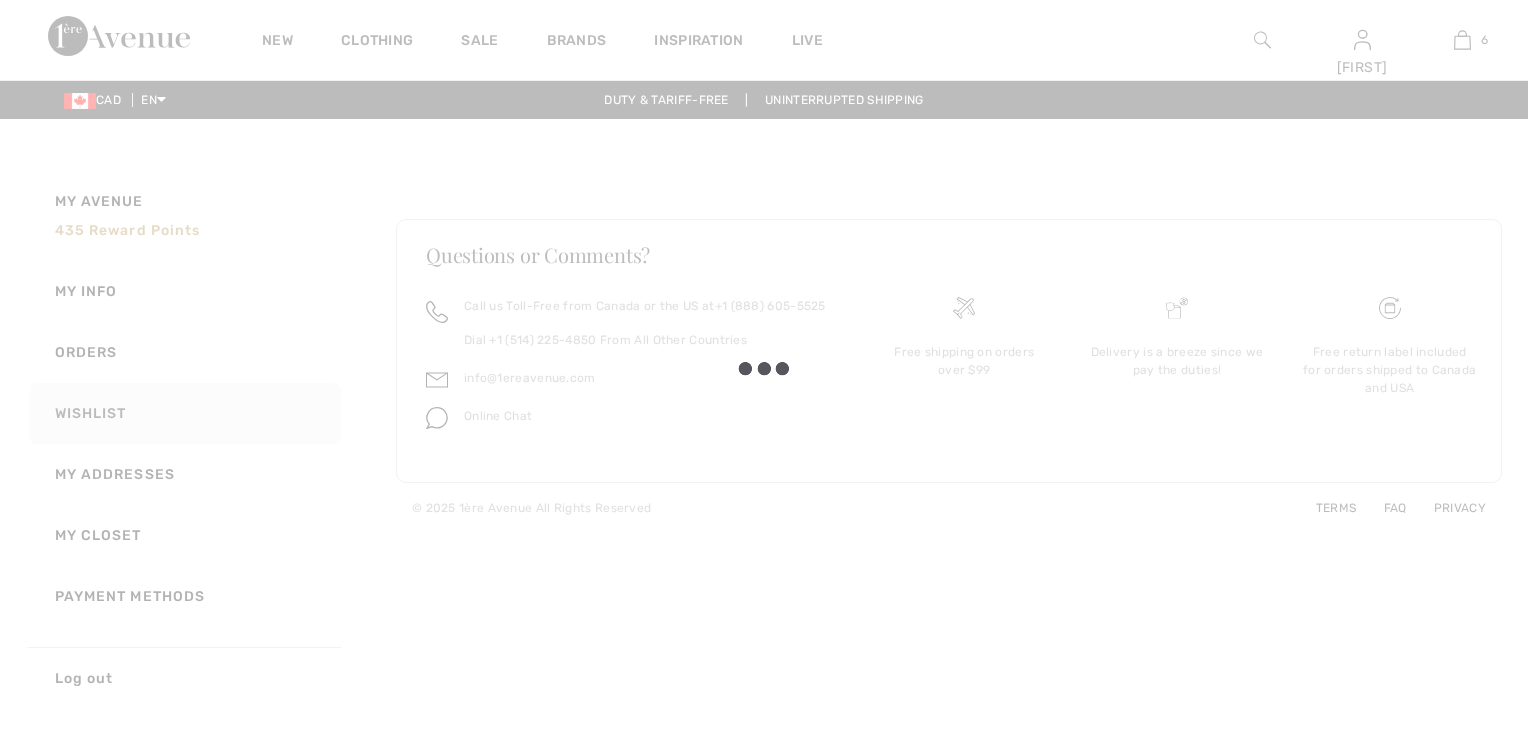 scroll, scrollTop: 0, scrollLeft: 0, axis: both 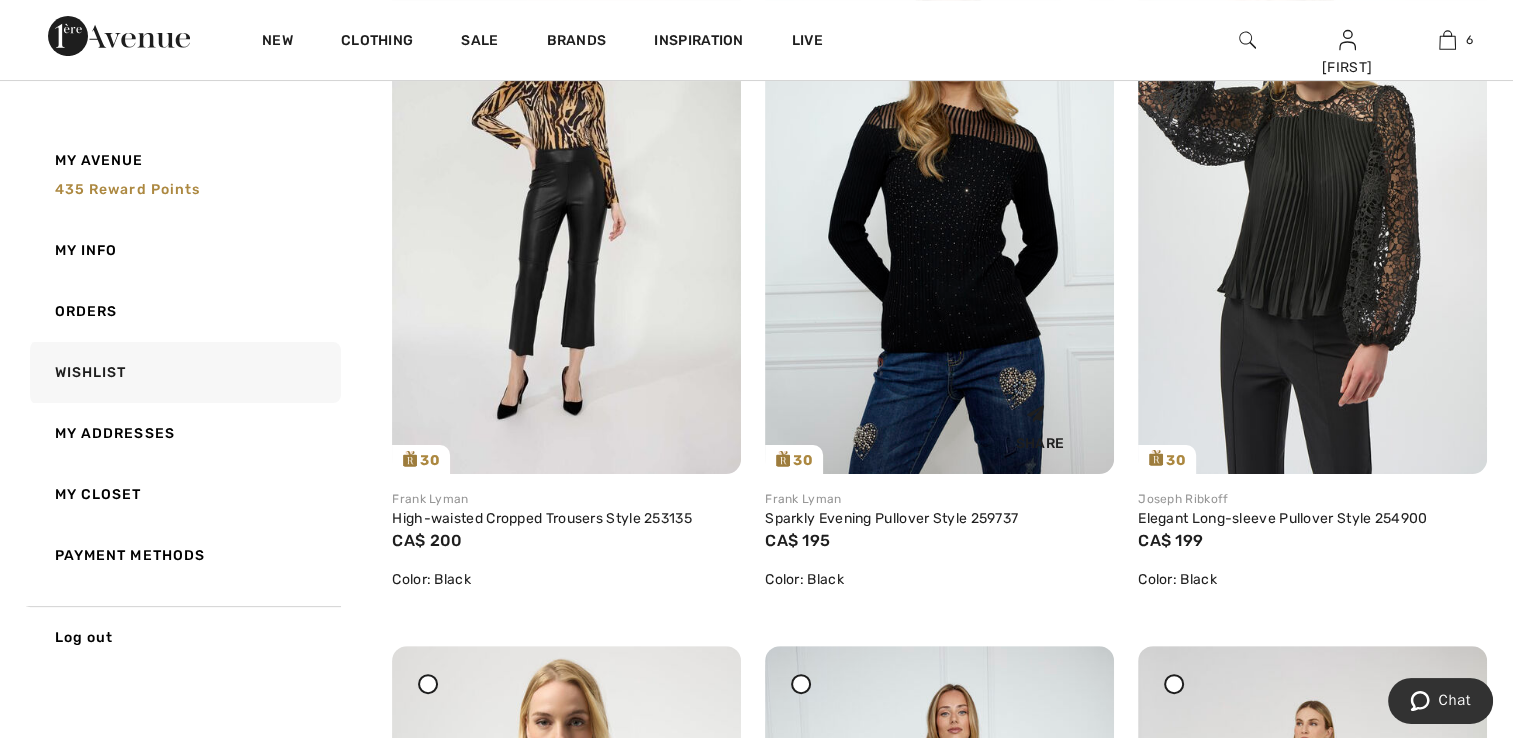 click at bounding box center [939, 212] 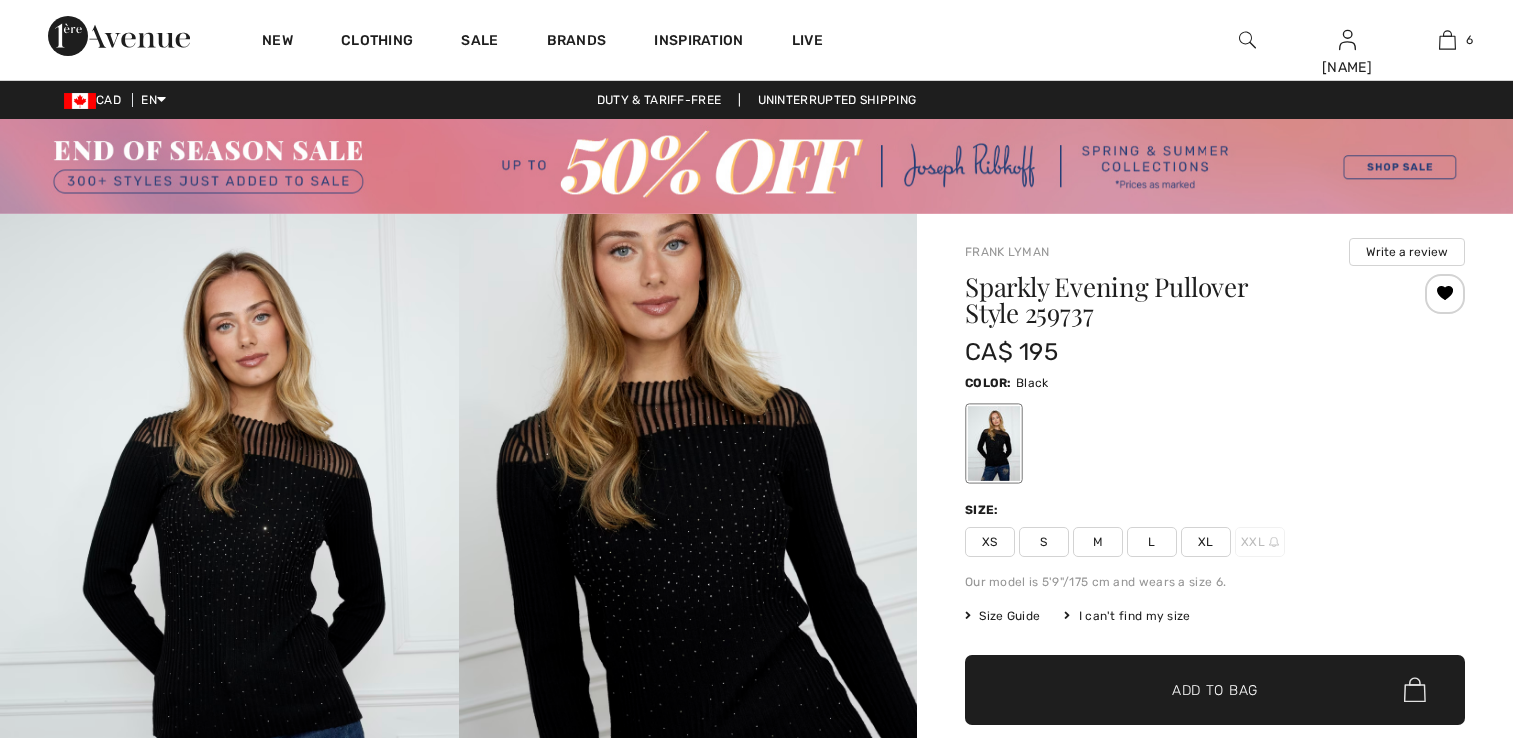 scroll, scrollTop: 0, scrollLeft: 0, axis: both 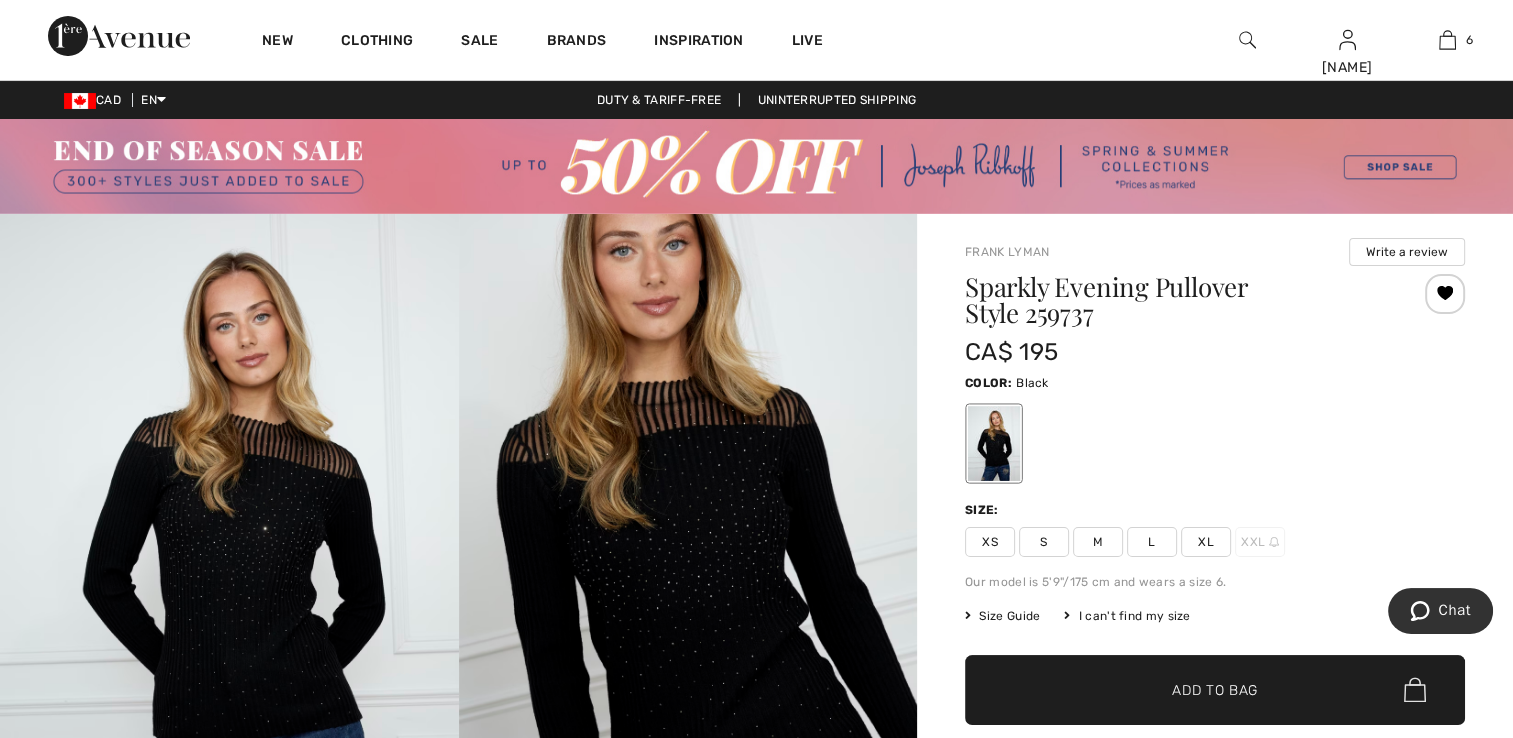 click on "XS" at bounding box center (990, 542) 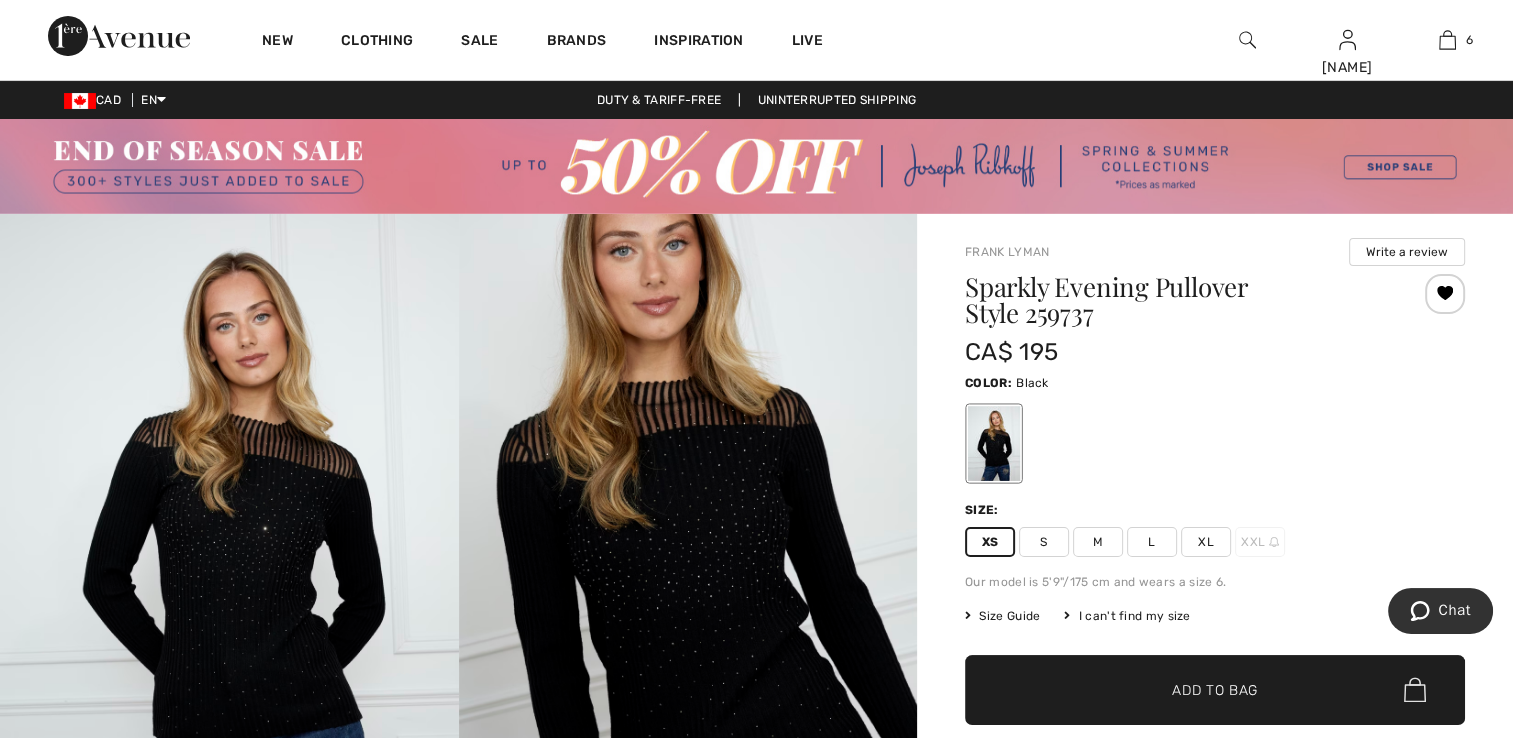 click on "Add to Bag" at bounding box center (1215, 689) 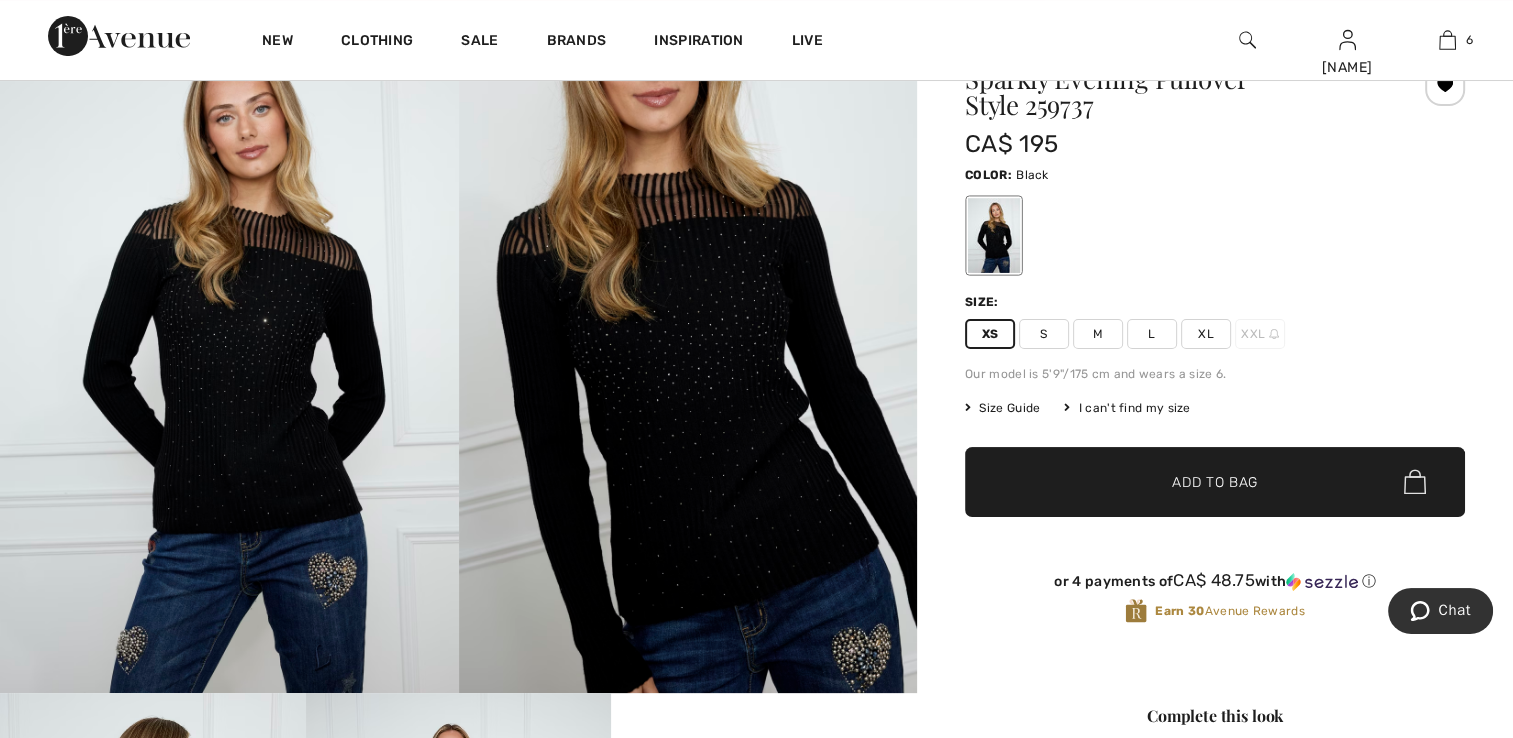 scroll, scrollTop: 400, scrollLeft: 0, axis: vertical 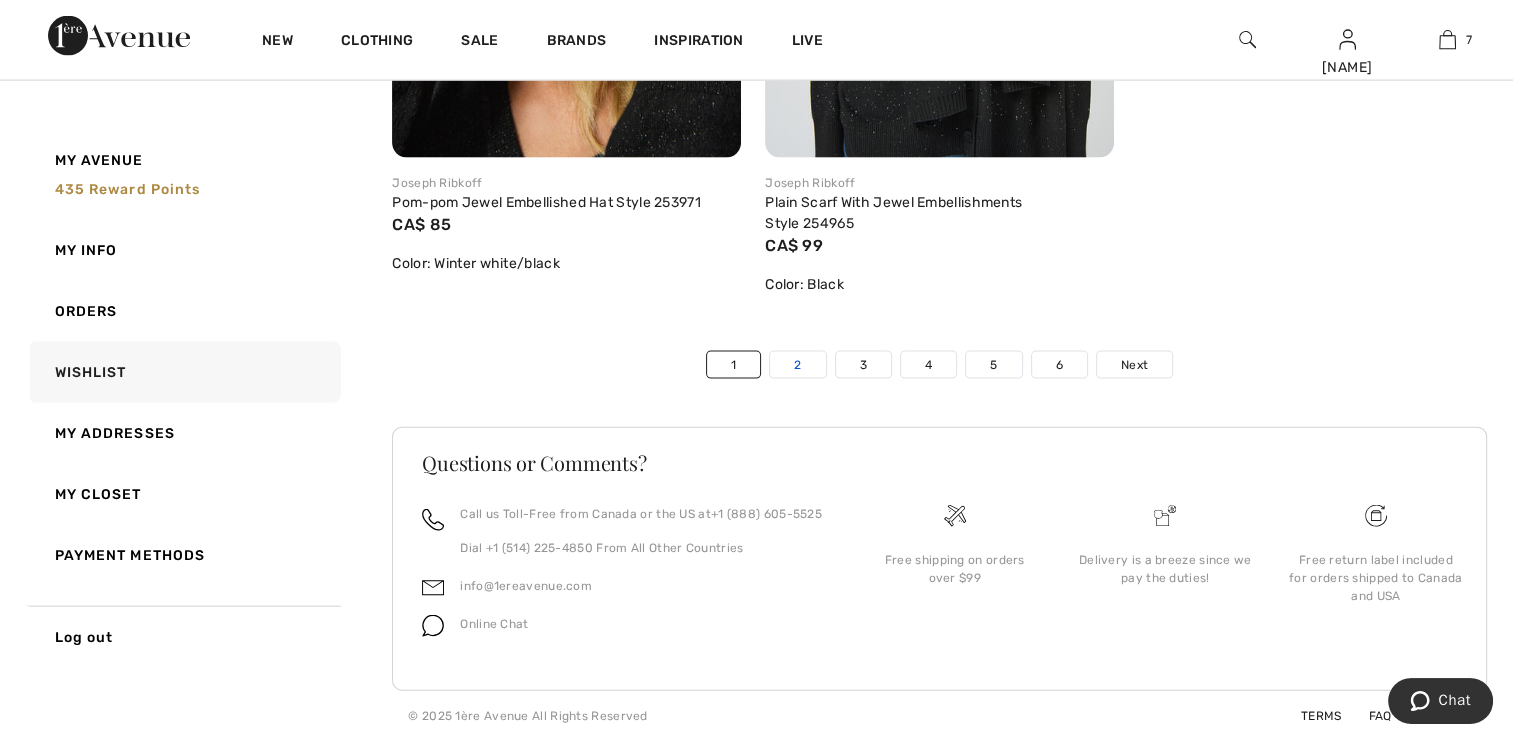 click on "2" at bounding box center (797, 365) 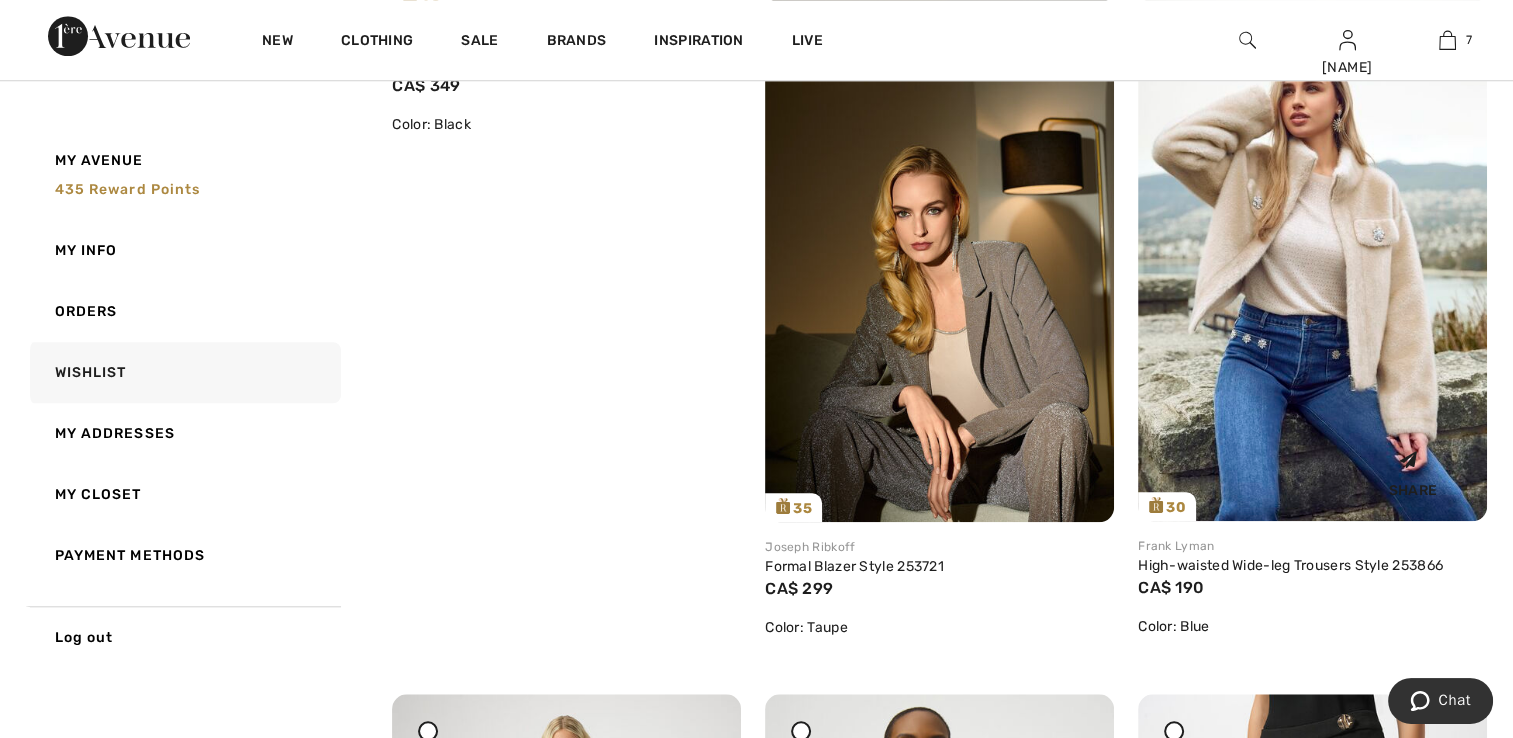 scroll, scrollTop: 1800, scrollLeft: 0, axis: vertical 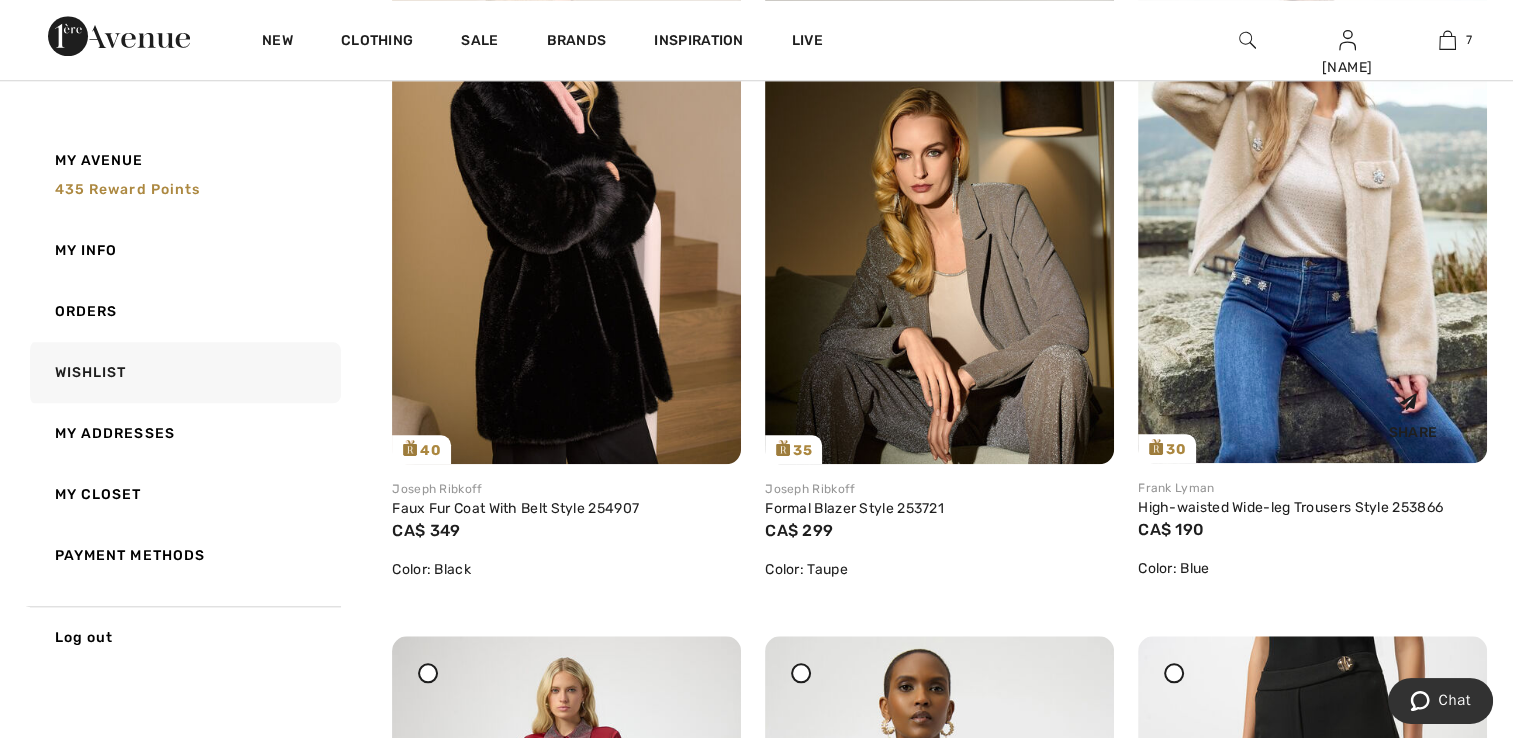 click at bounding box center (1312, 201) 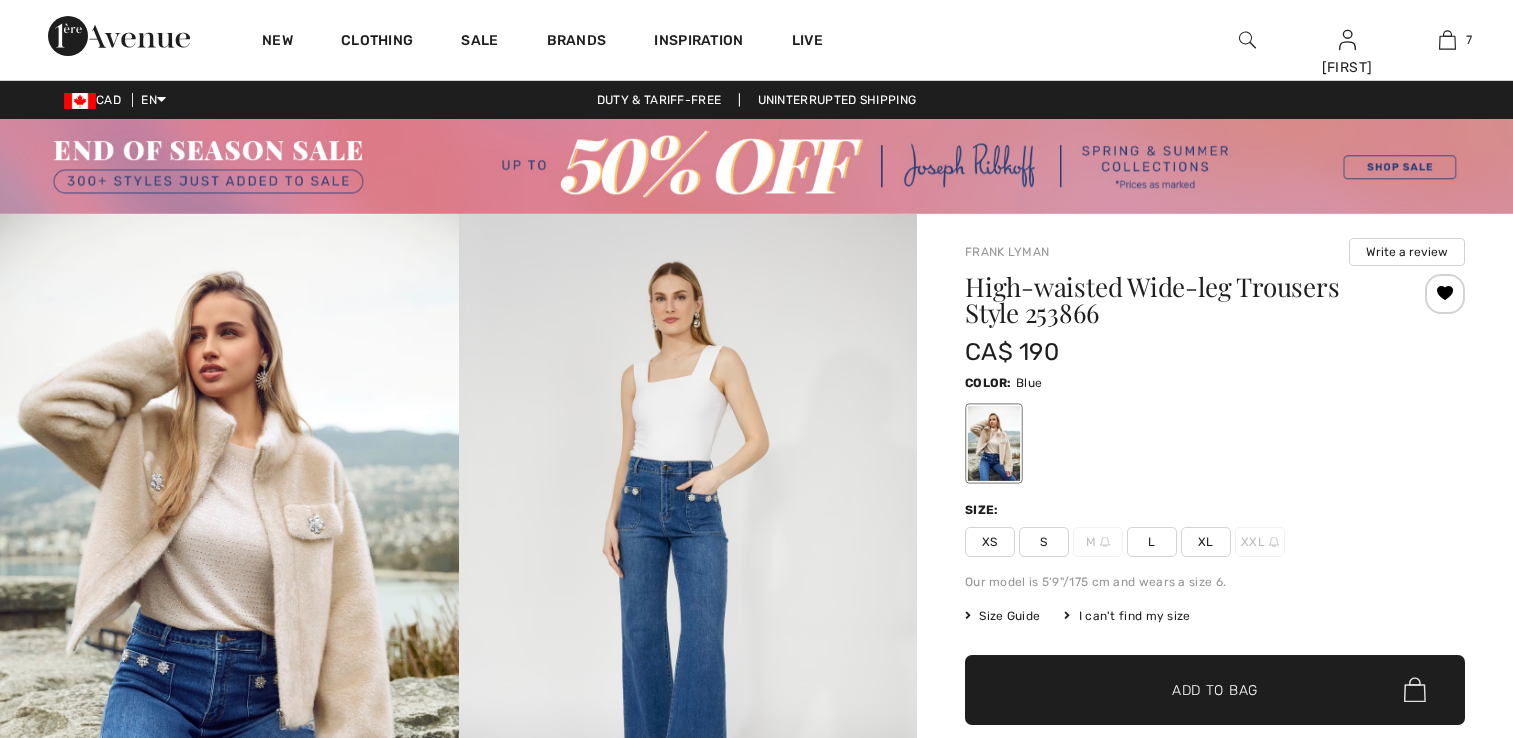 scroll, scrollTop: 0, scrollLeft: 0, axis: both 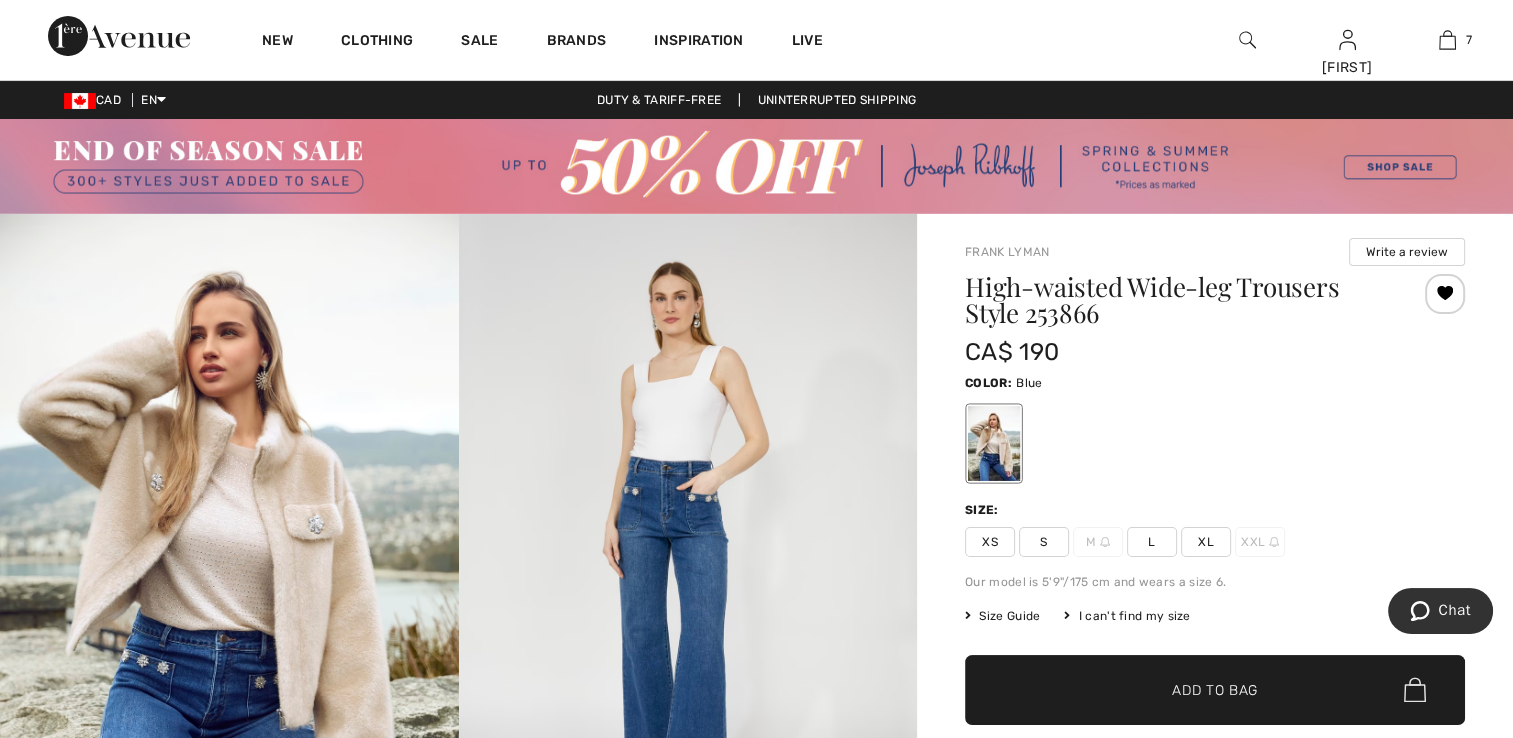 click on "XS" at bounding box center [990, 542] 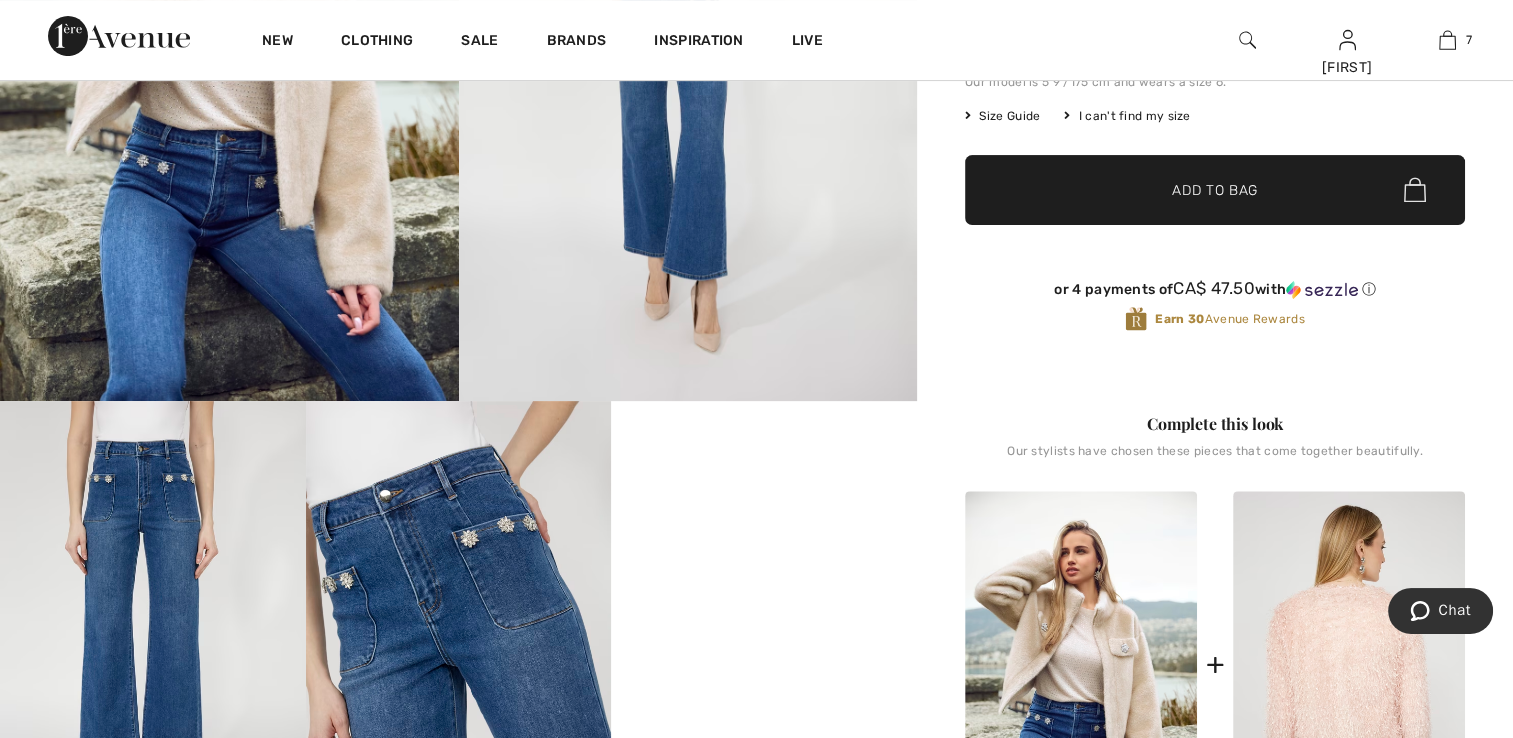 scroll, scrollTop: 400, scrollLeft: 0, axis: vertical 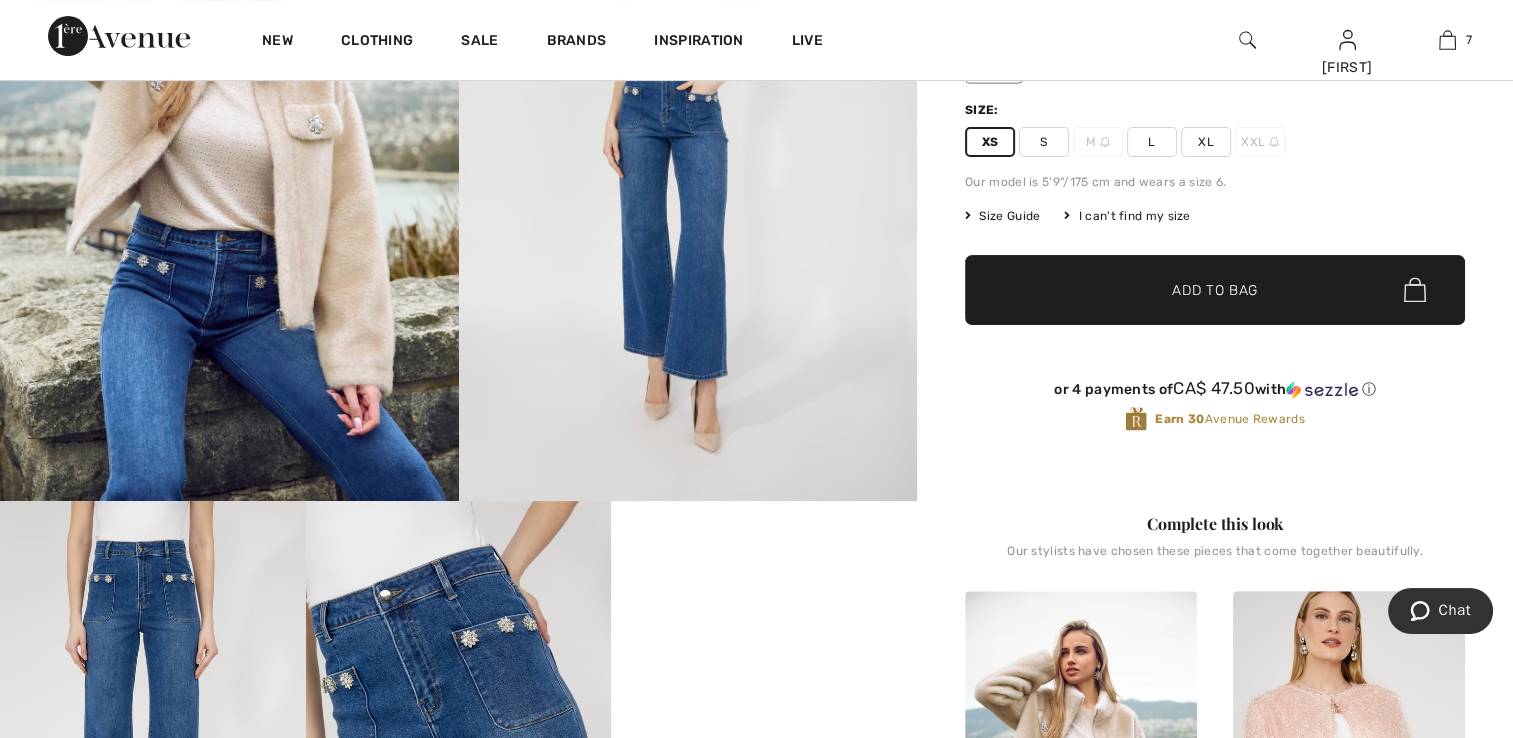 click on "Add to Bag" at bounding box center [1215, 289] 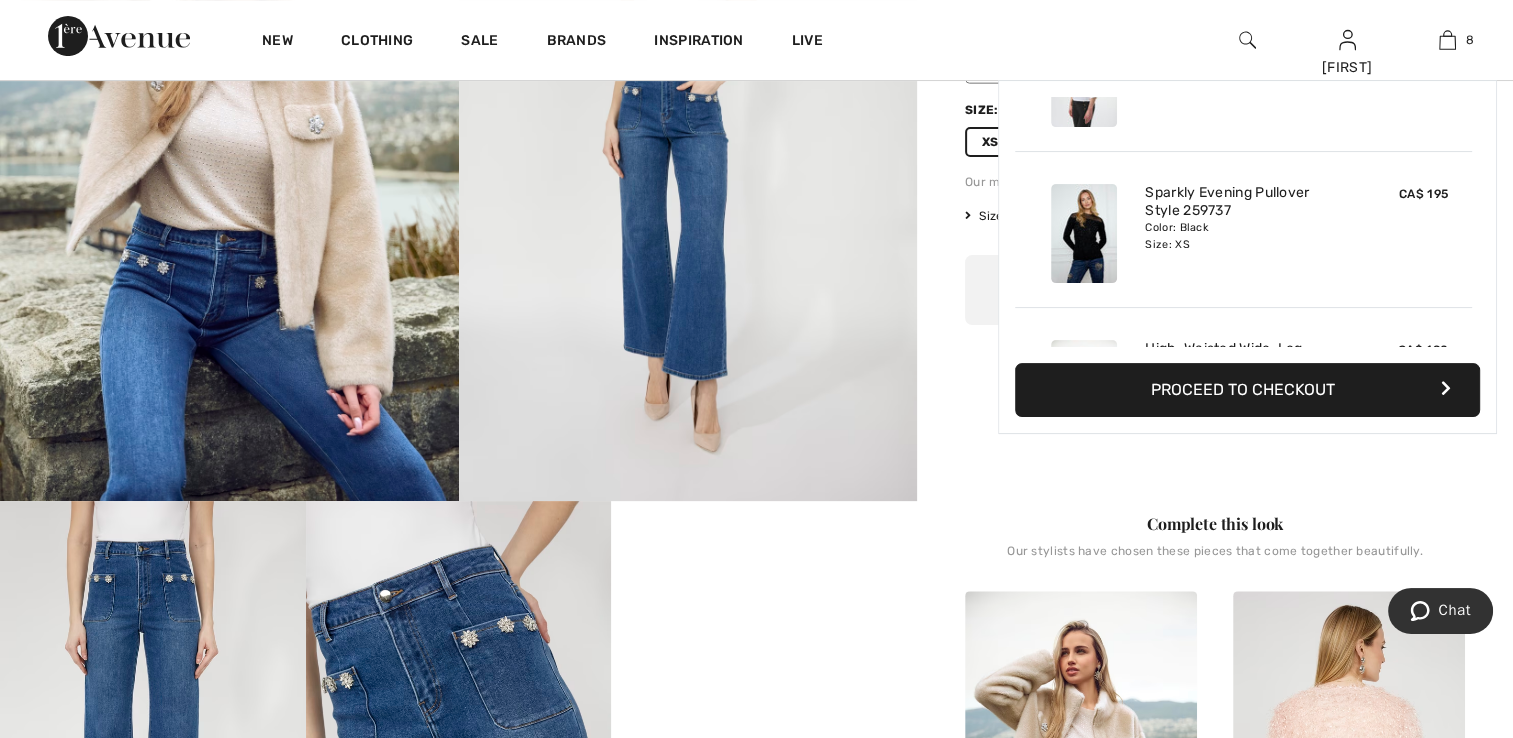 scroll, scrollTop: 996, scrollLeft: 0, axis: vertical 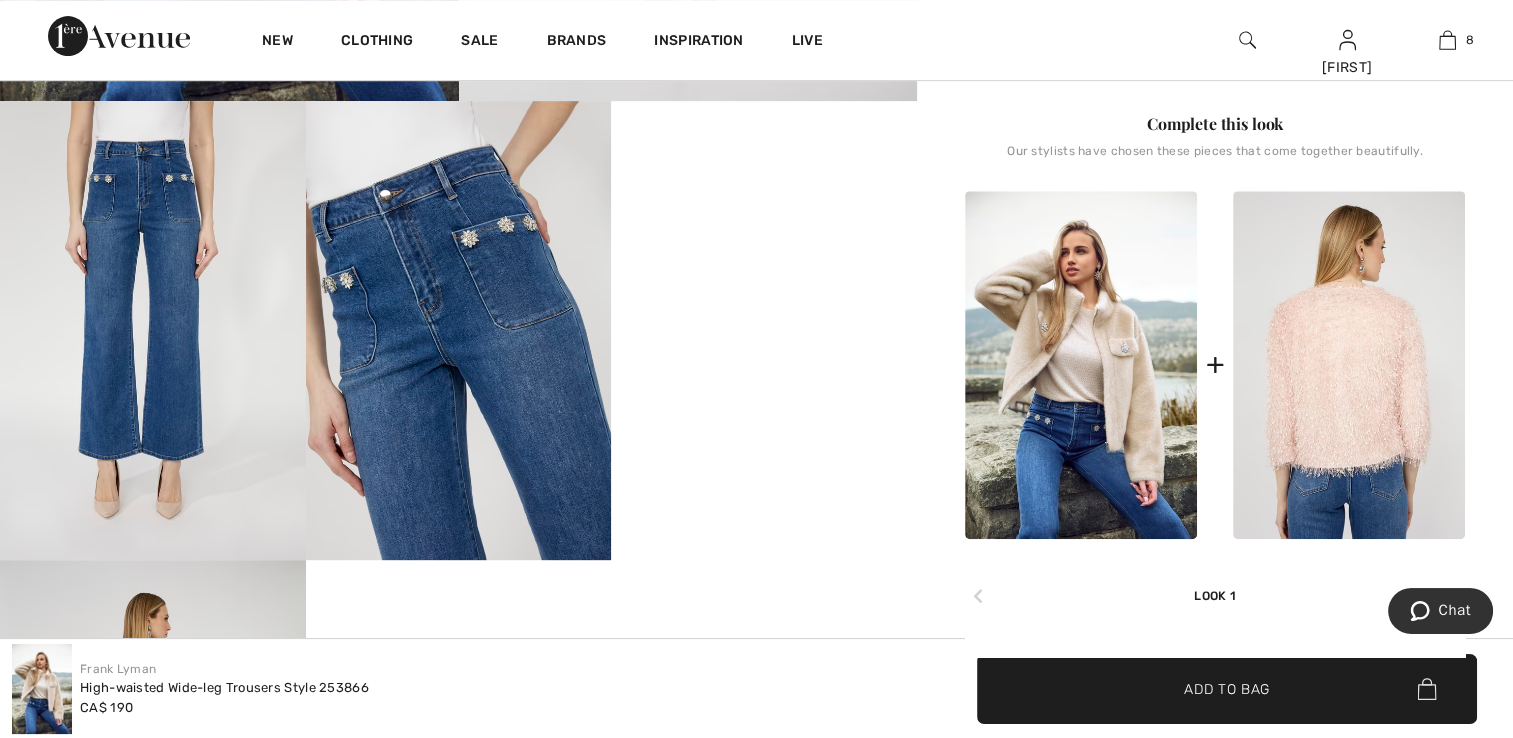 click at bounding box center (1349, 365) 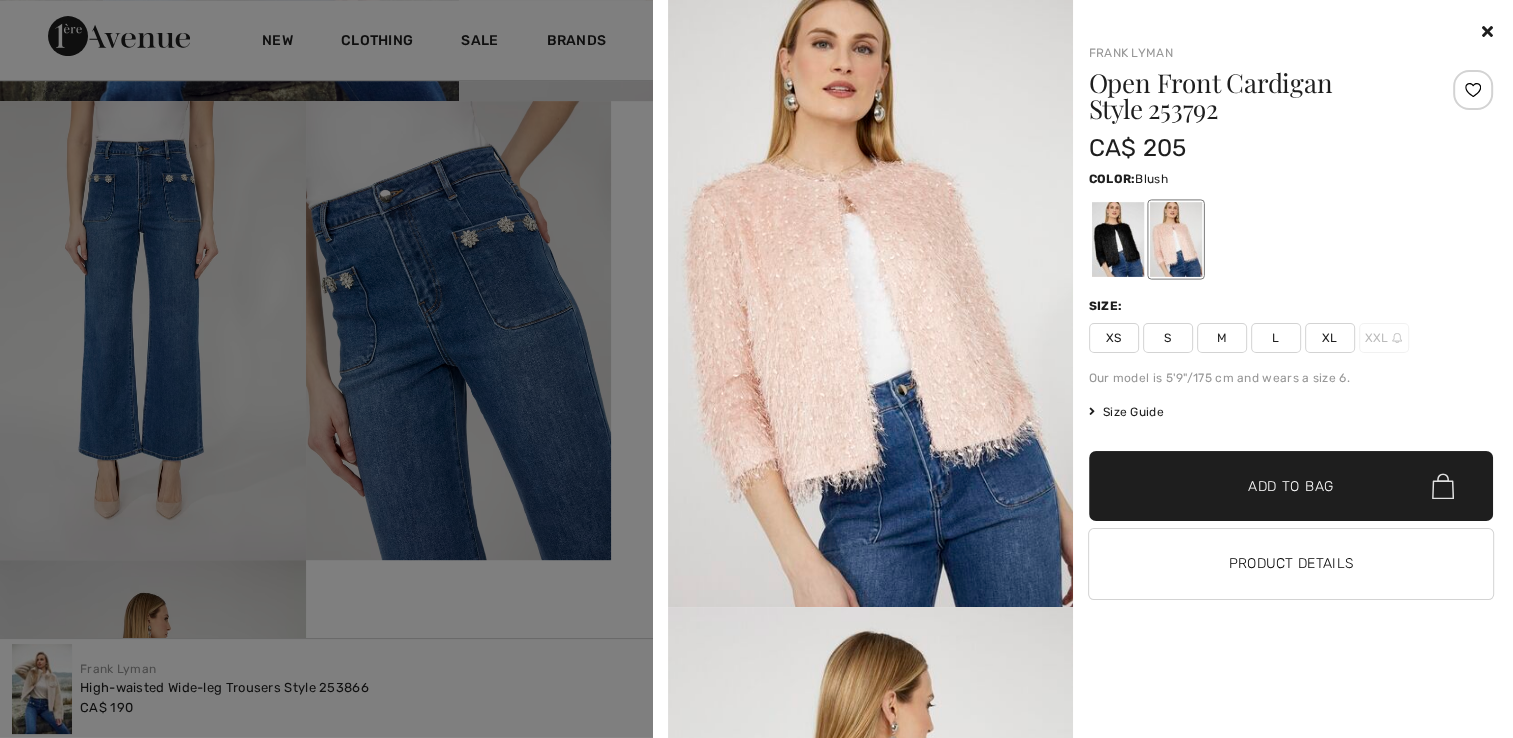 click on "XS" at bounding box center [1114, 338] 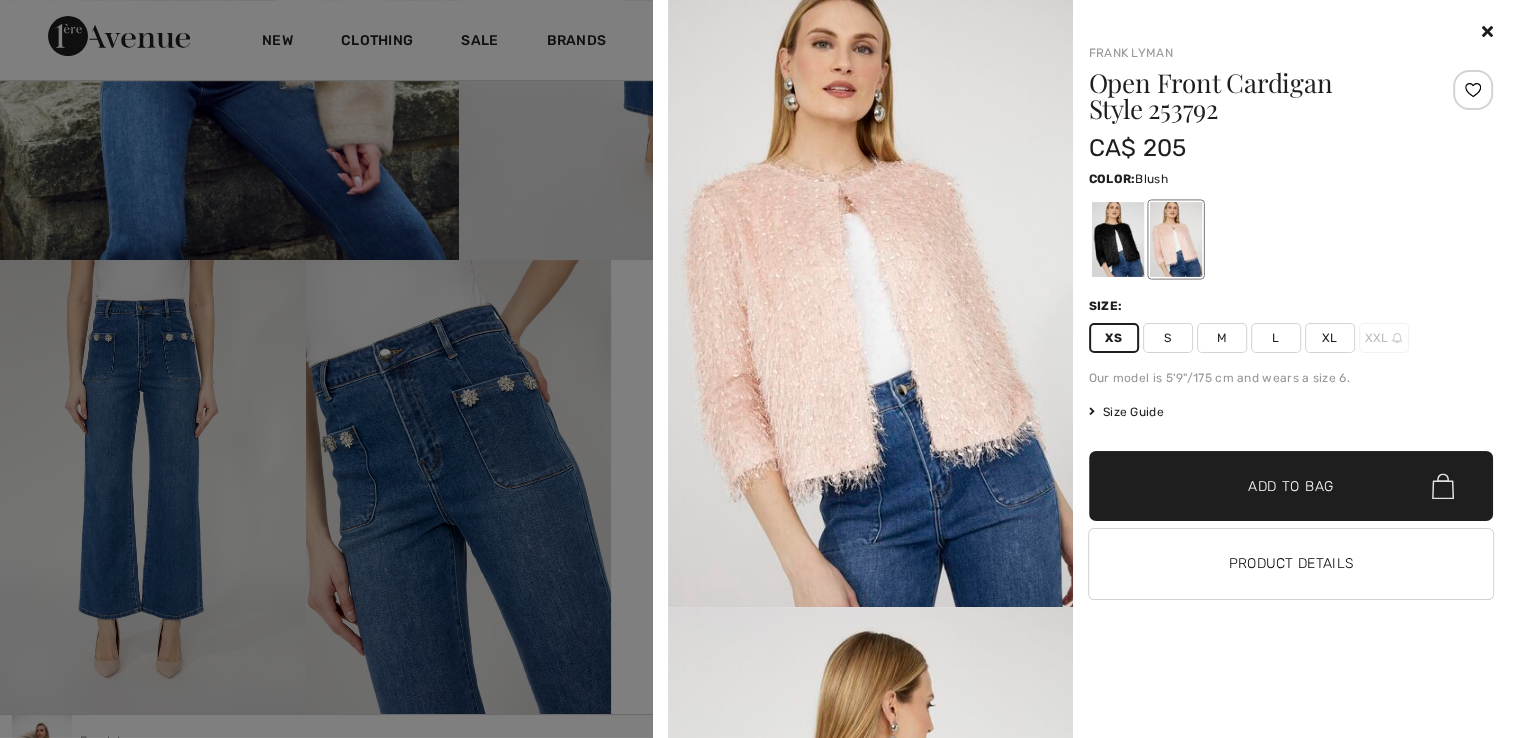 scroll, scrollTop: 600, scrollLeft: 0, axis: vertical 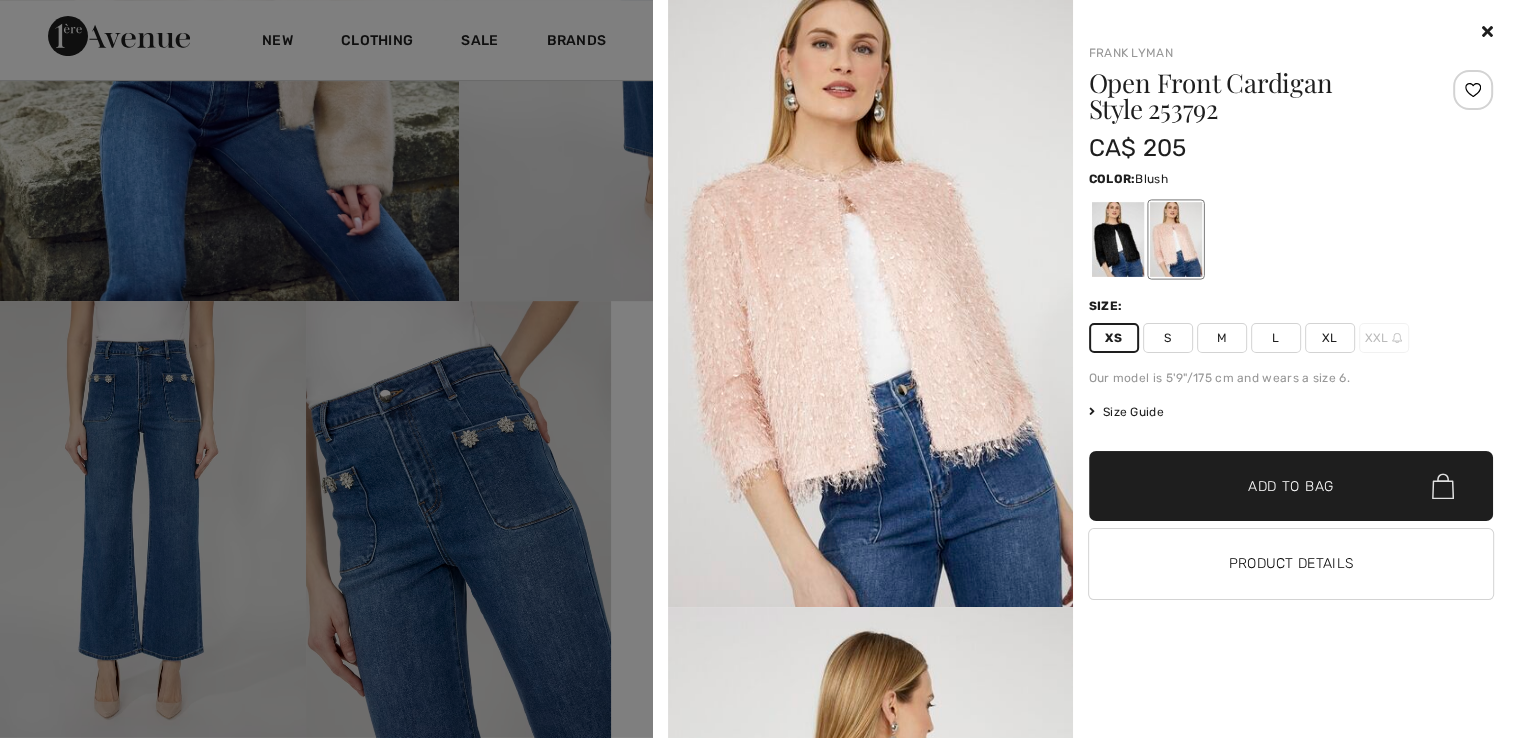 click at bounding box center [1487, 31] 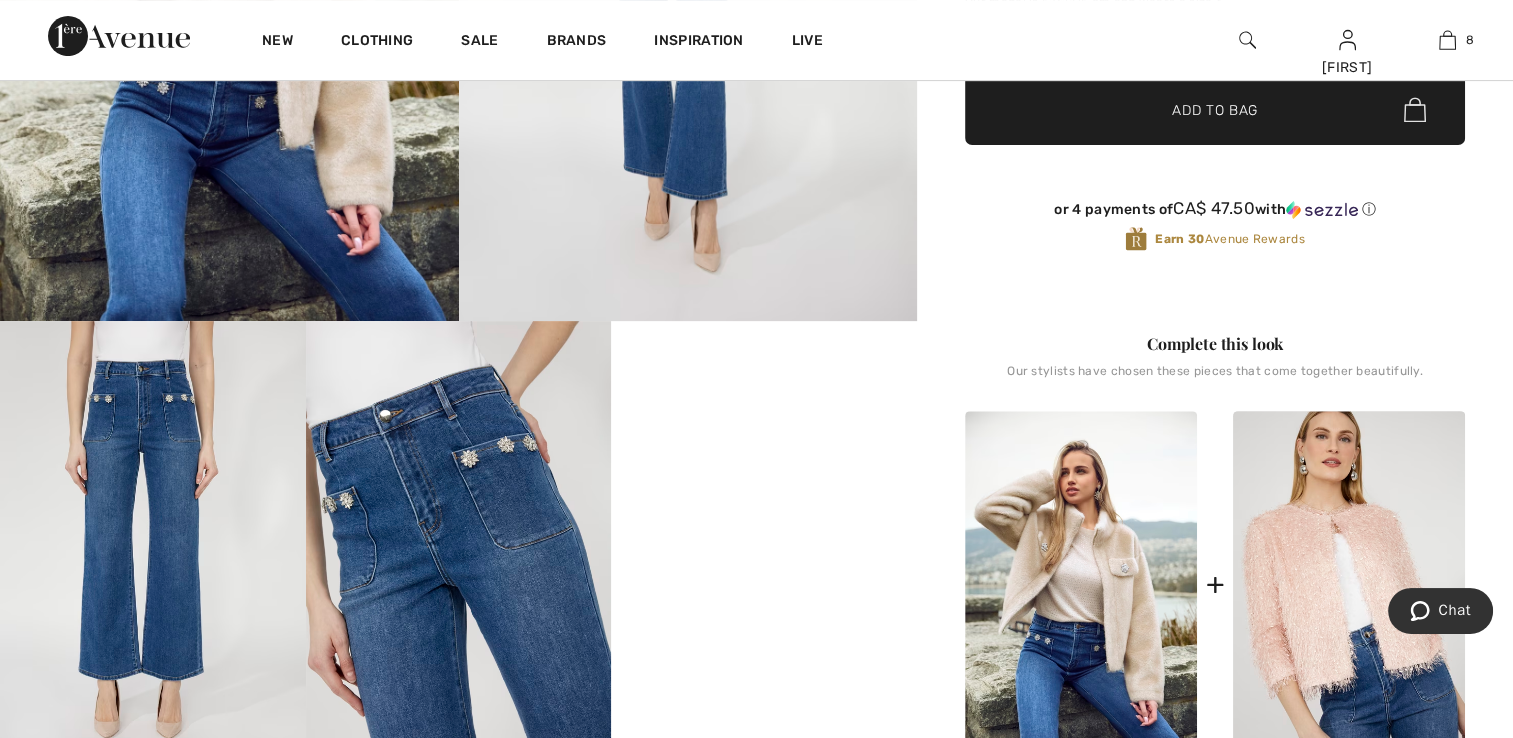 scroll, scrollTop: 700, scrollLeft: 0, axis: vertical 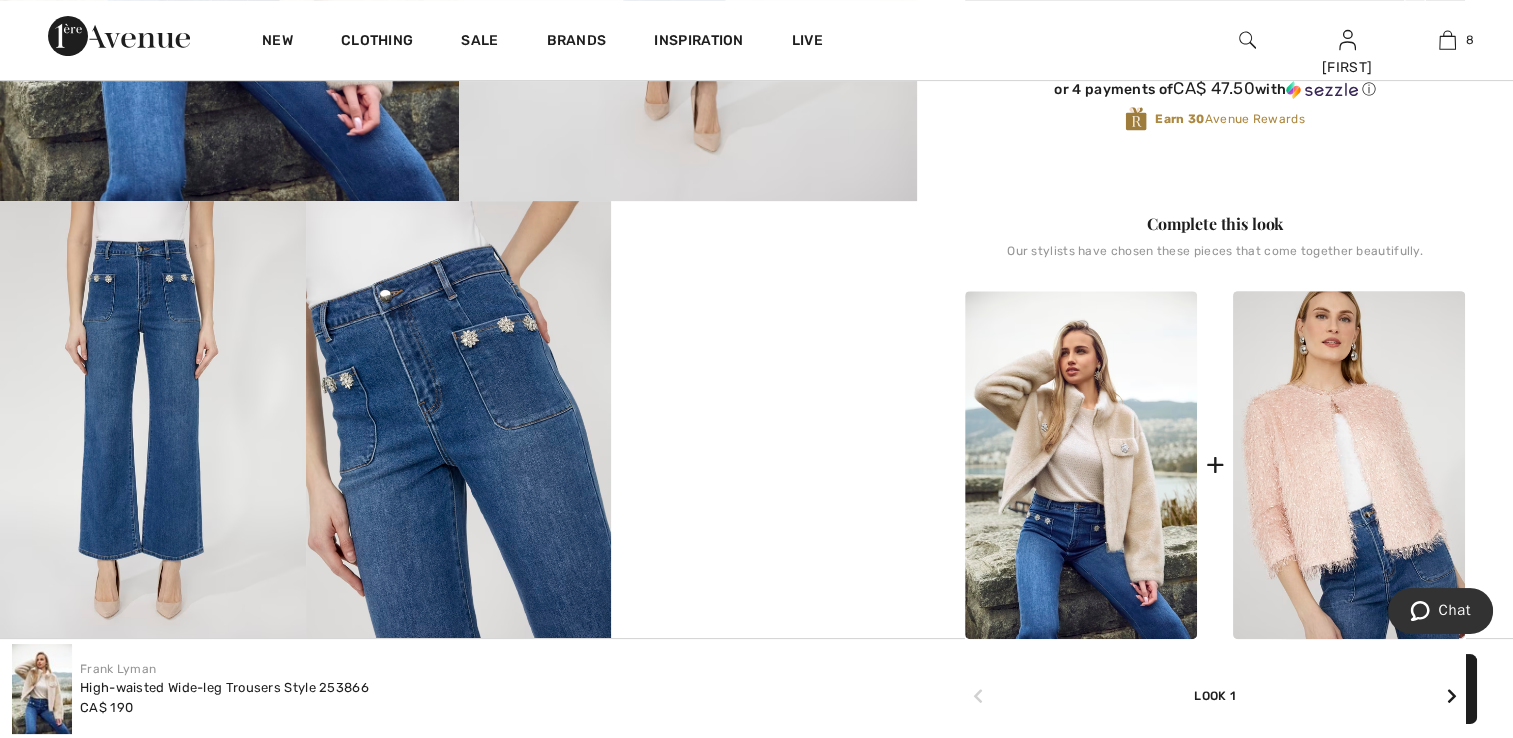 click at bounding box center [1081, 465] 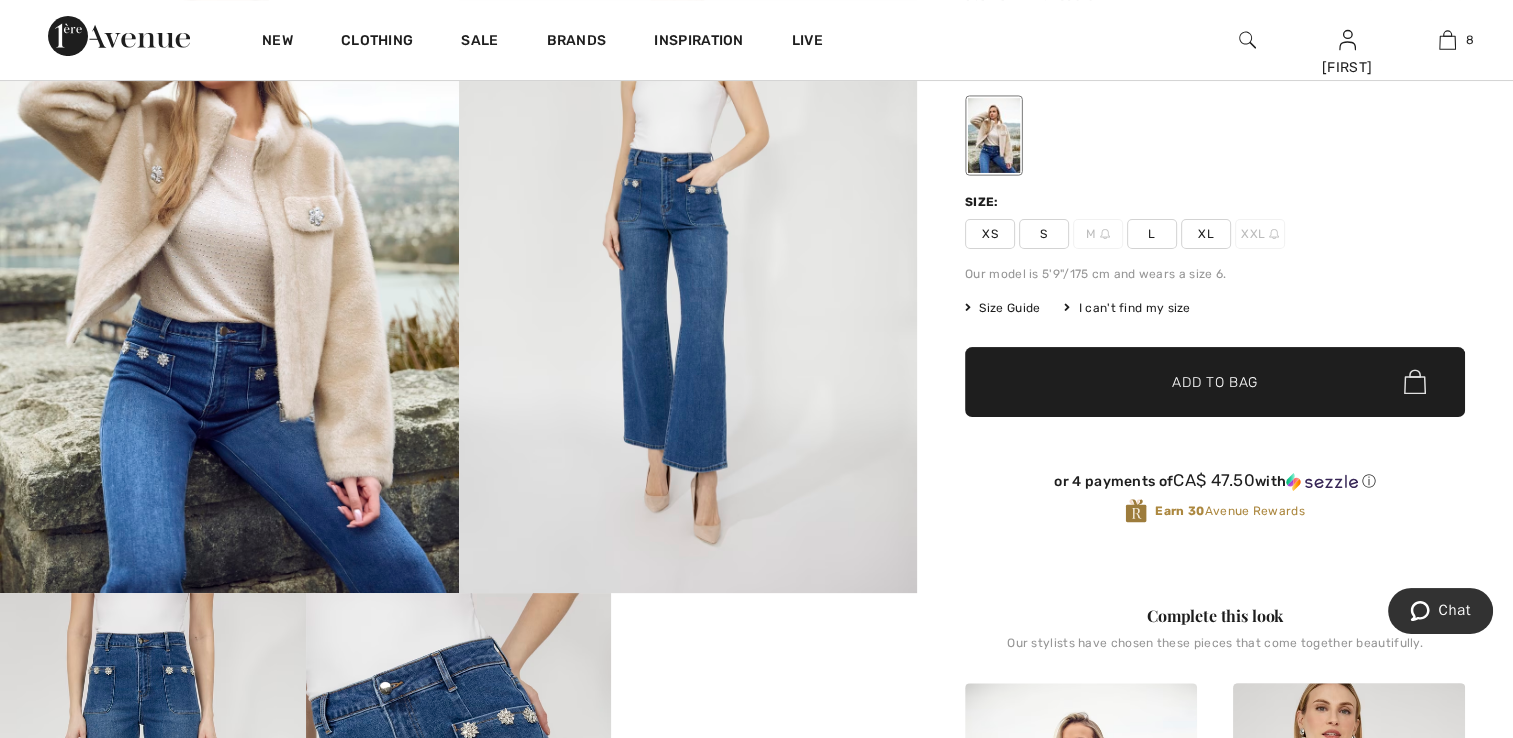 scroll, scrollTop: 300, scrollLeft: 0, axis: vertical 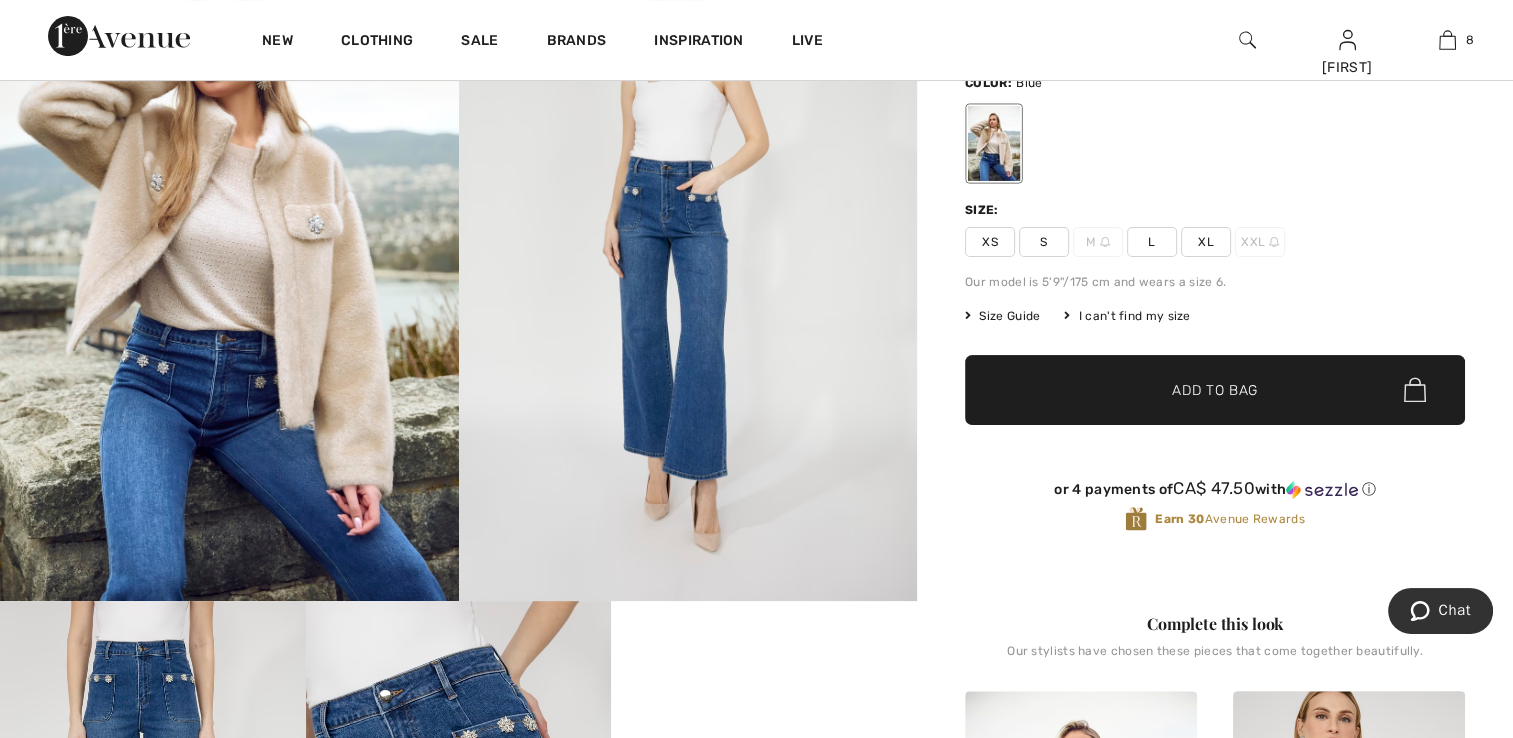 click at bounding box center (229, 257) 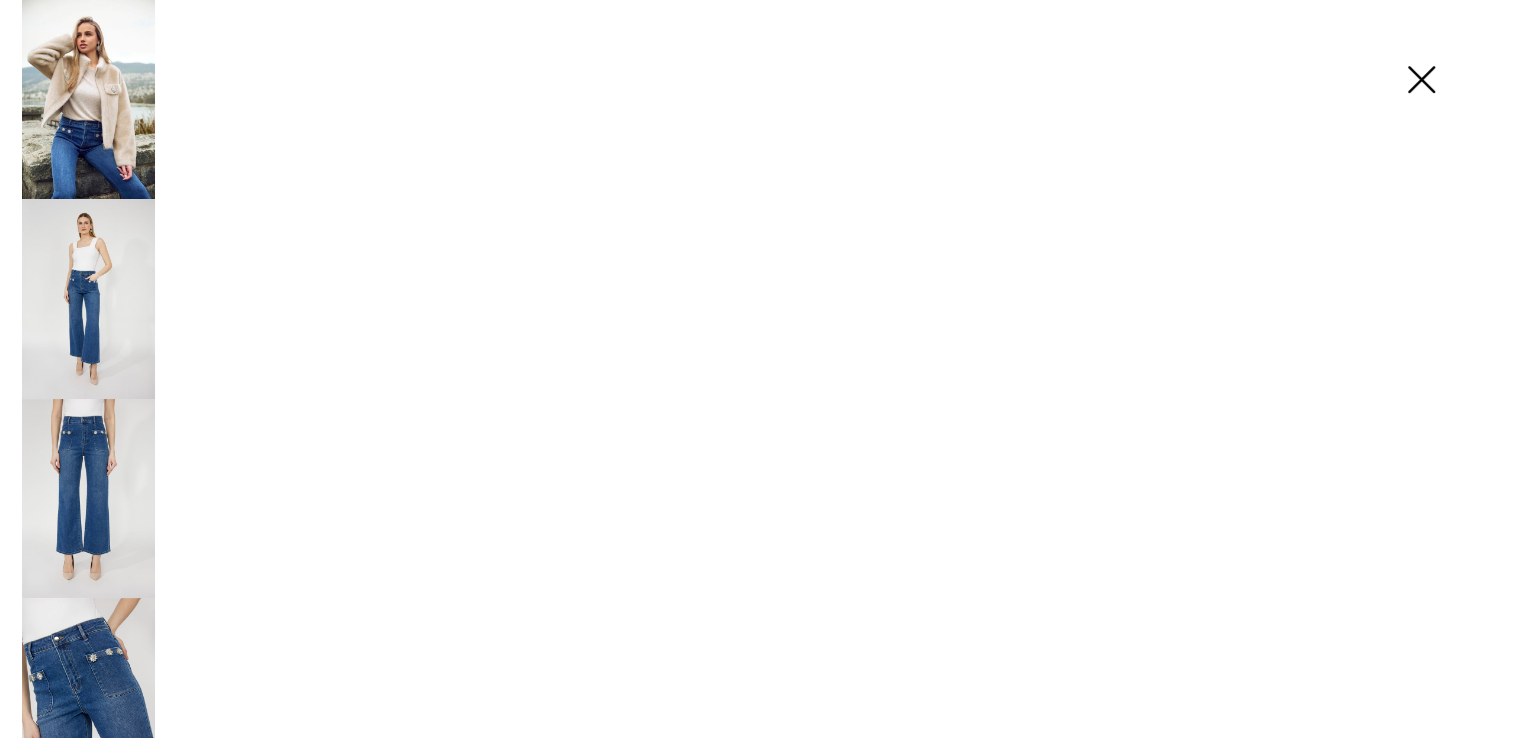 scroll, scrollTop: 300, scrollLeft: 0, axis: vertical 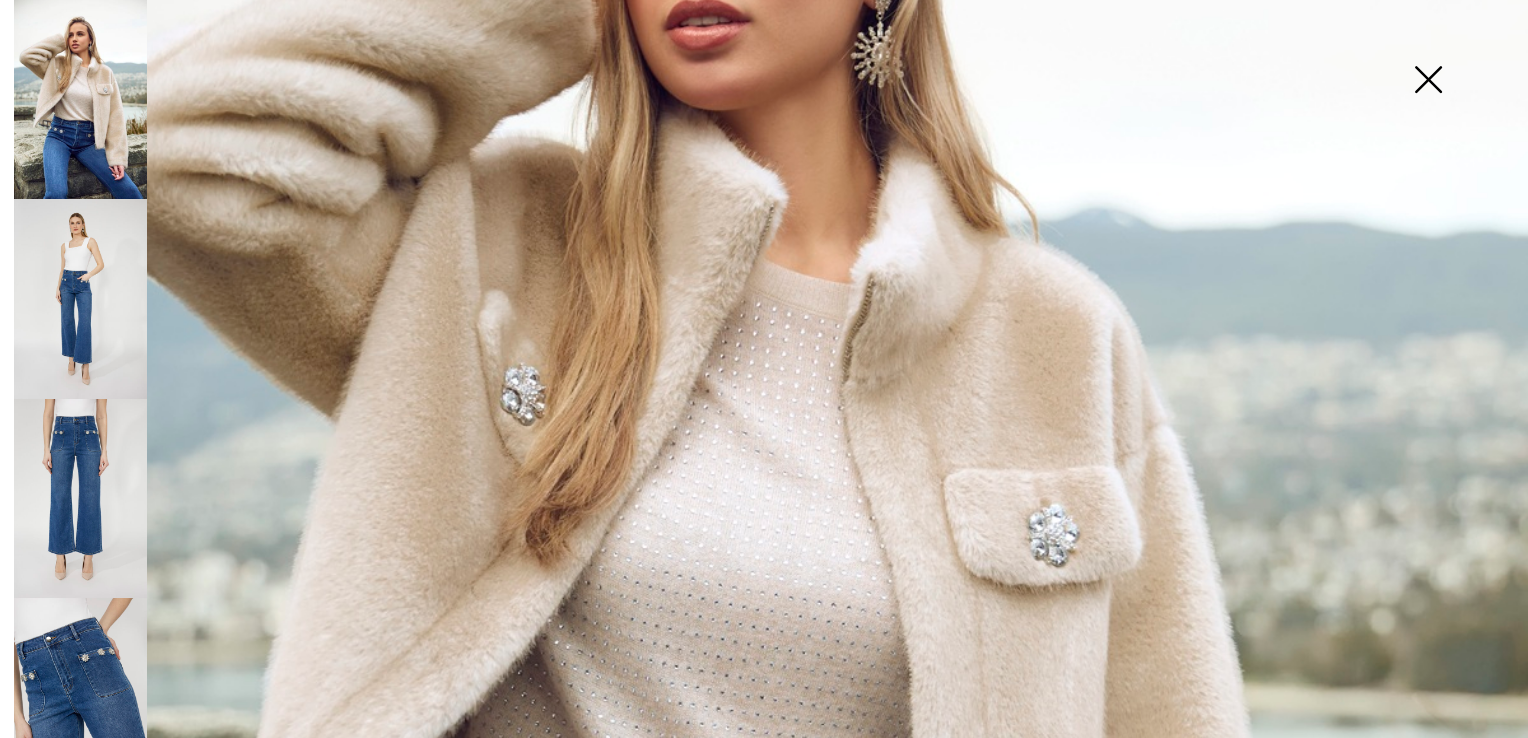 click at bounding box center (1428, 81) 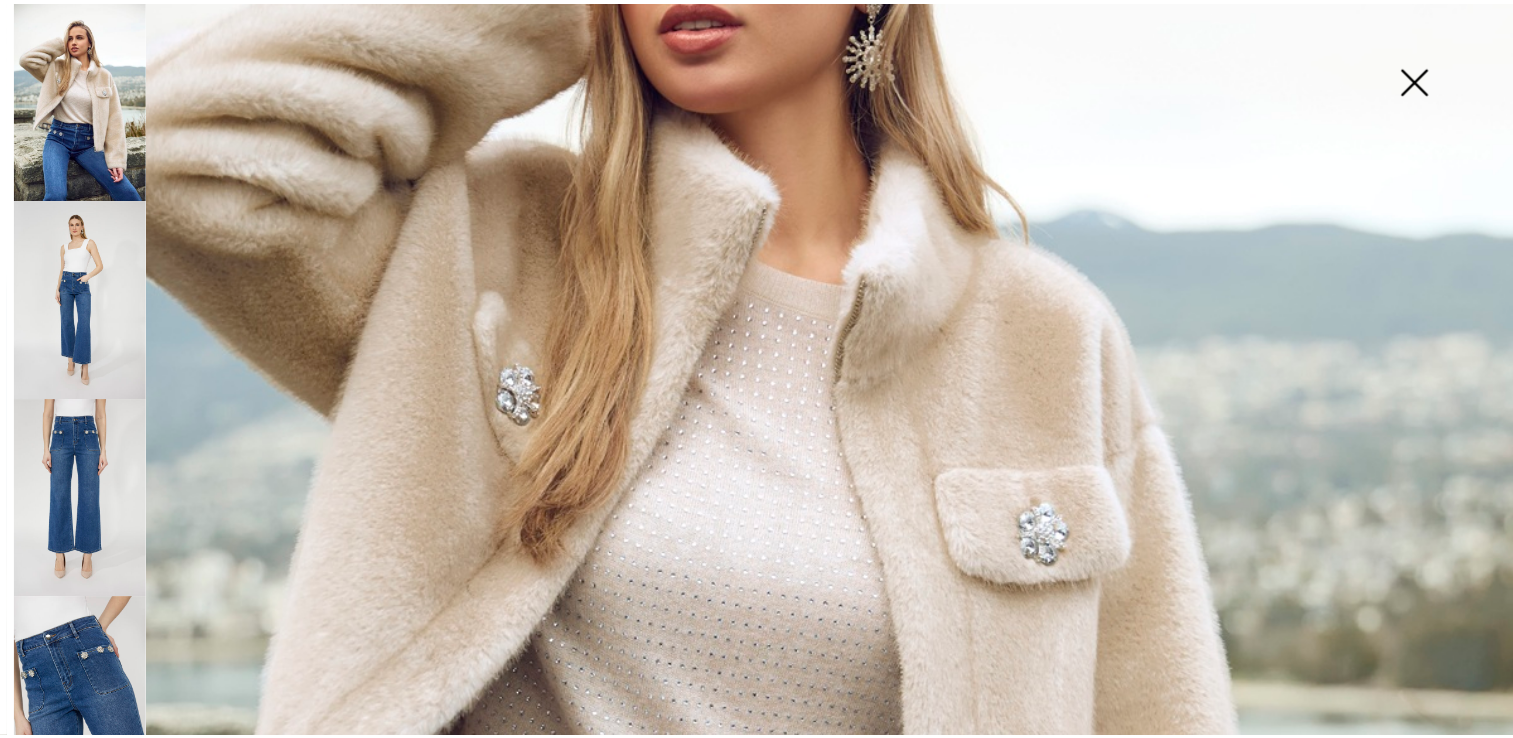scroll, scrollTop: 300, scrollLeft: 0, axis: vertical 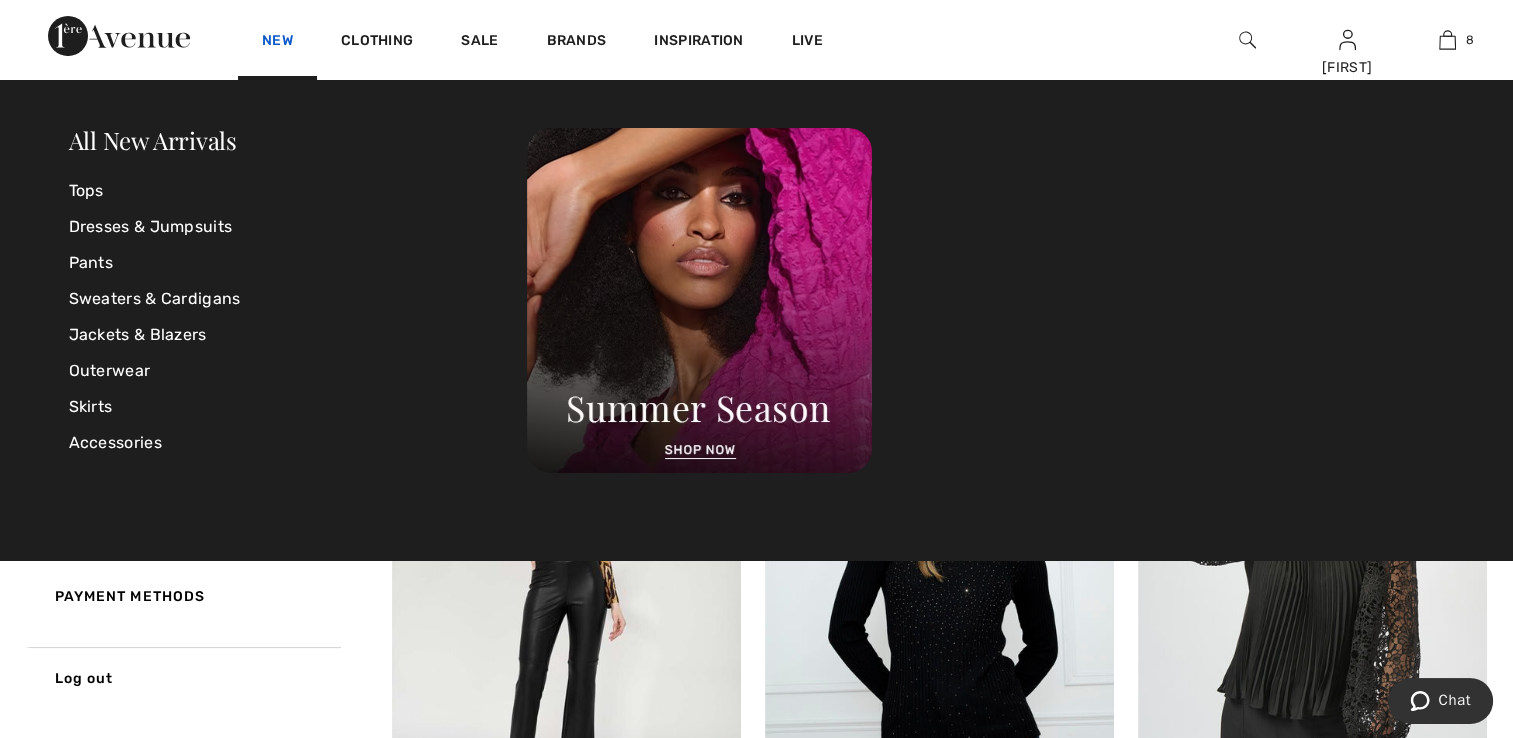 click on "New" at bounding box center (277, 42) 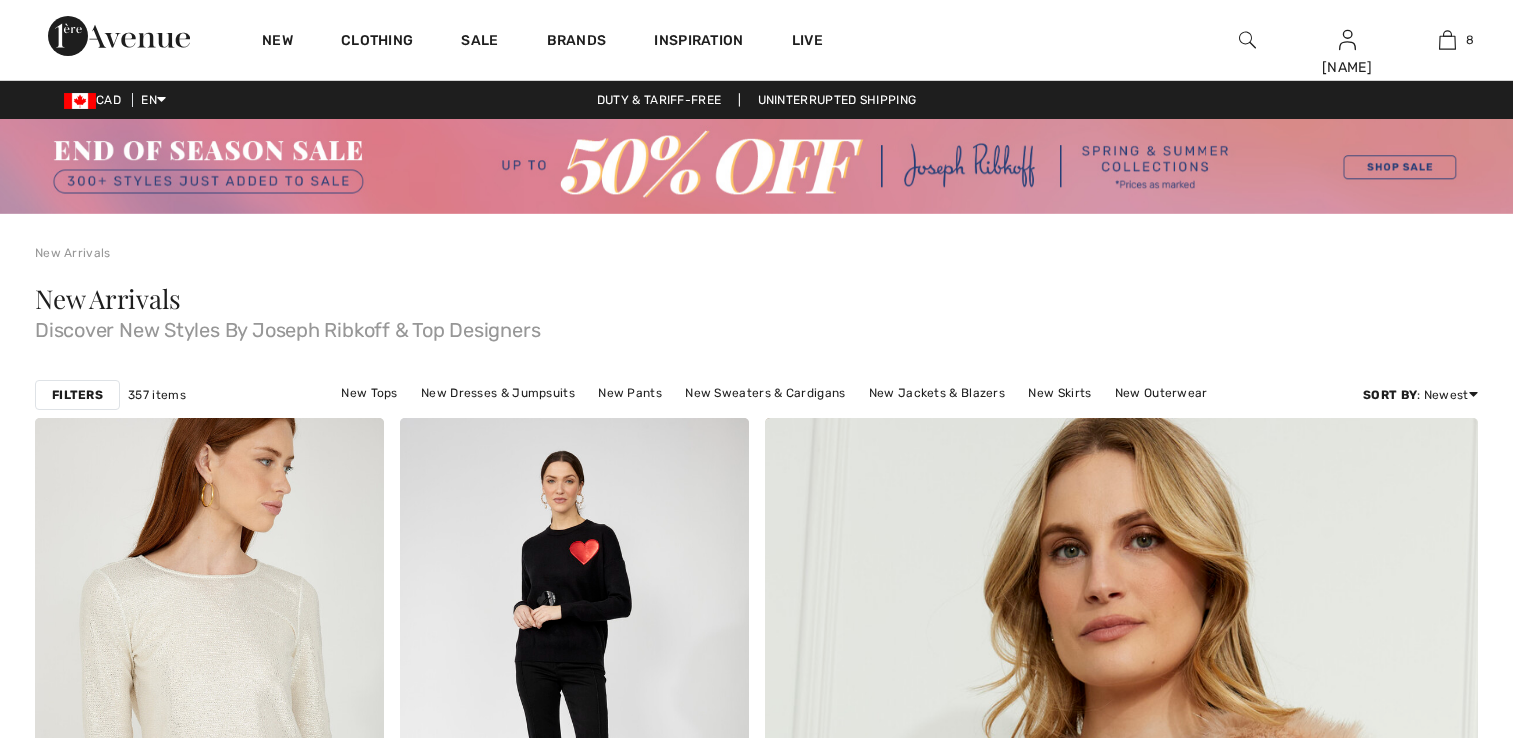 scroll, scrollTop: 0, scrollLeft: 0, axis: both 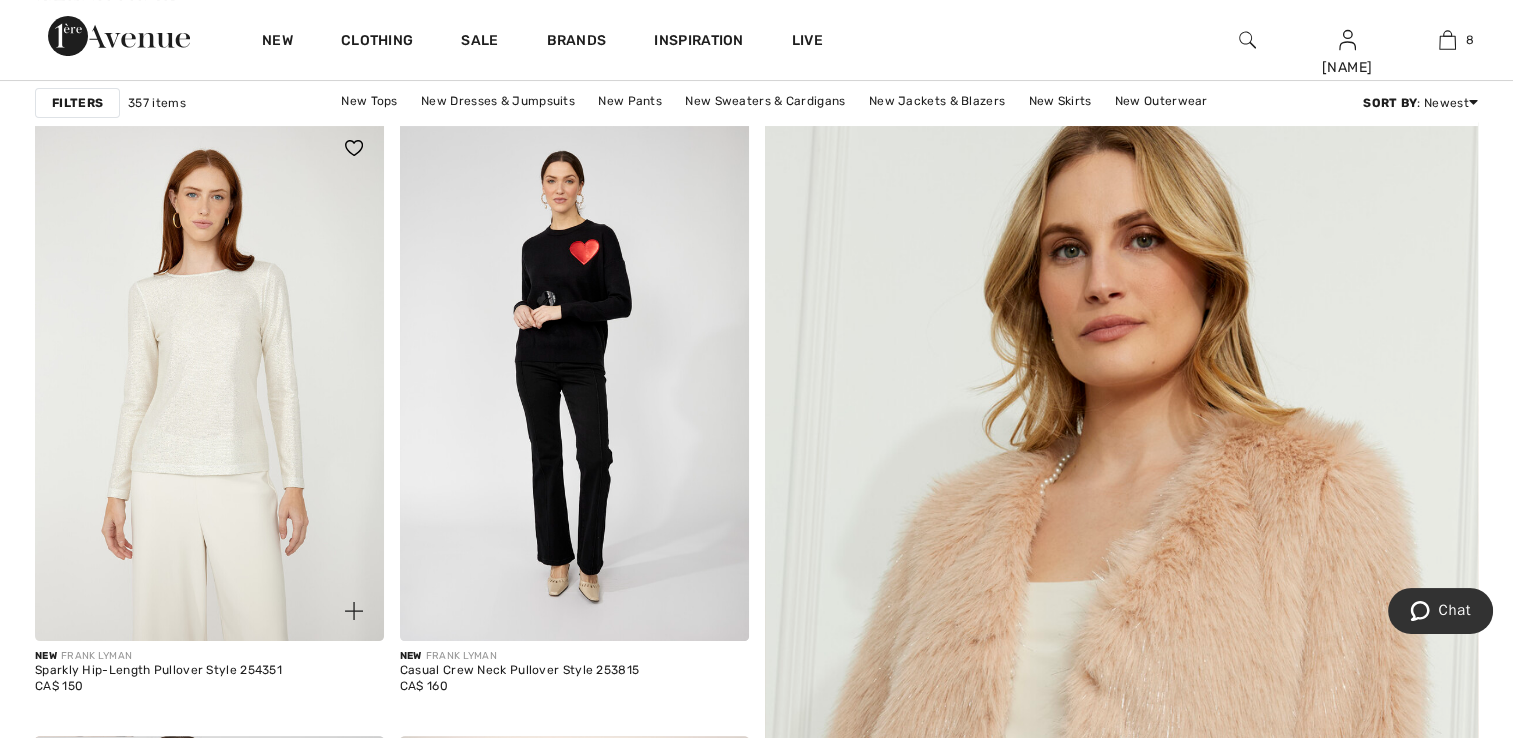 click at bounding box center (209, 379) 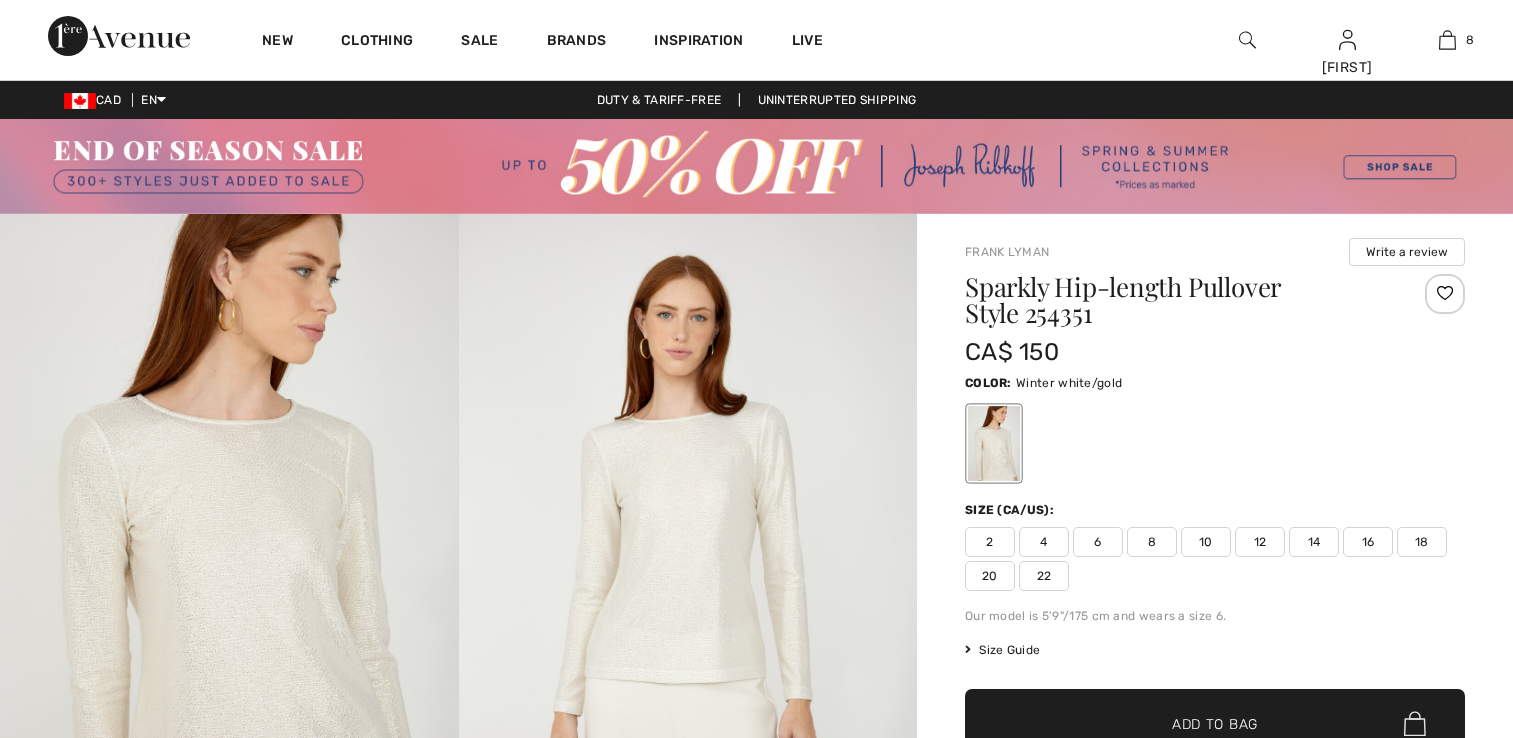 scroll, scrollTop: 0, scrollLeft: 0, axis: both 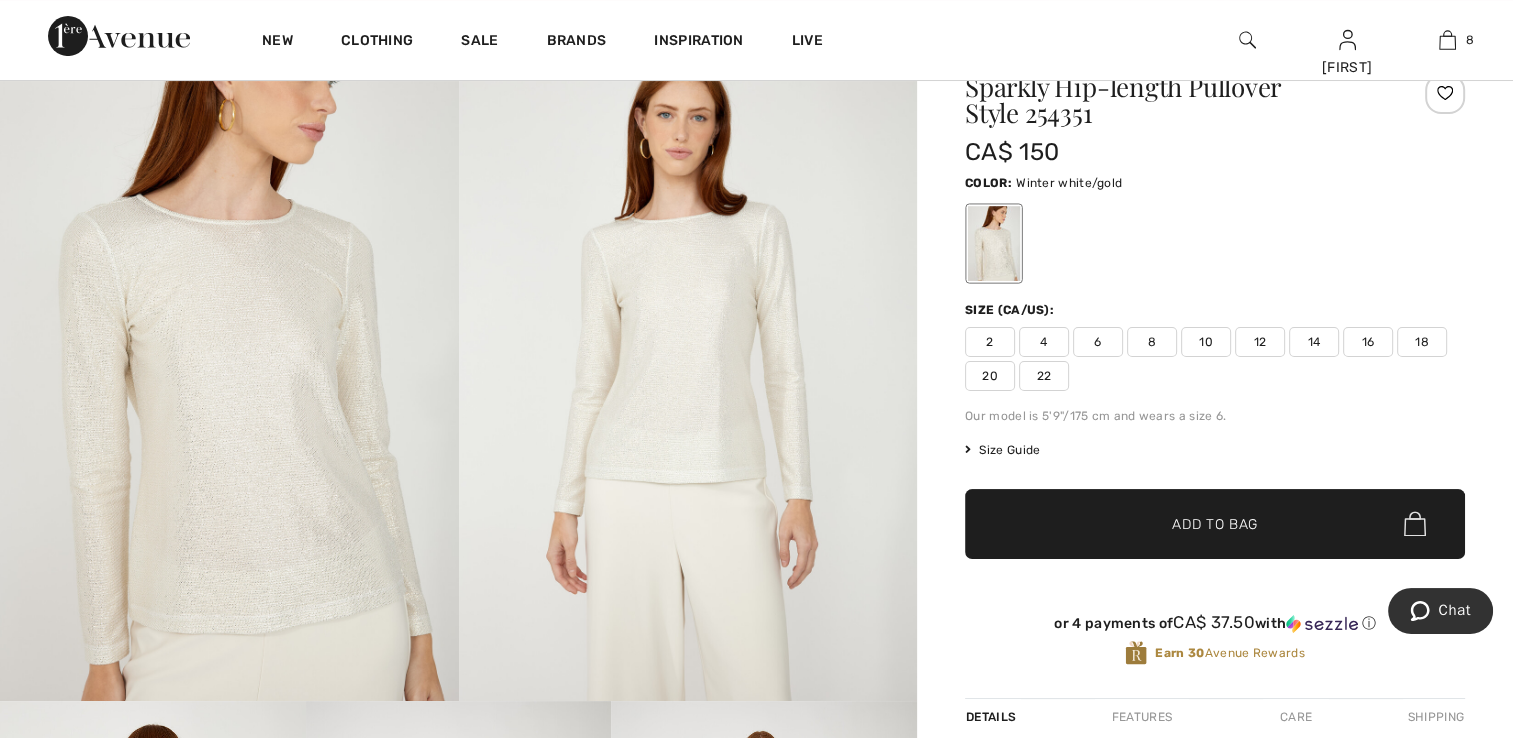 click at bounding box center [229, 358] 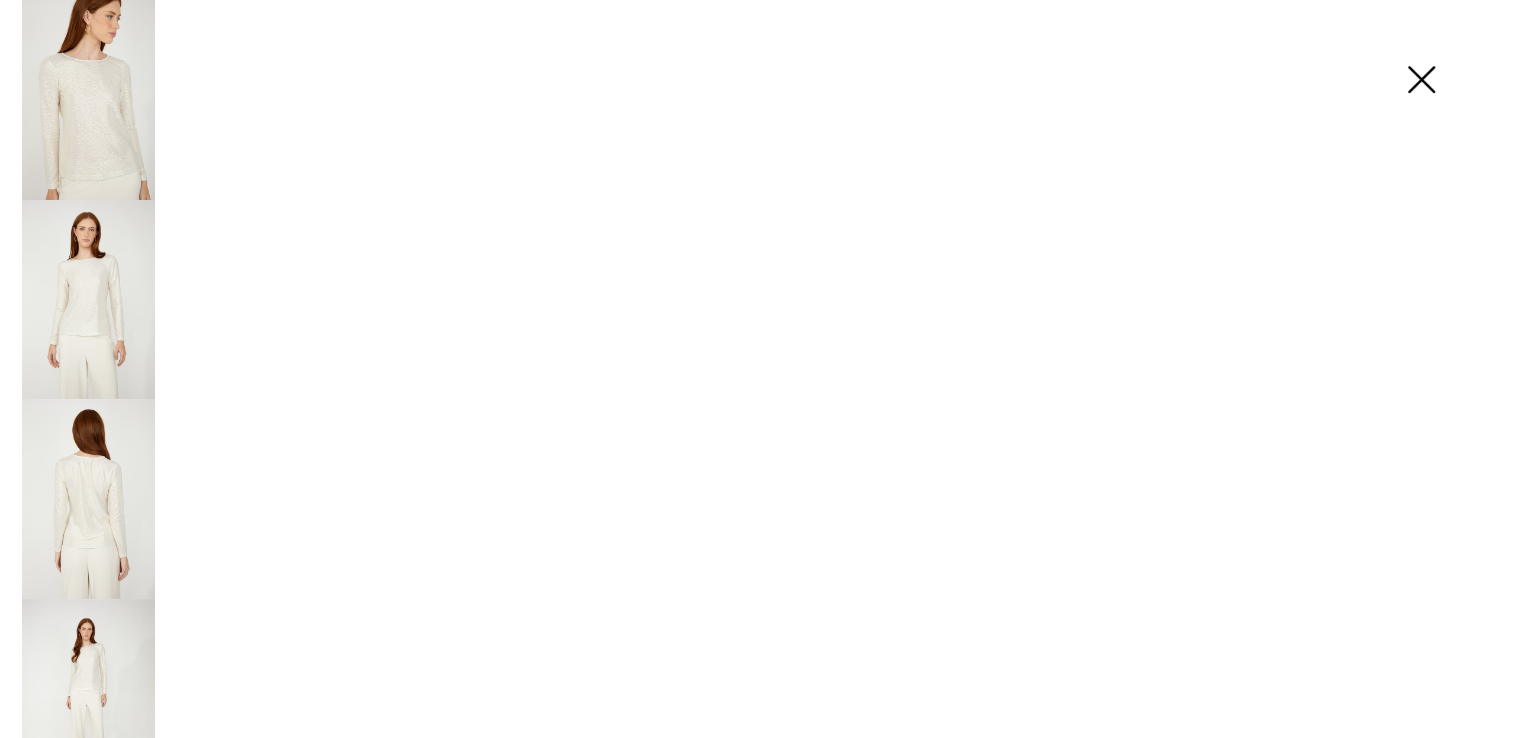 scroll, scrollTop: 200, scrollLeft: 0, axis: vertical 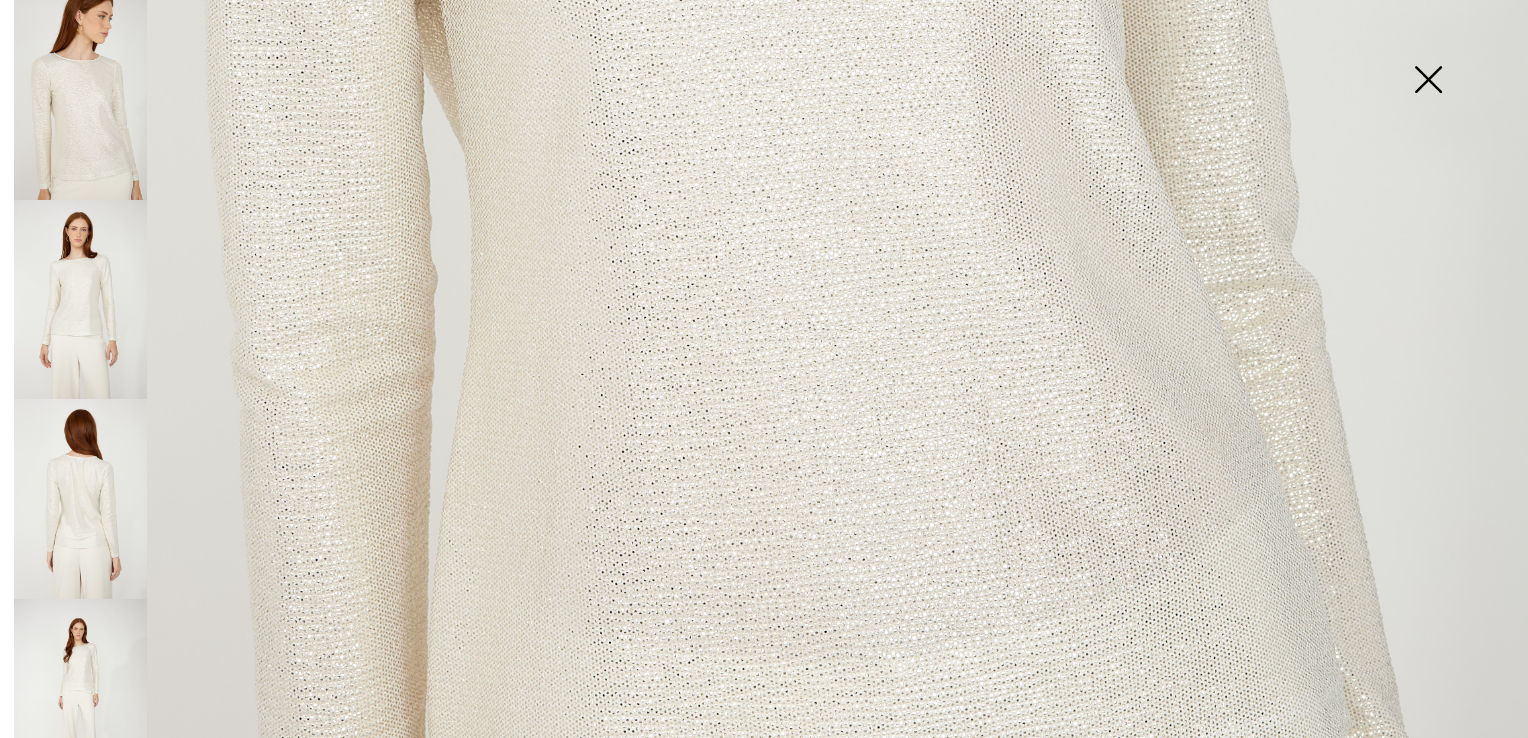 click at bounding box center (1428, 81) 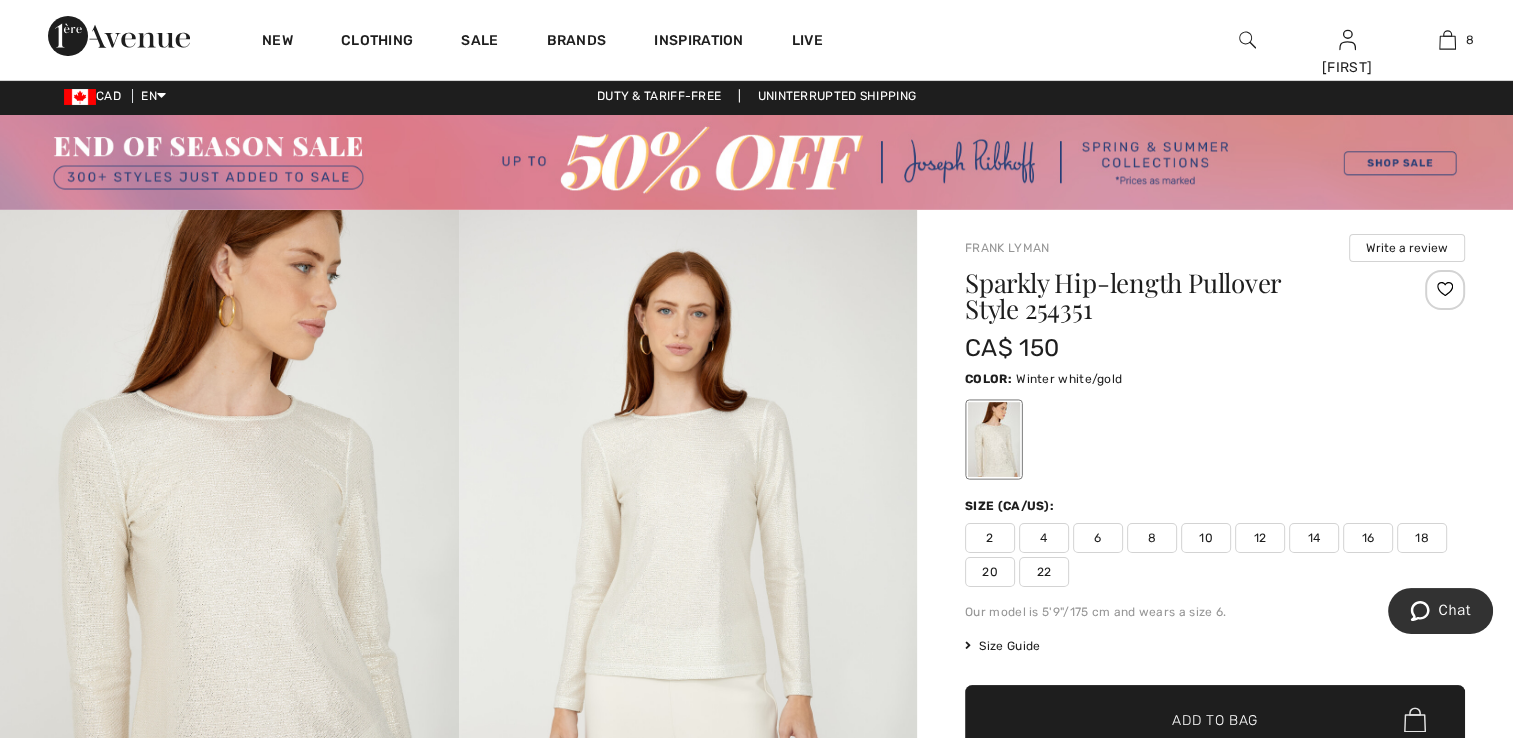 scroll, scrollTop: 0, scrollLeft: 0, axis: both 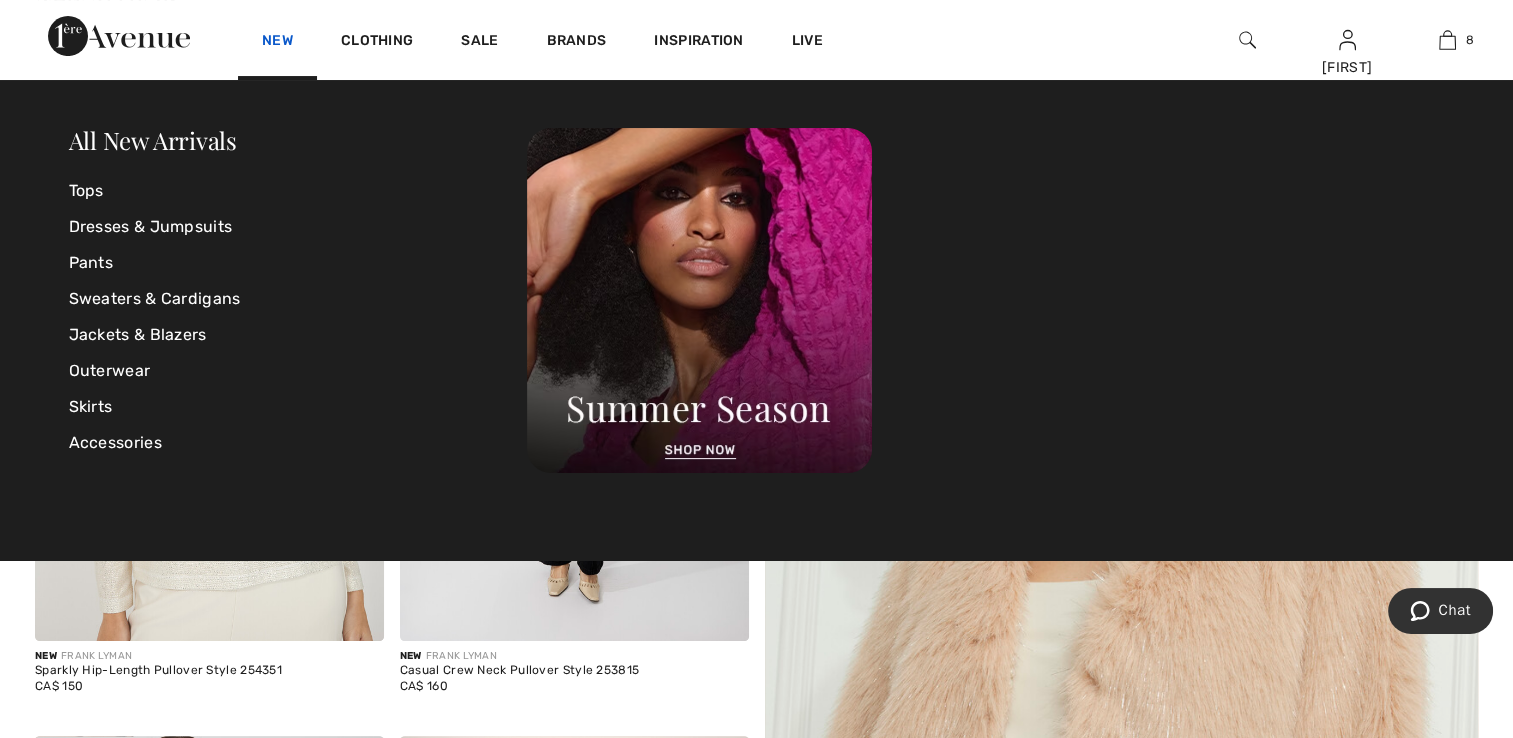 click on "New" at bounding box center (277, 42) 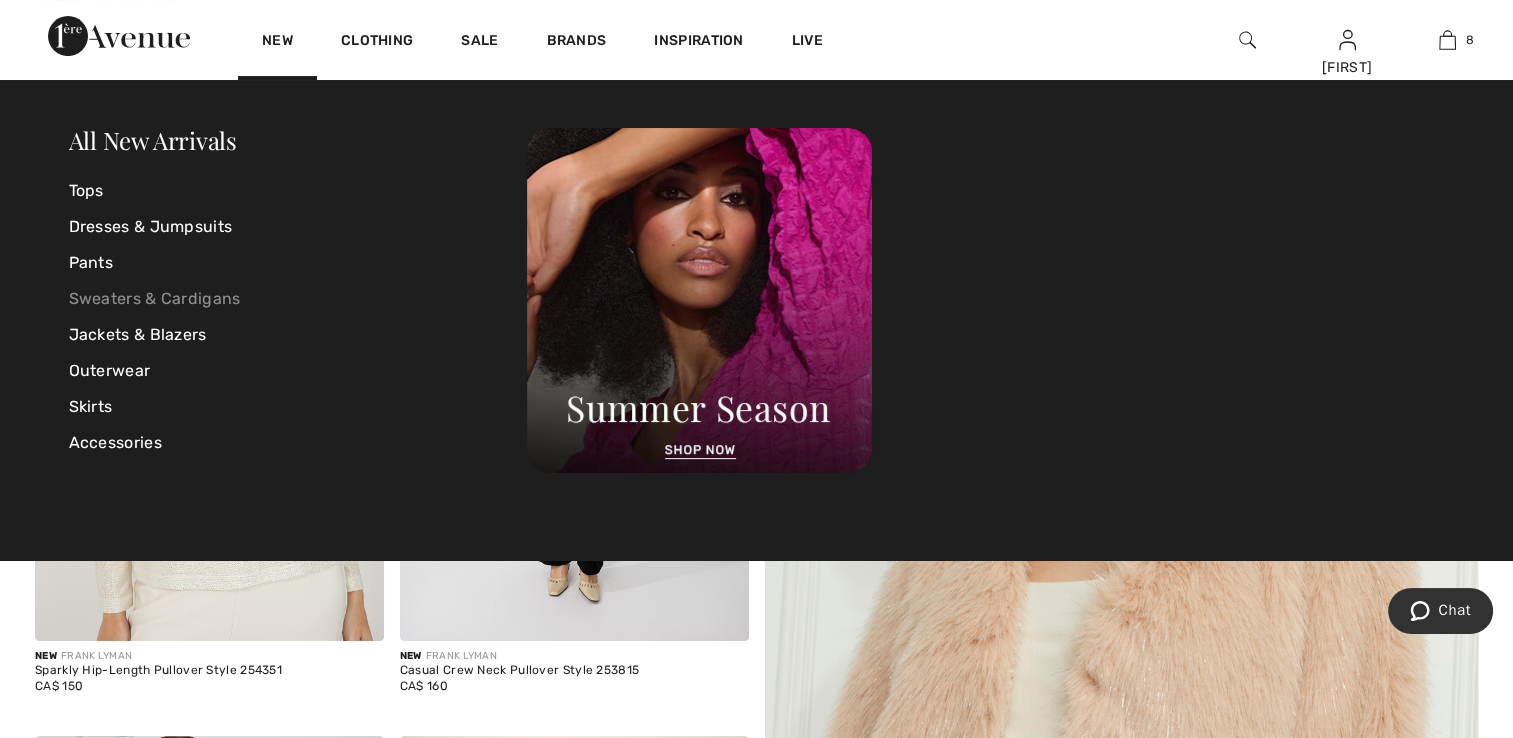 click on "Sweaters & Cardigans" at bounding box center [298, 299] 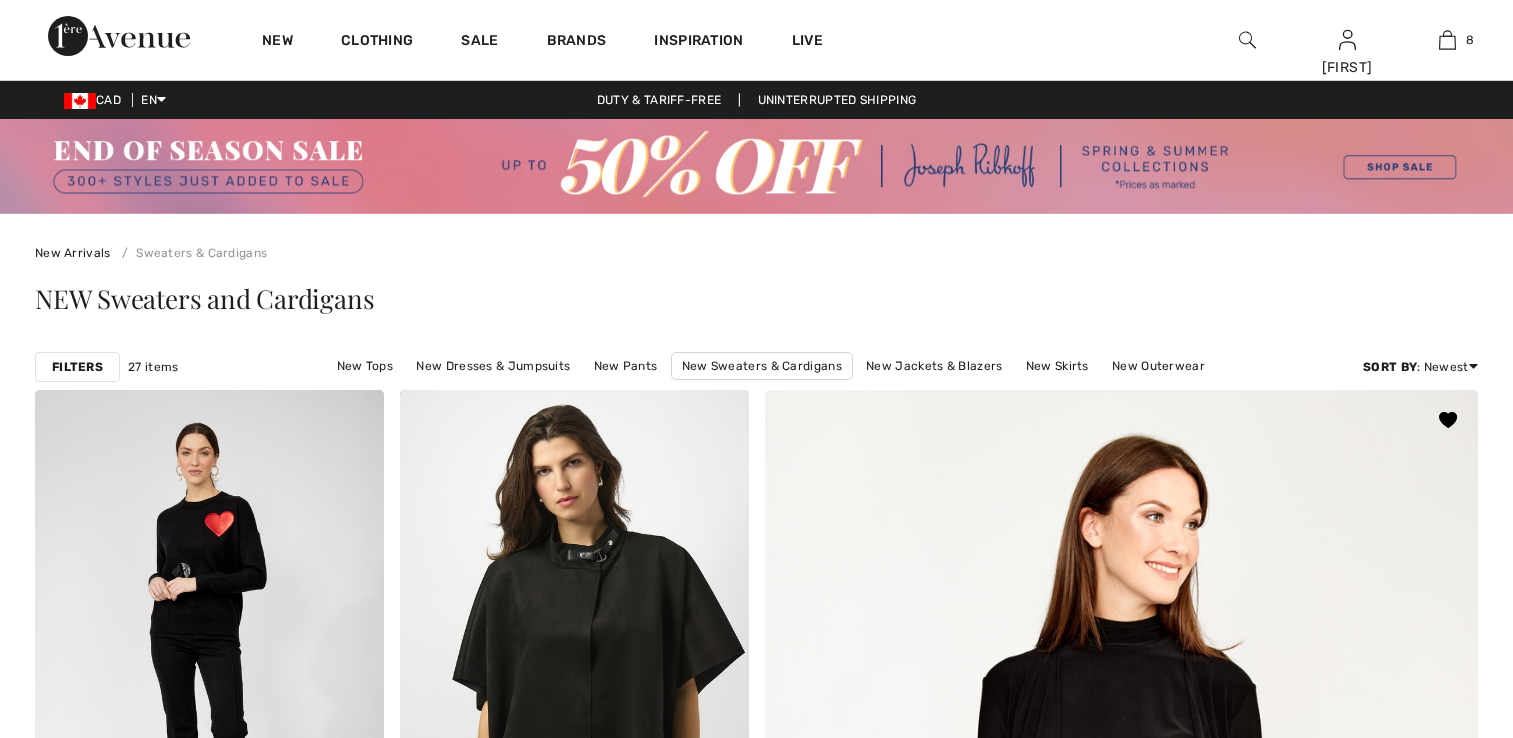 scroll, scrollTop: 0, scrollLeft: 0, axis: both 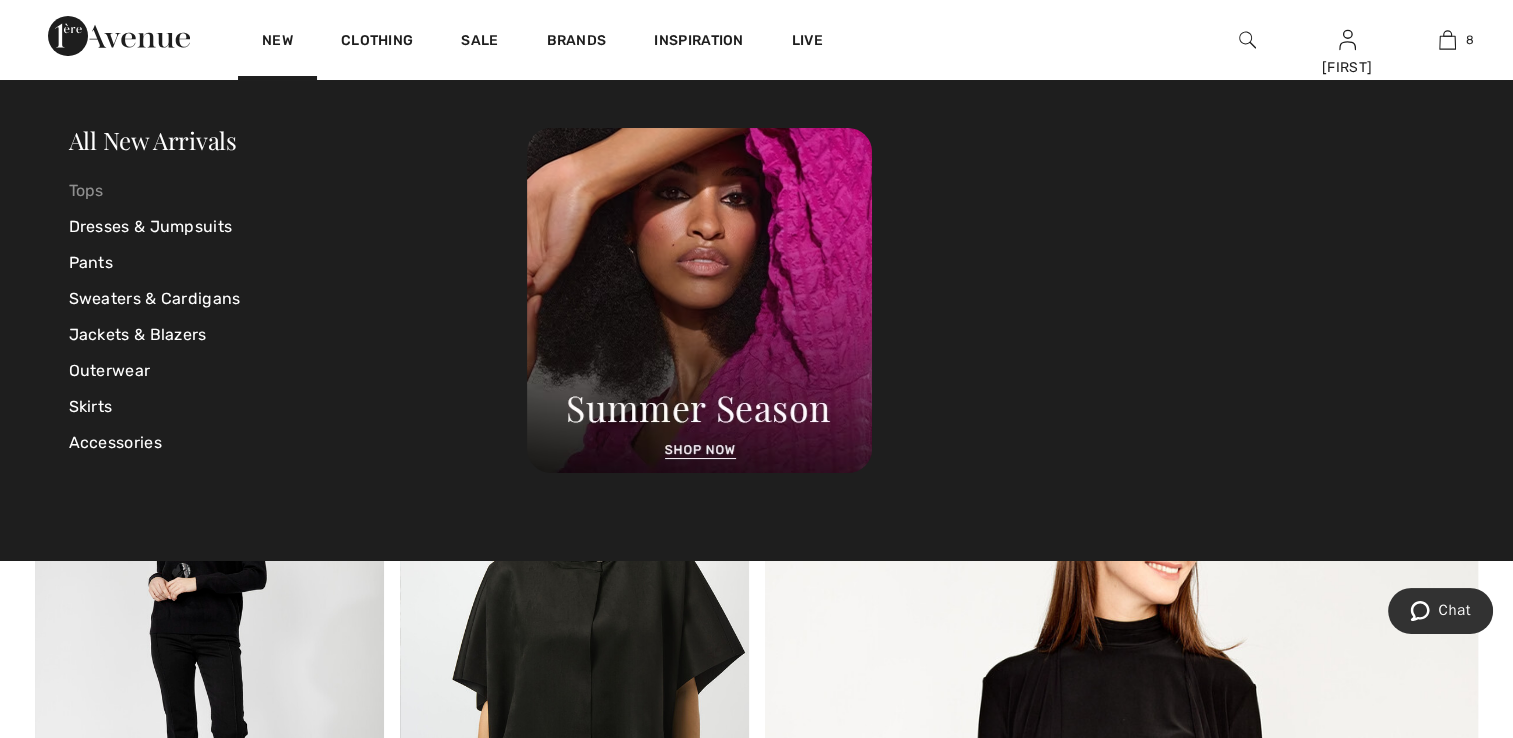 click on "Tops" at bounding box center (298, 191) 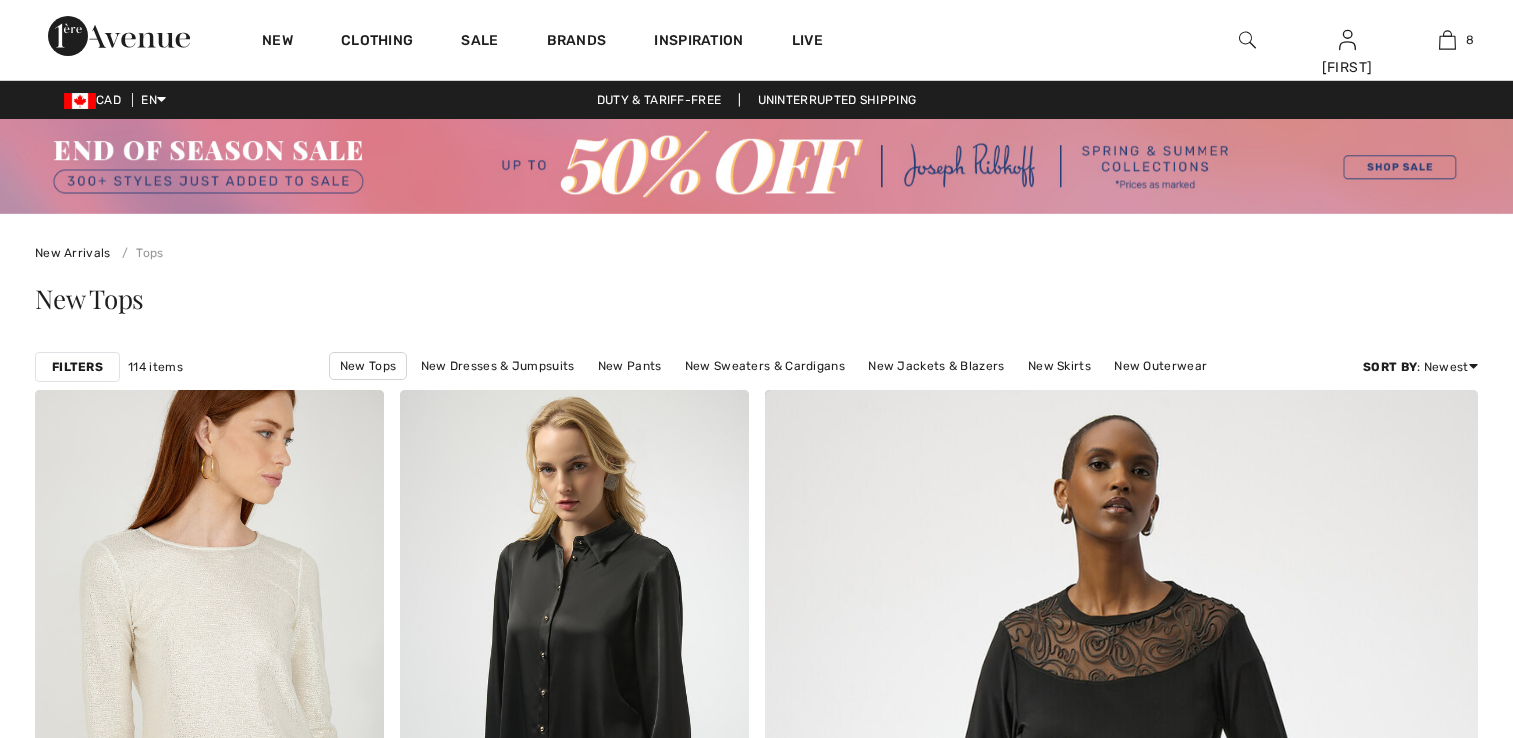 scroll, scrollTop: 0, scrollLeft: 0, axis: both 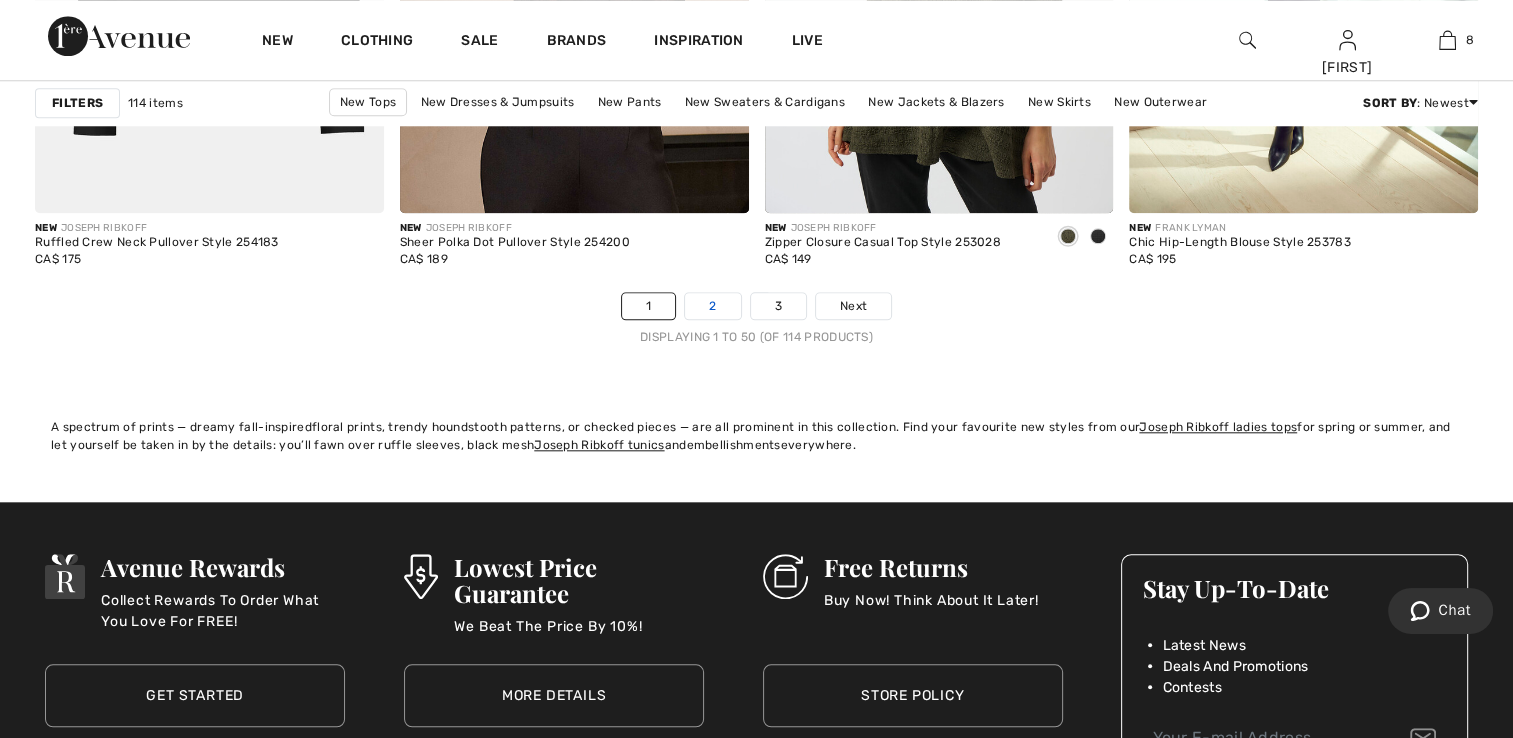 click on "2" at bounding box center [712, 306] 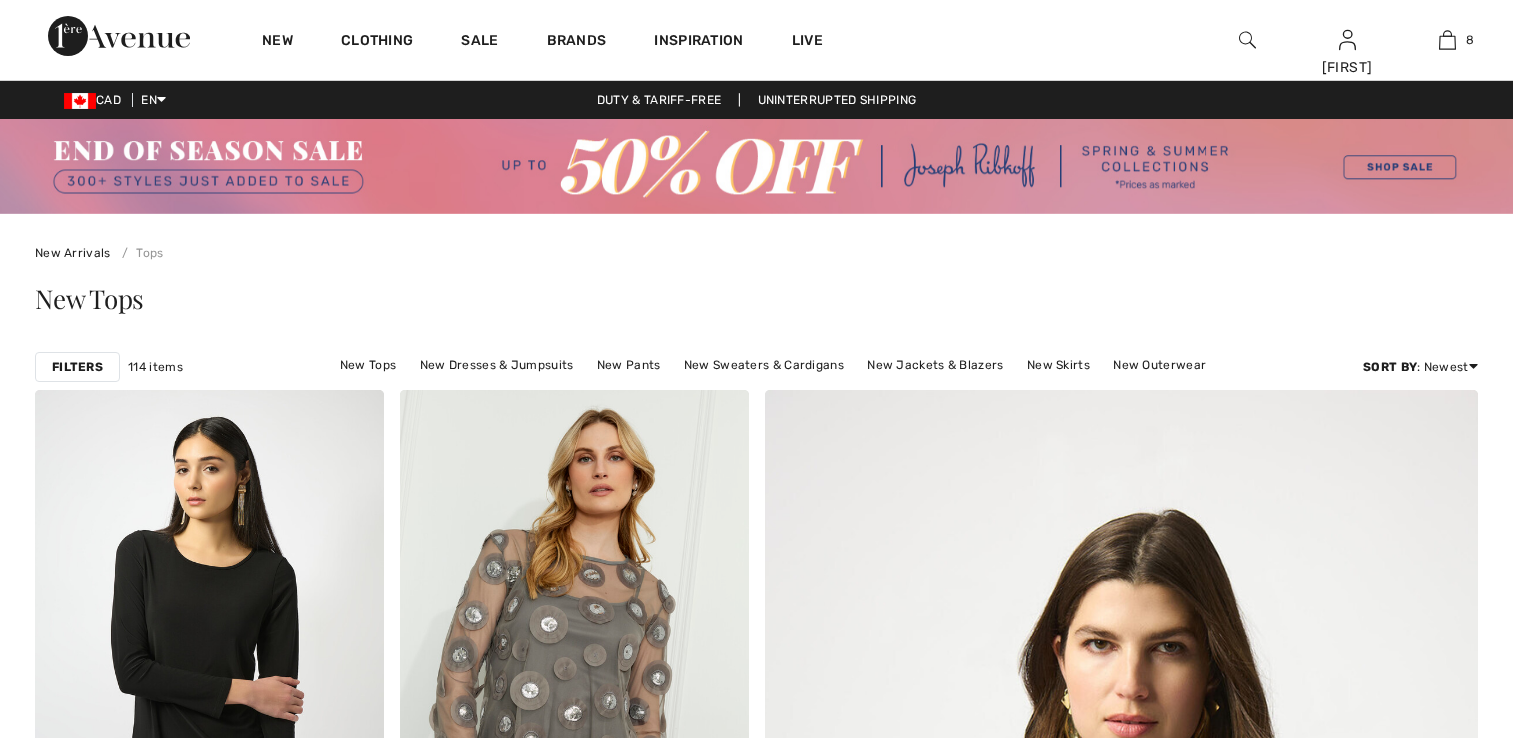 scroll, scrollTop: 0, scrollLeft: 0, axis: both 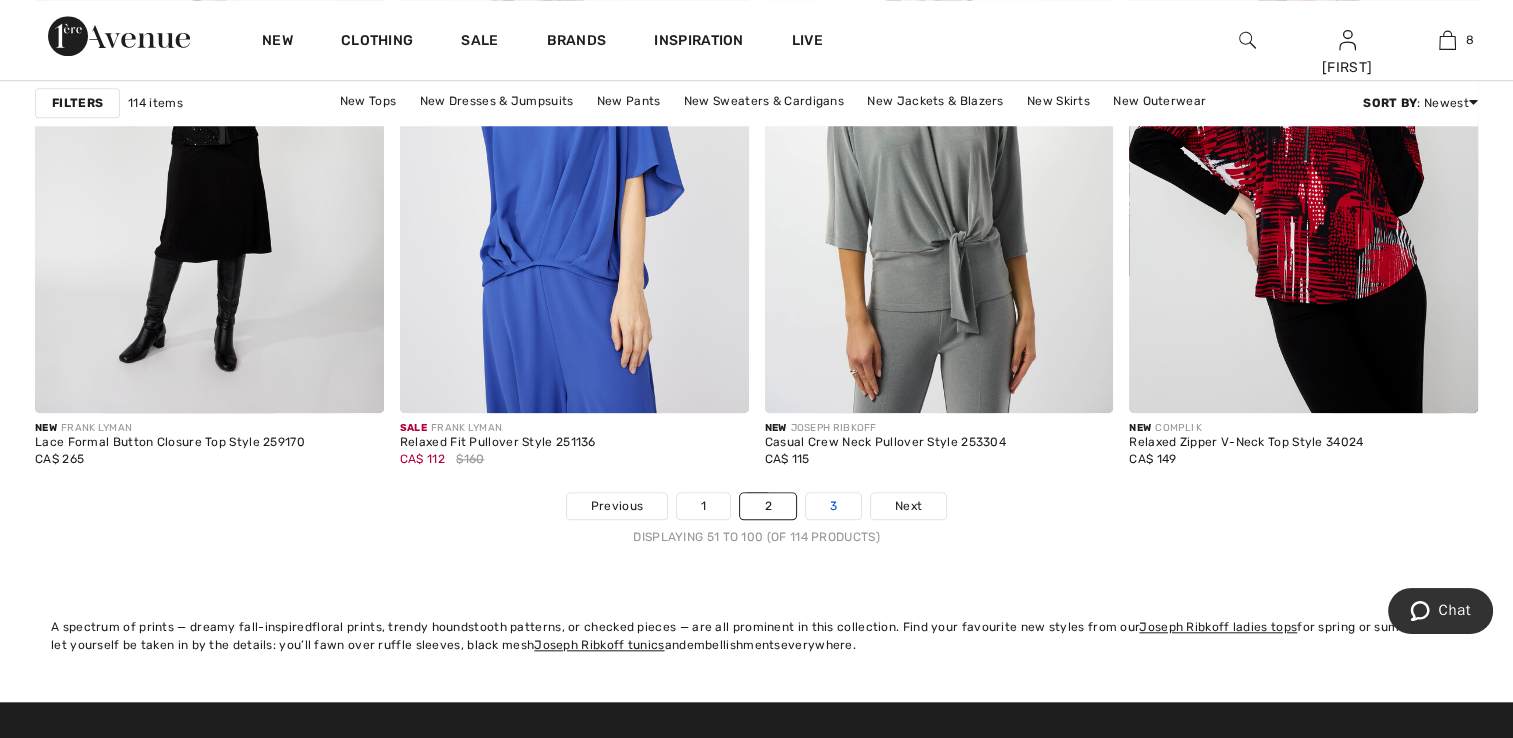 click on "3" at bounding box center [833, 506] 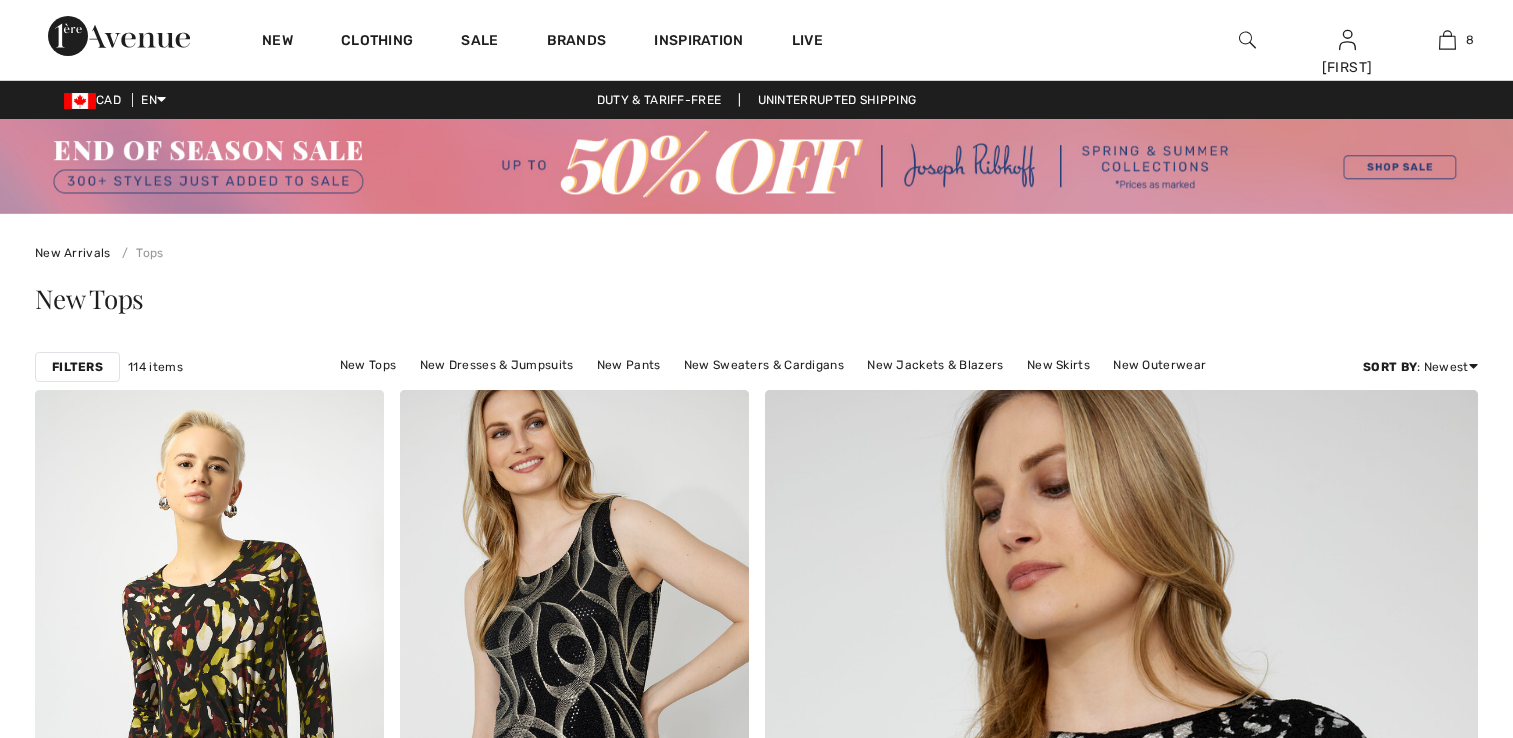 scroll, scrollTop: 300, scrollLeft: 0, axis: vertical 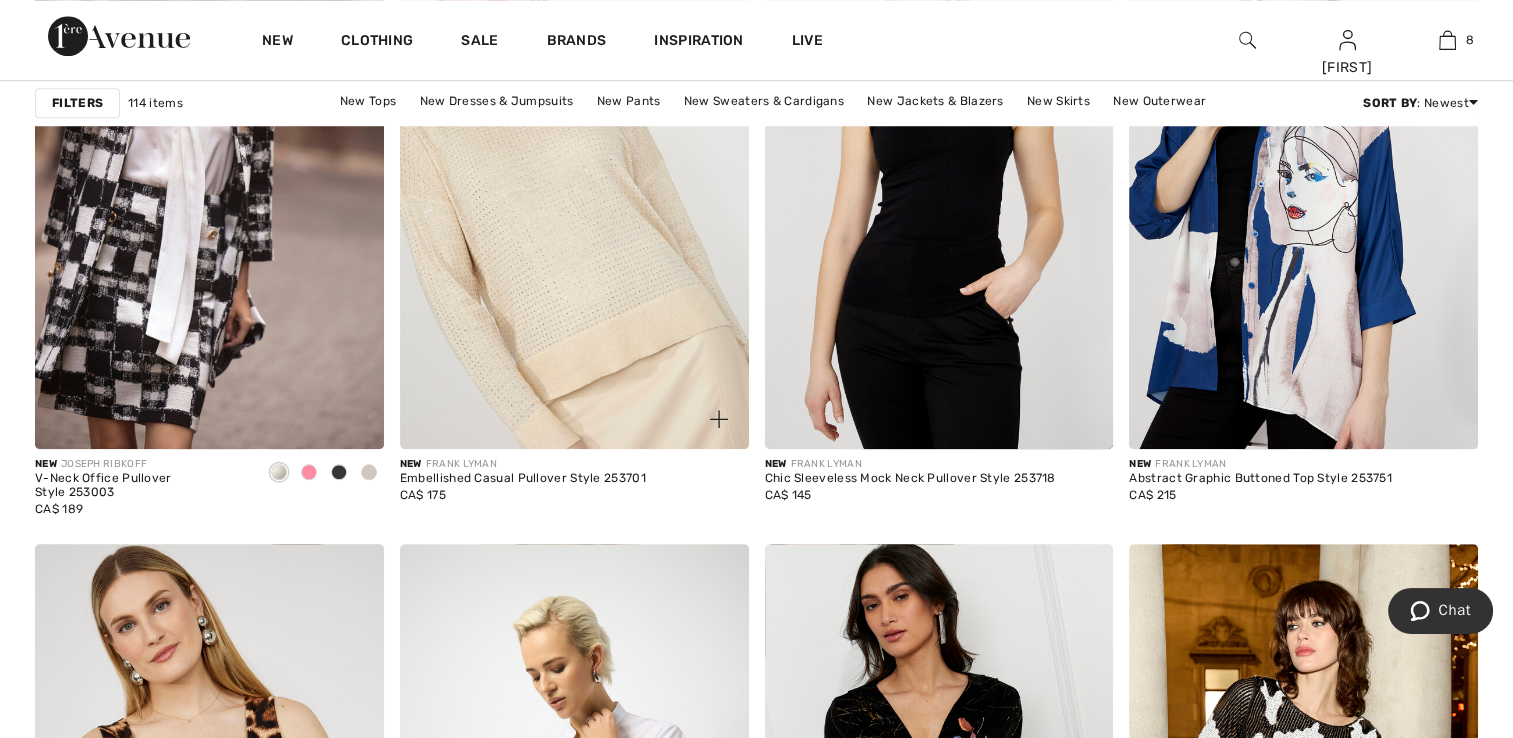 click at bounding box center (574, 187) 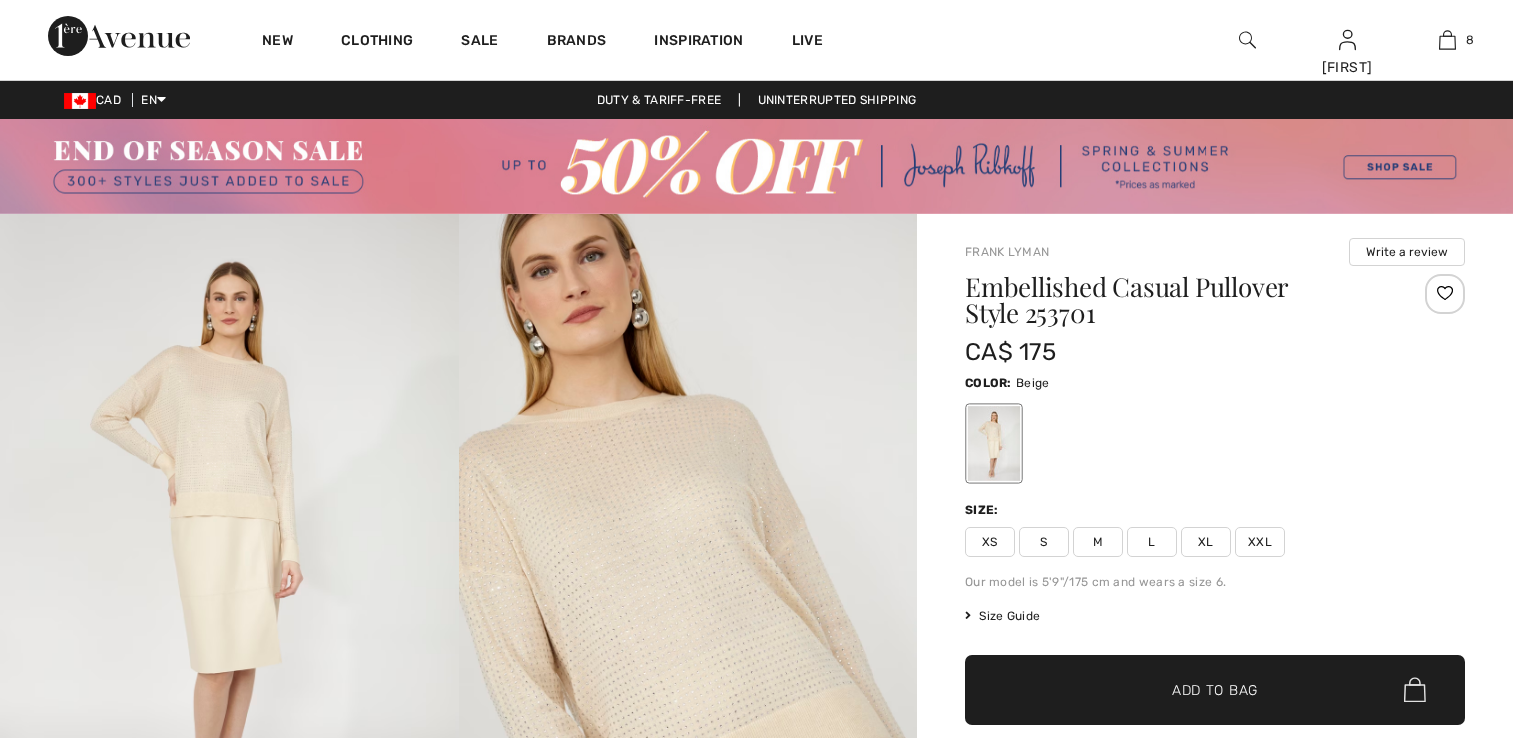 scroll, scrollTop: 0, scrollLeft: 0, axis: both 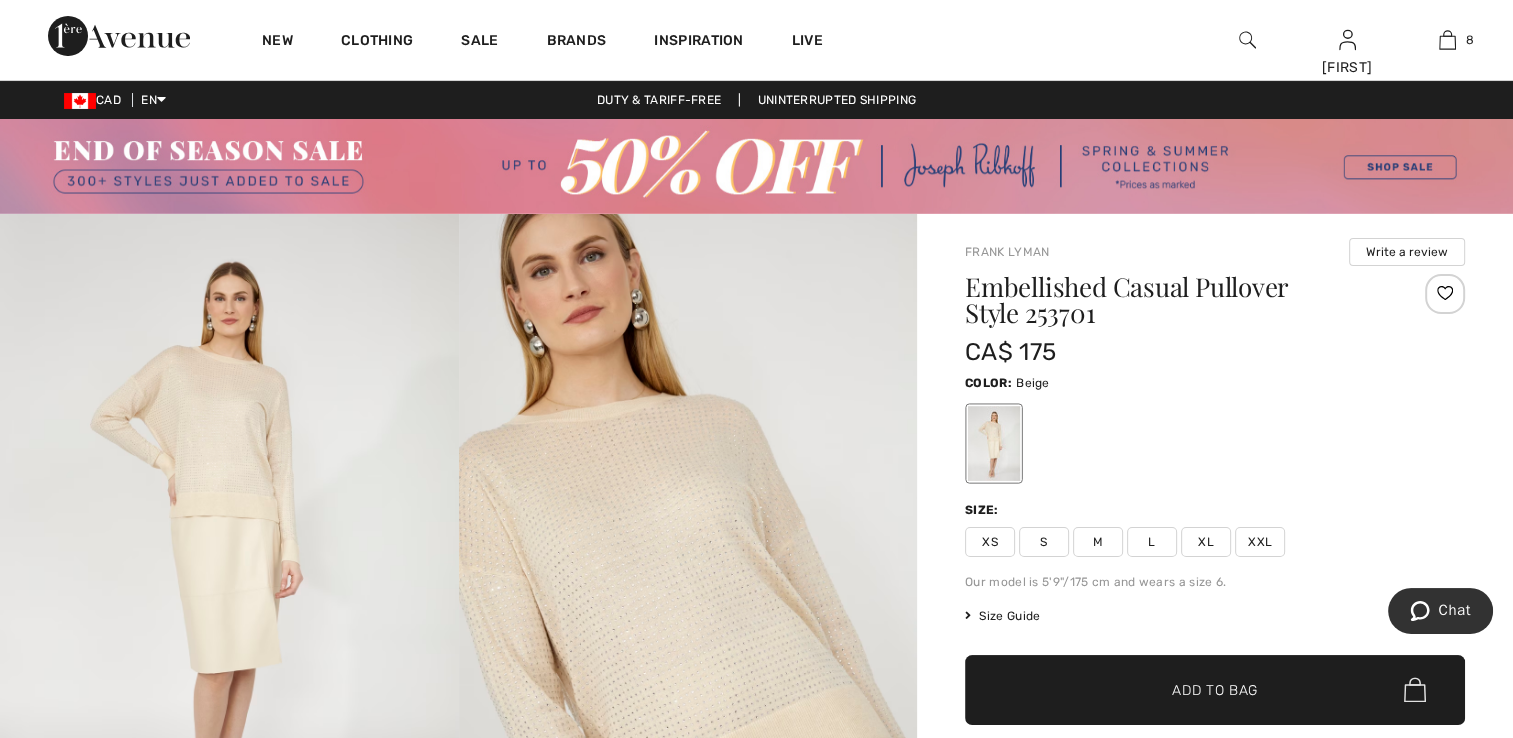 click at bounding box center [688, 558] 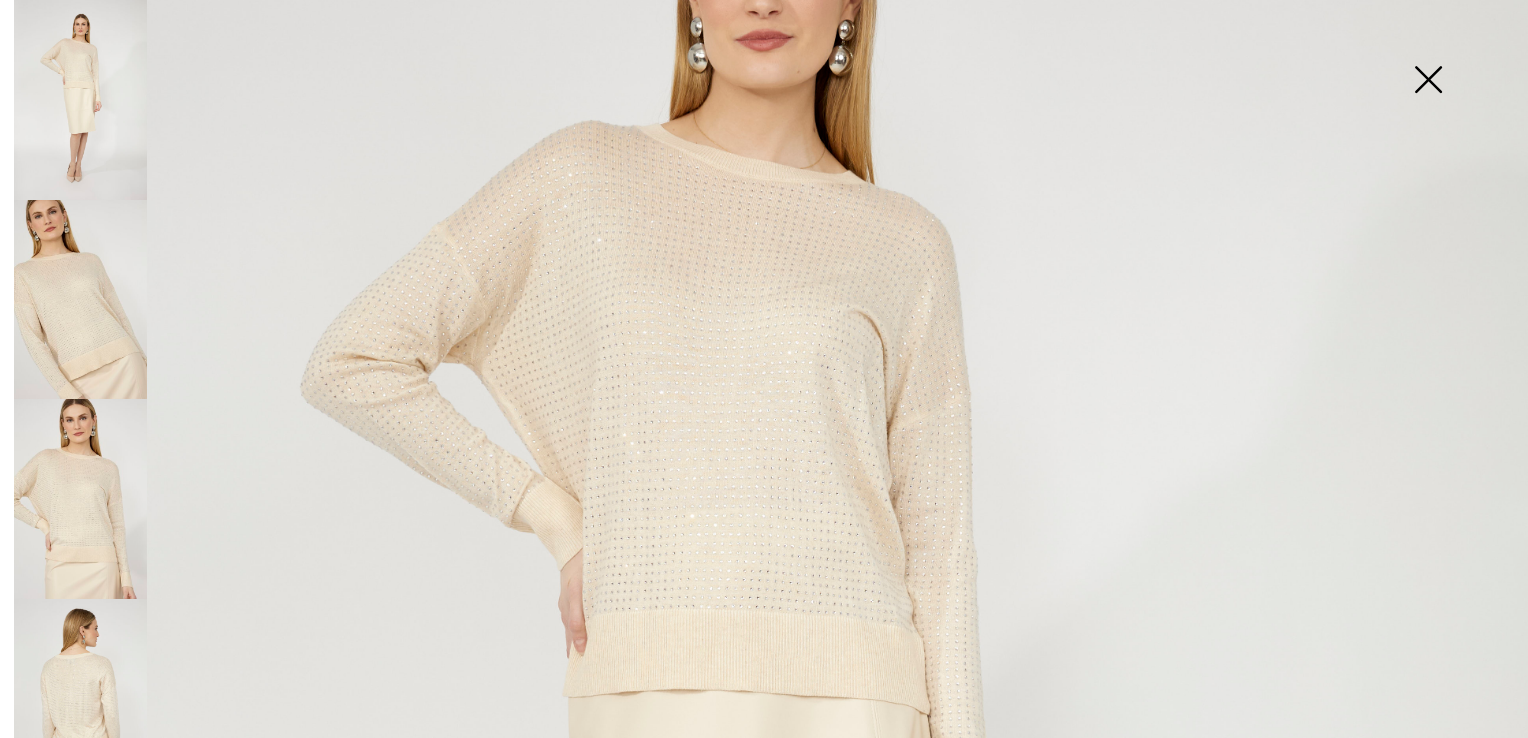 scroll, scrollTop: 400, scrollLeft: 0, axis: vertical 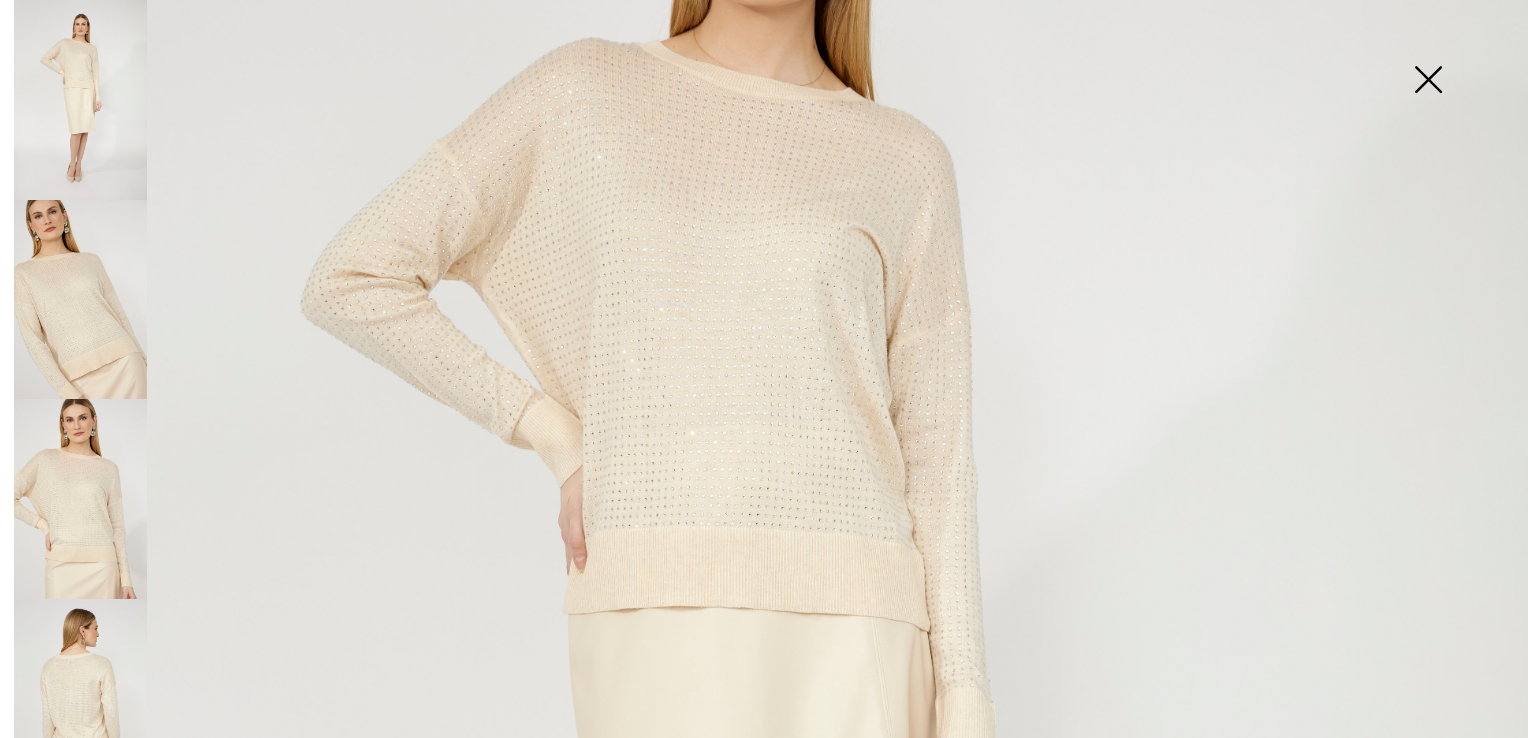 click at bounding box center [80, 300] 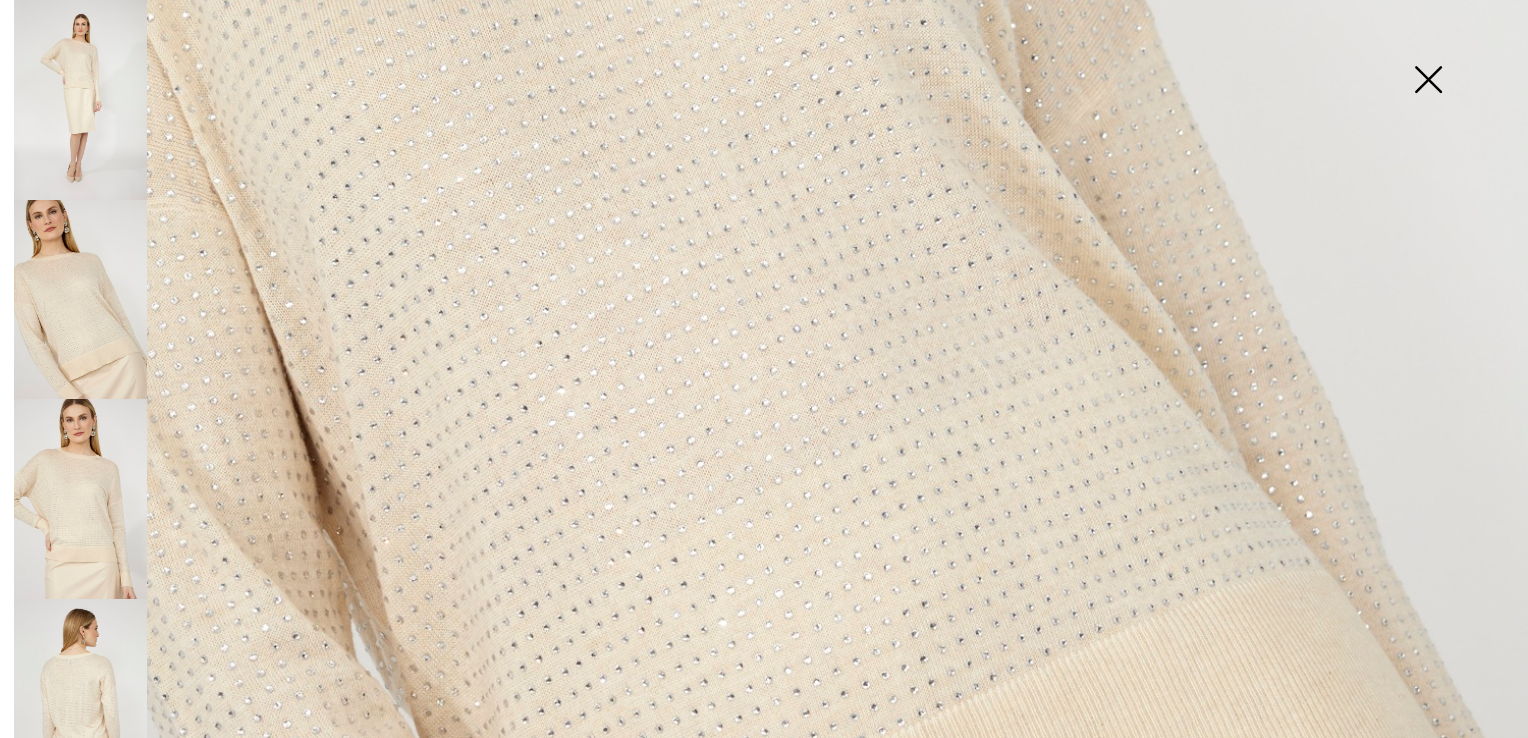 scroll, scrollTop: 1300, scrollLeft: 0, axis: vertical 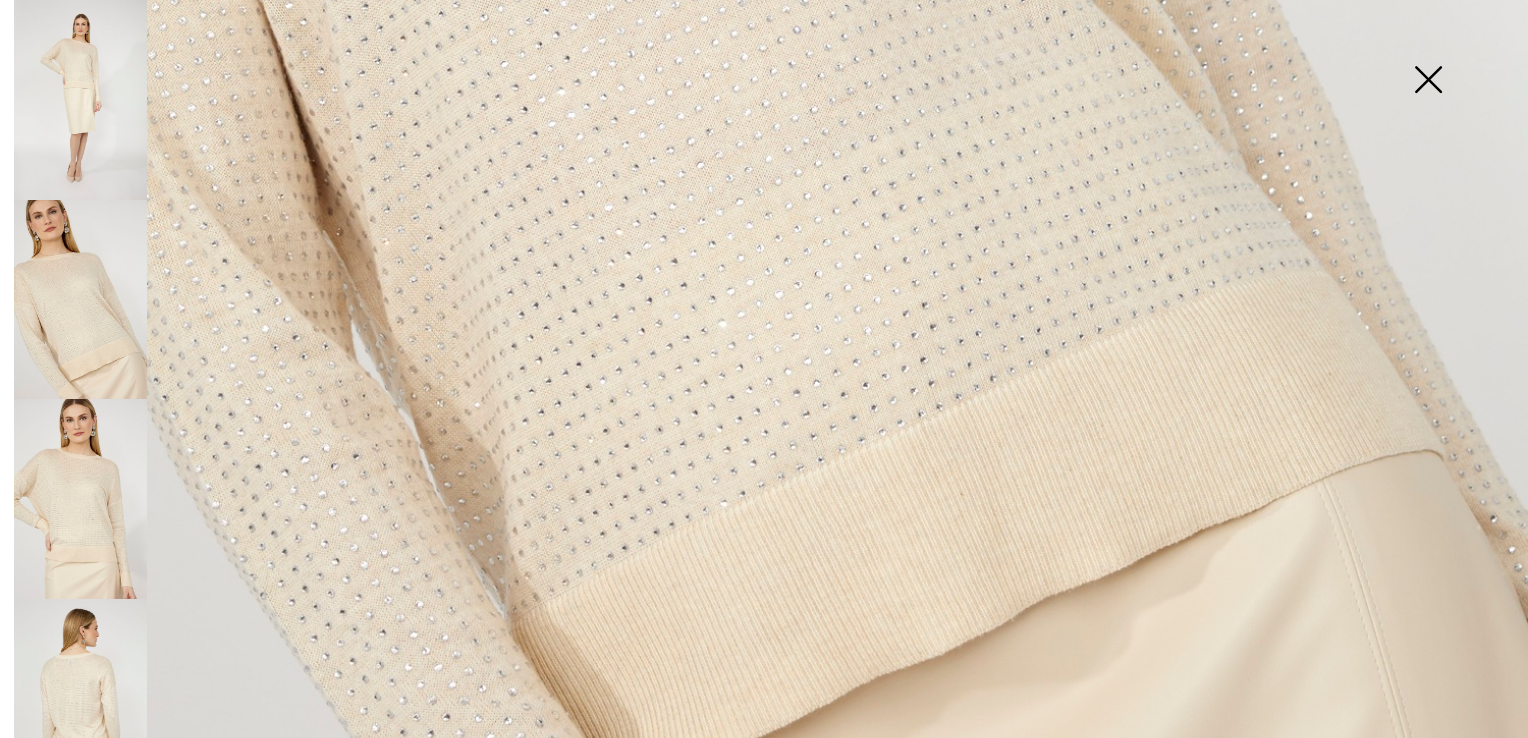 click at bounding box center (80, 499) 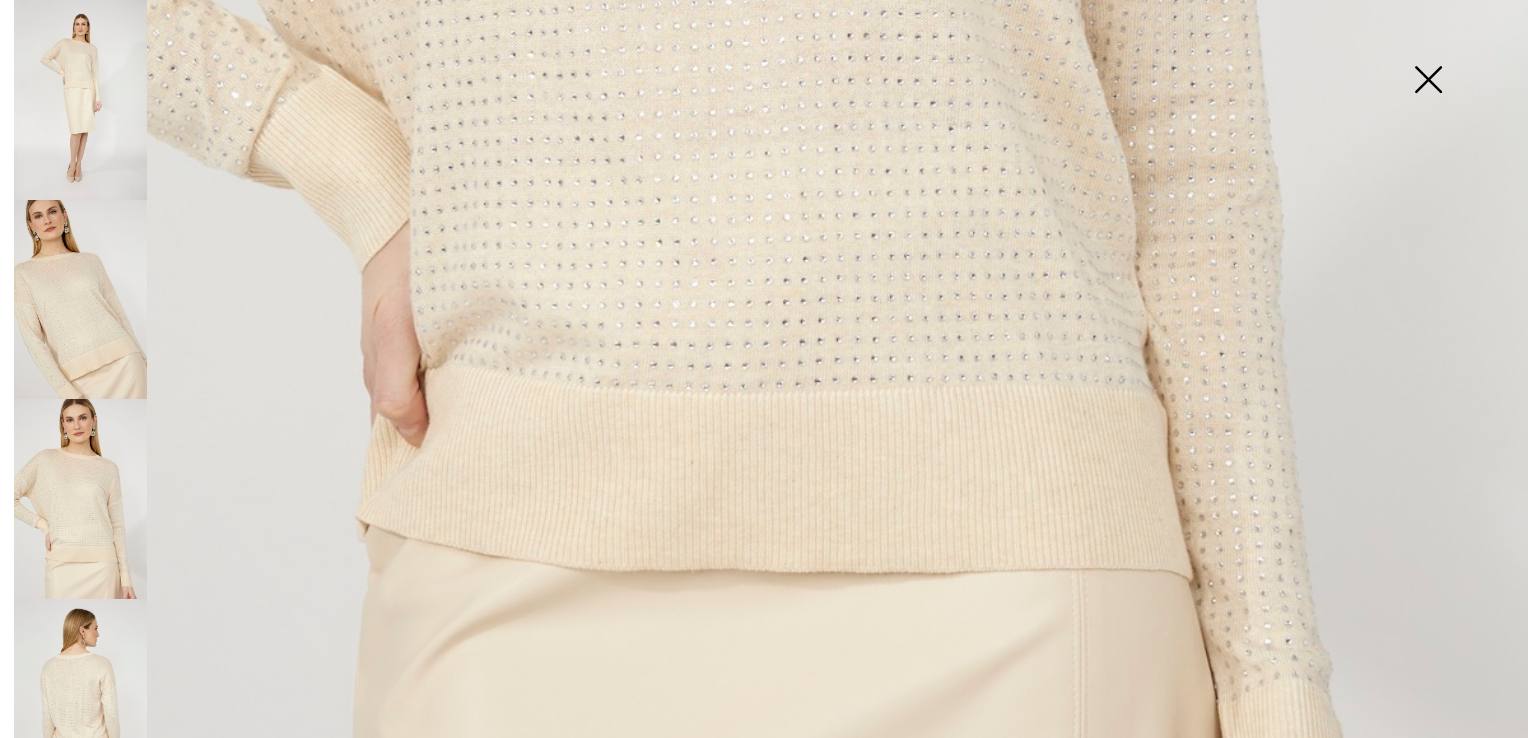 click at bounding box center [80, 699] 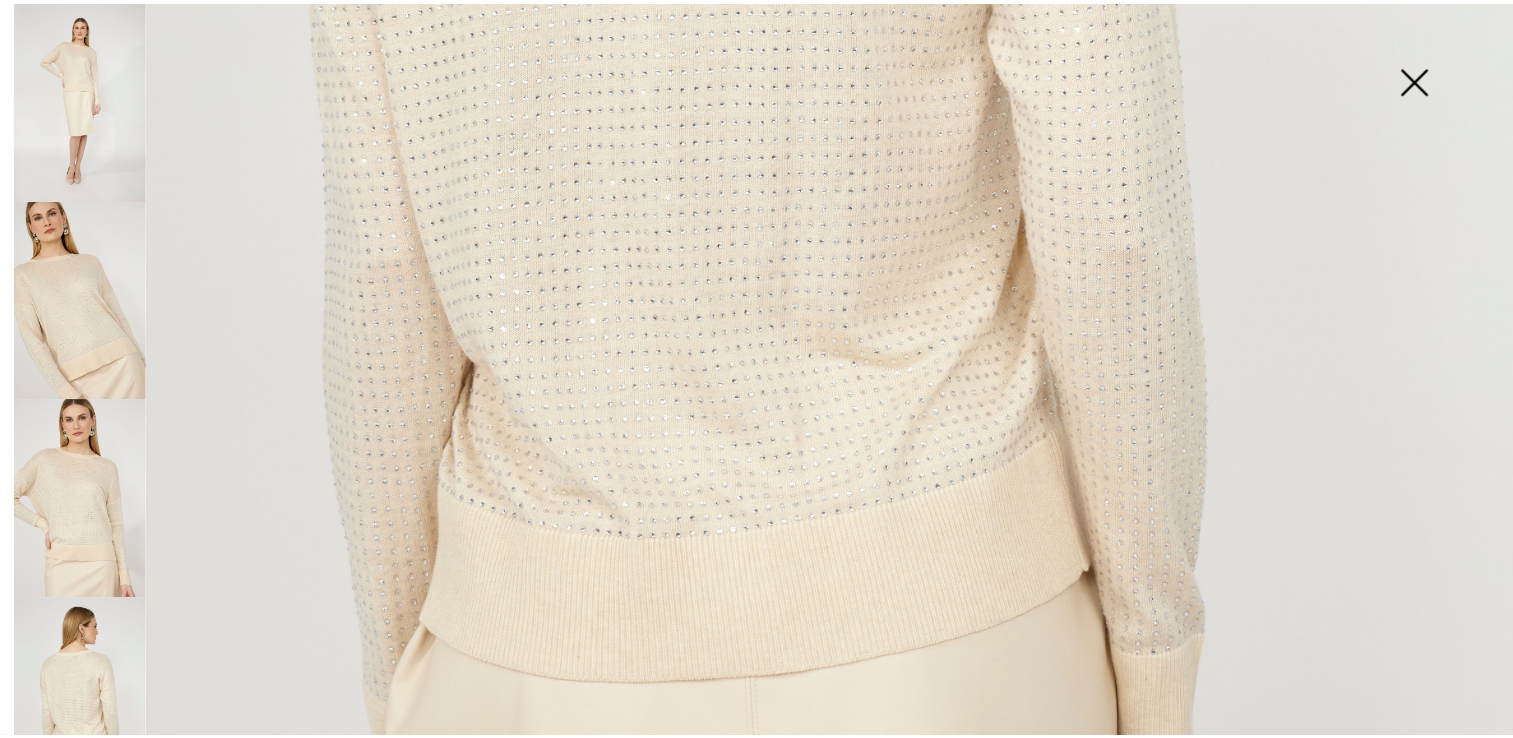 scroll, scrollTop: 1100, scrollLeft: 0, axis: vertical 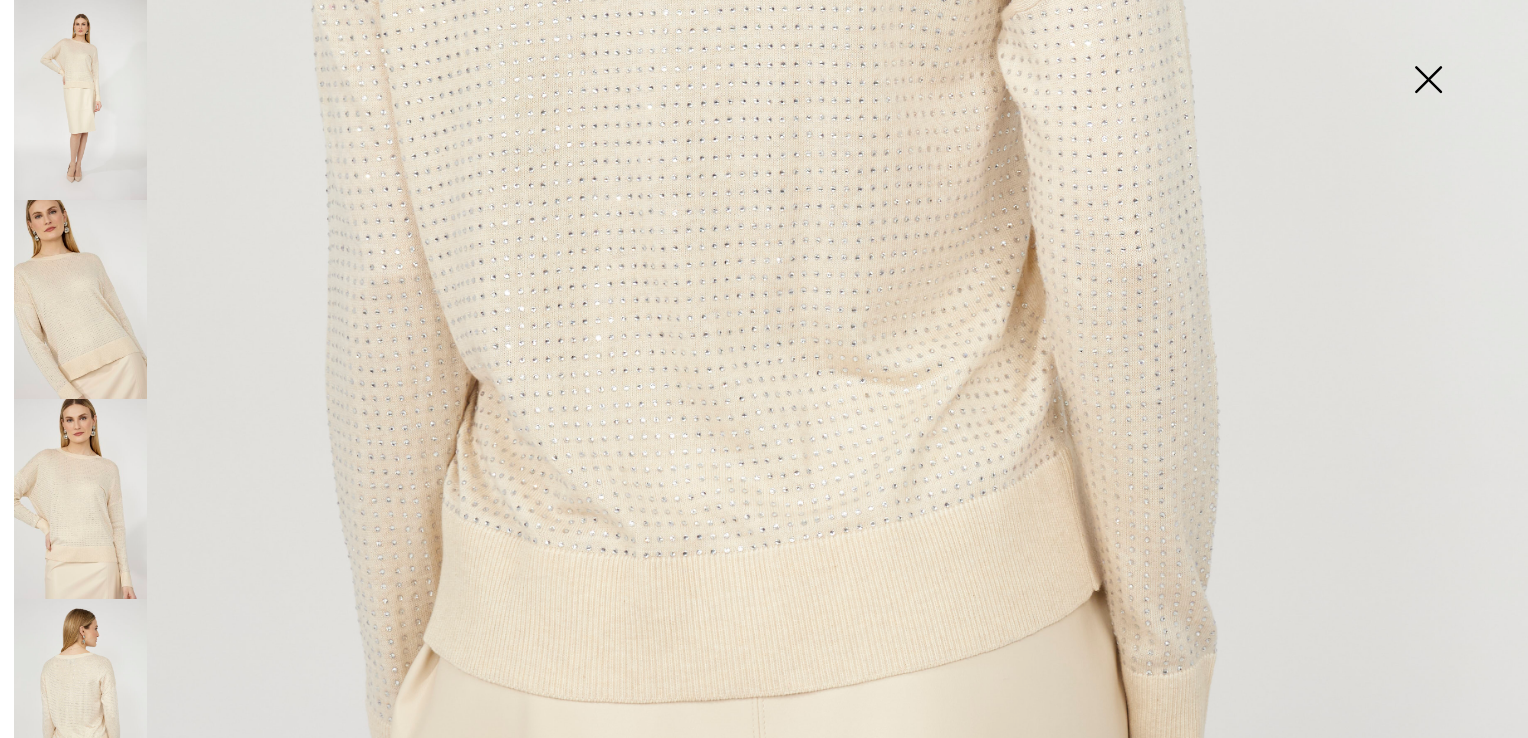 click at bounding box center [1428, 81] 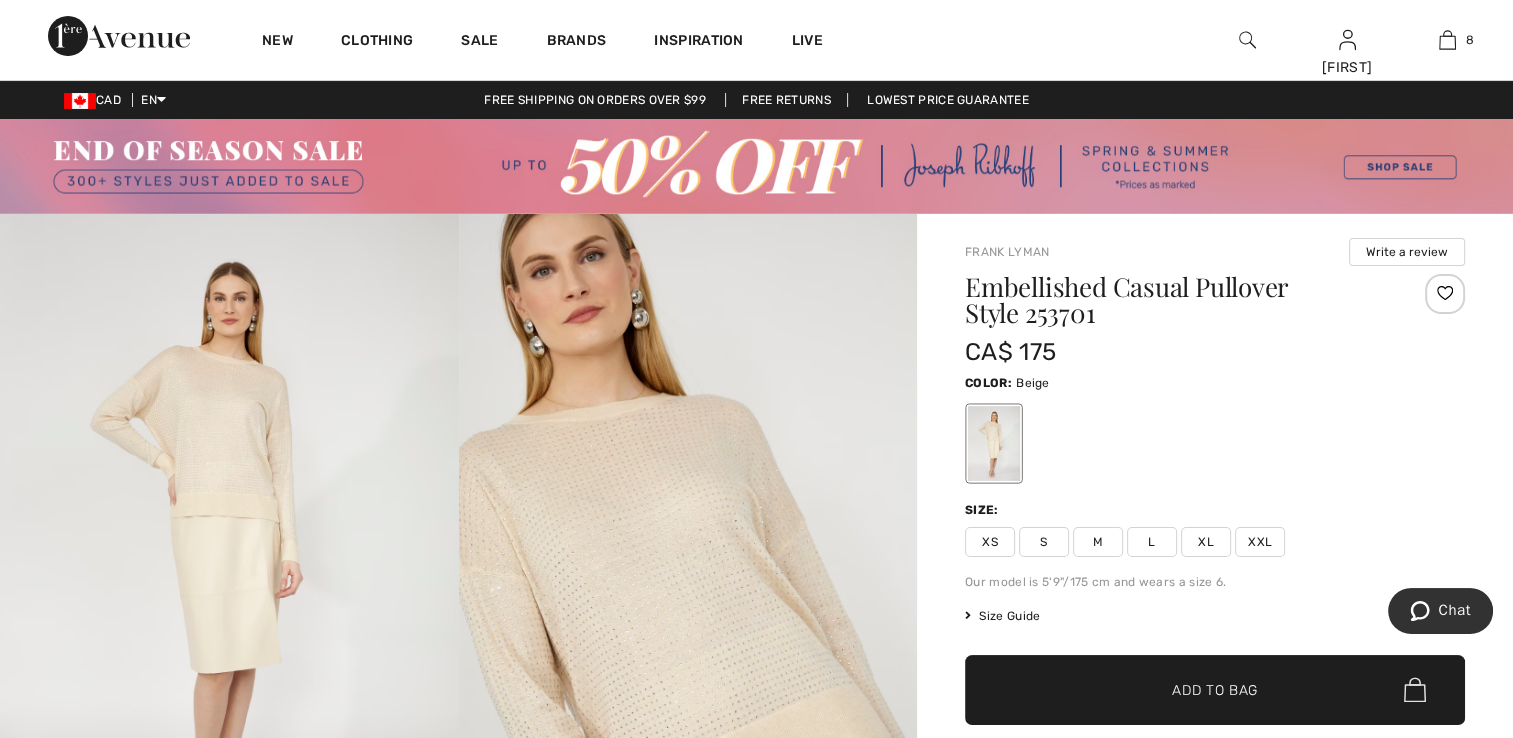 click on "XS" at bounding box center [990, 542] 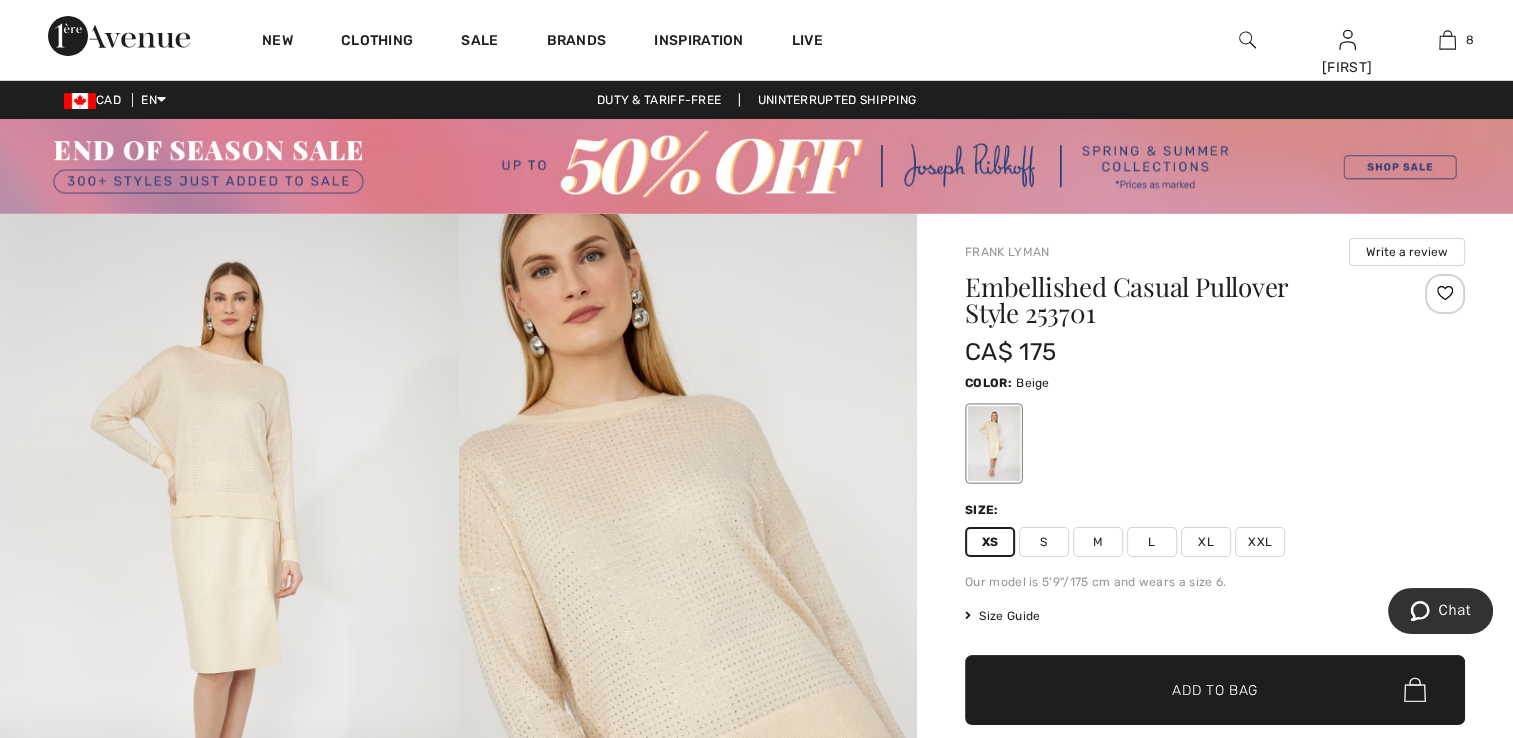 drag, startPoint x: 1180, startPoint y: 689, endPoint x: 1167, endPoint y: 670, distance: 23.021729 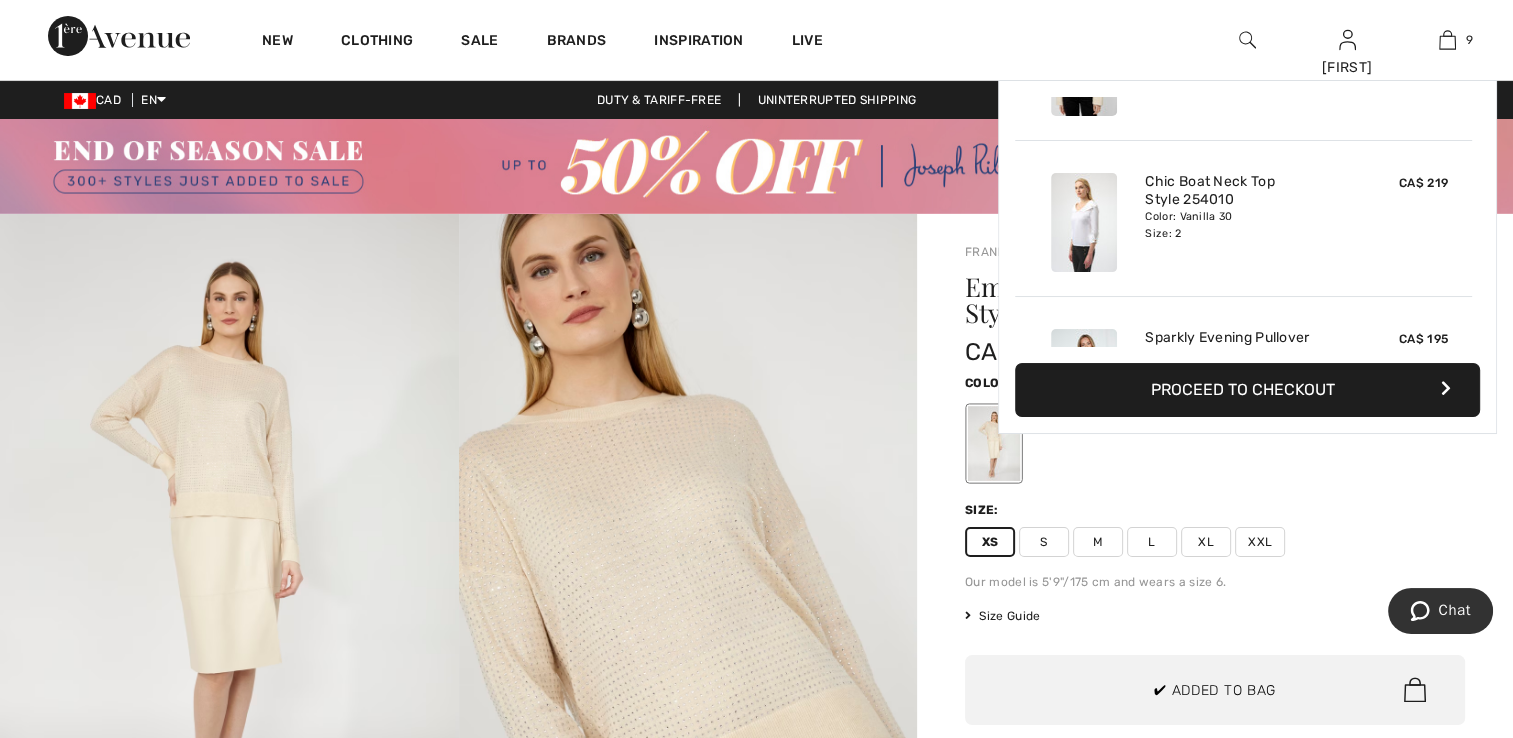 scroll, scrollTop: 952, scrollLeft: 0, axis: vertical 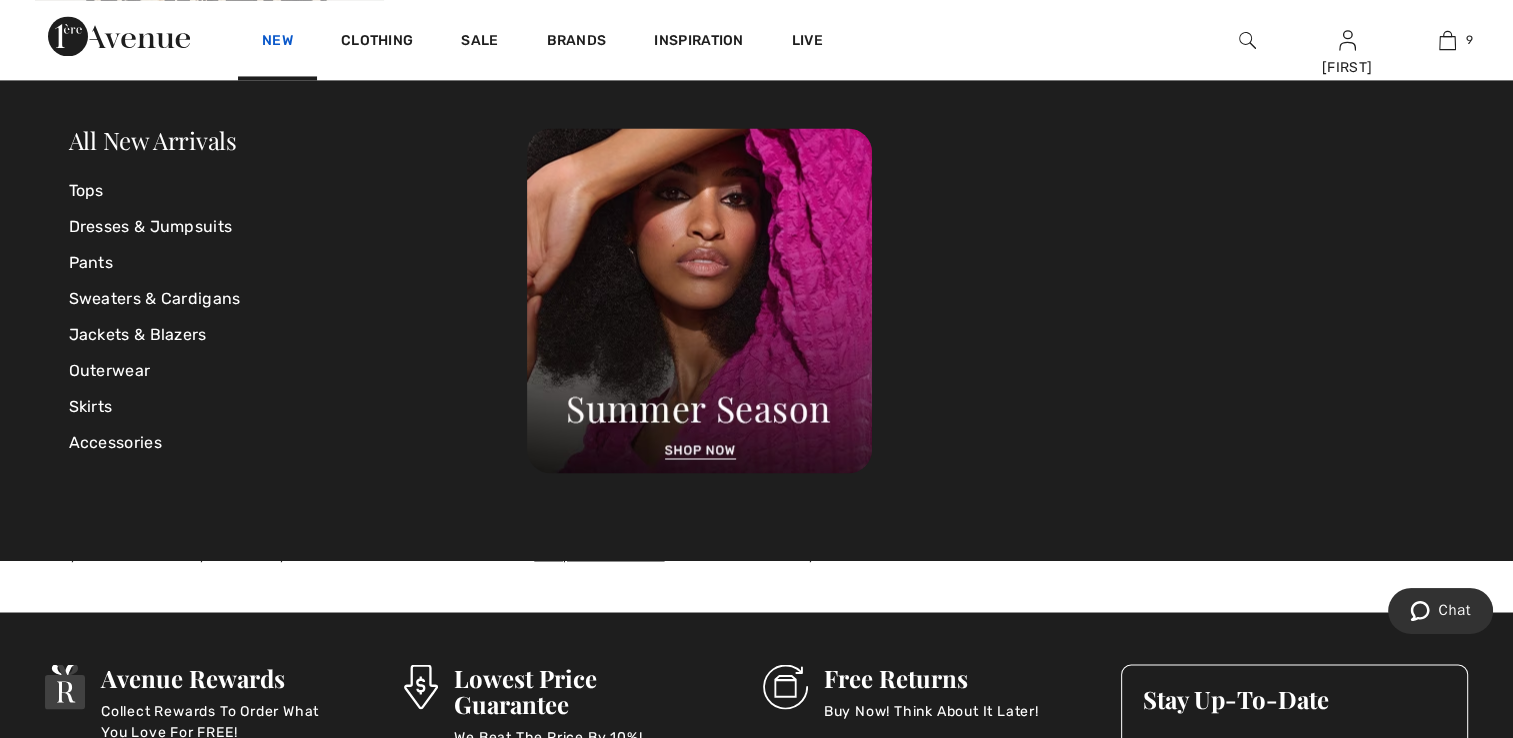 click on "New" at bounding box center [277, 42] 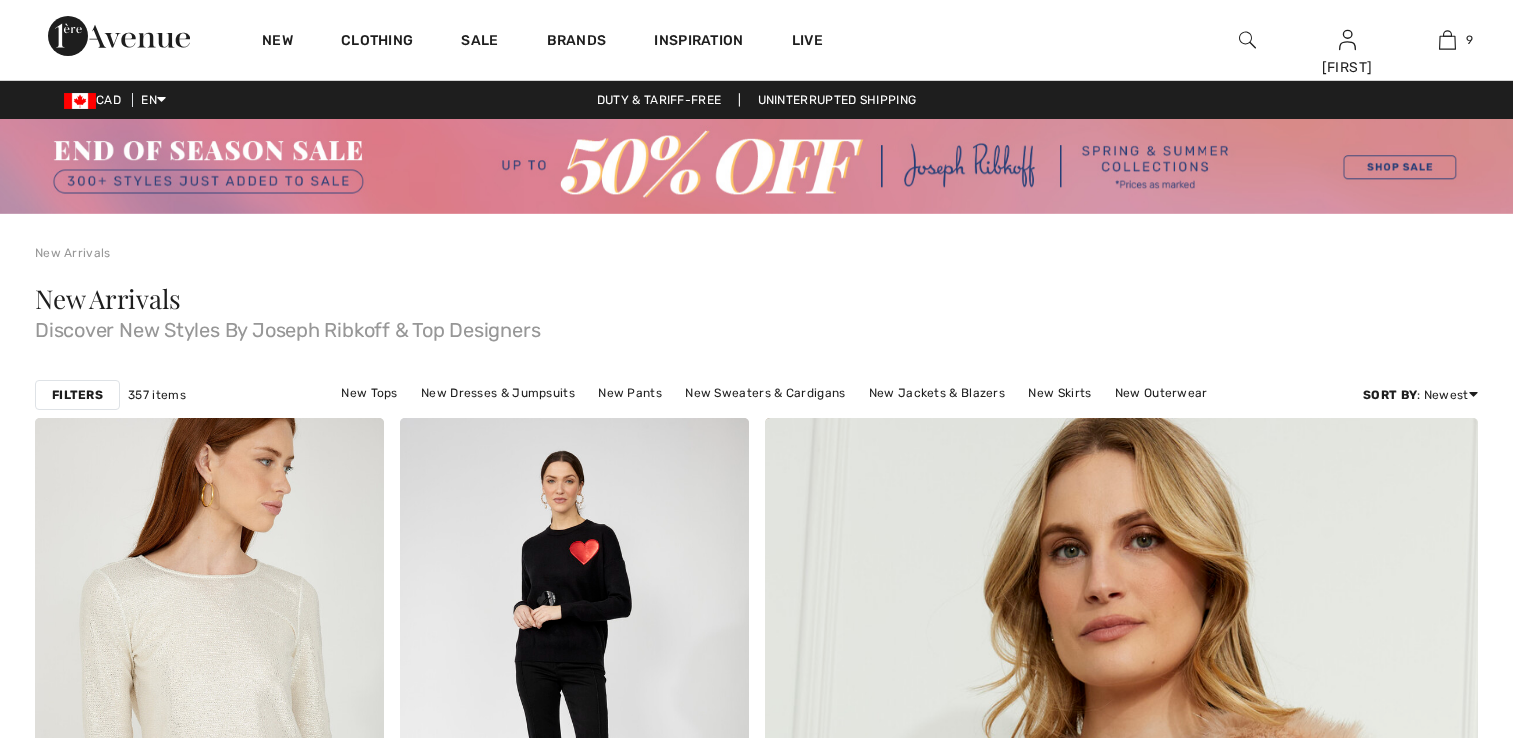scroll, scrollTop: 0, scrollLeft: 0, axis: both 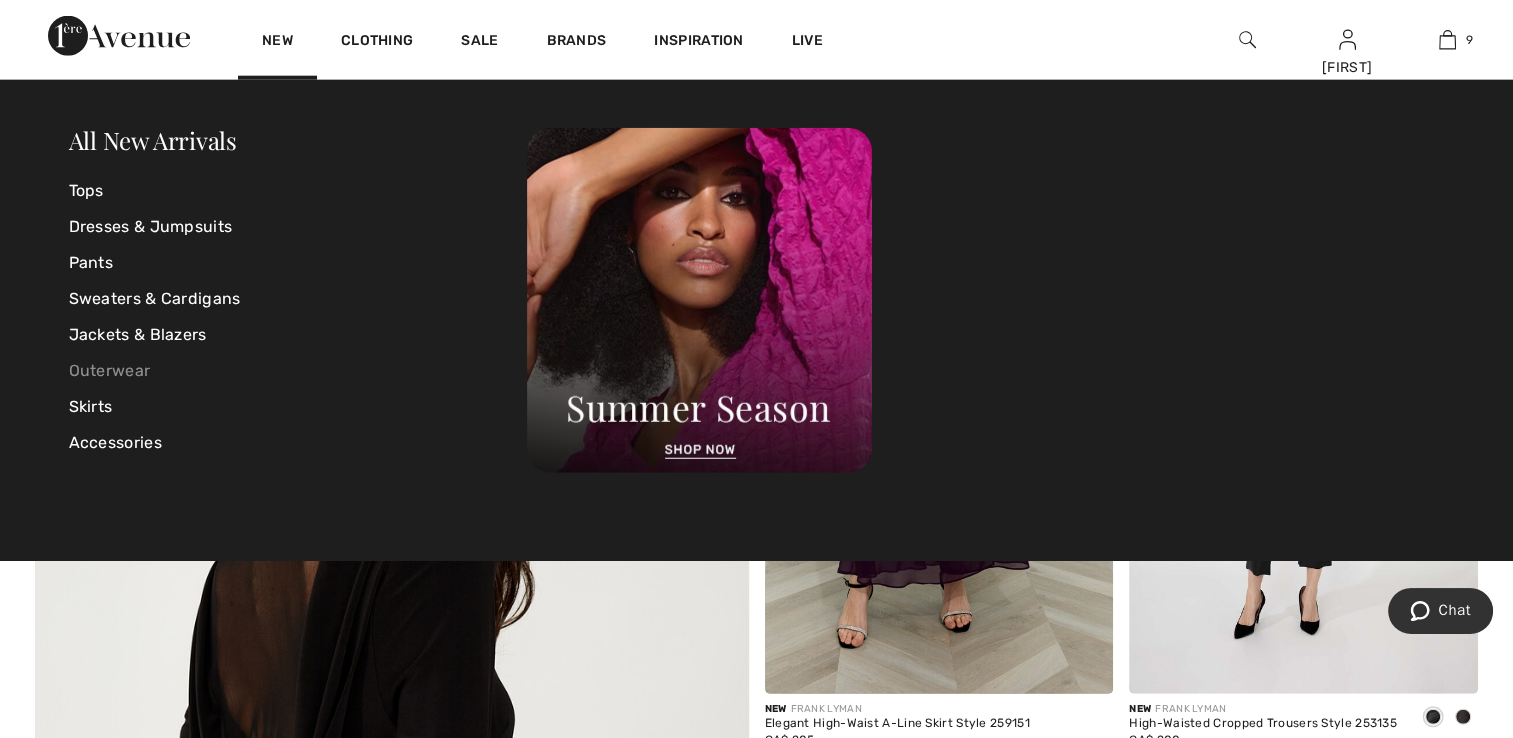 click on "Outerwear" at bounding box center [298, 371] 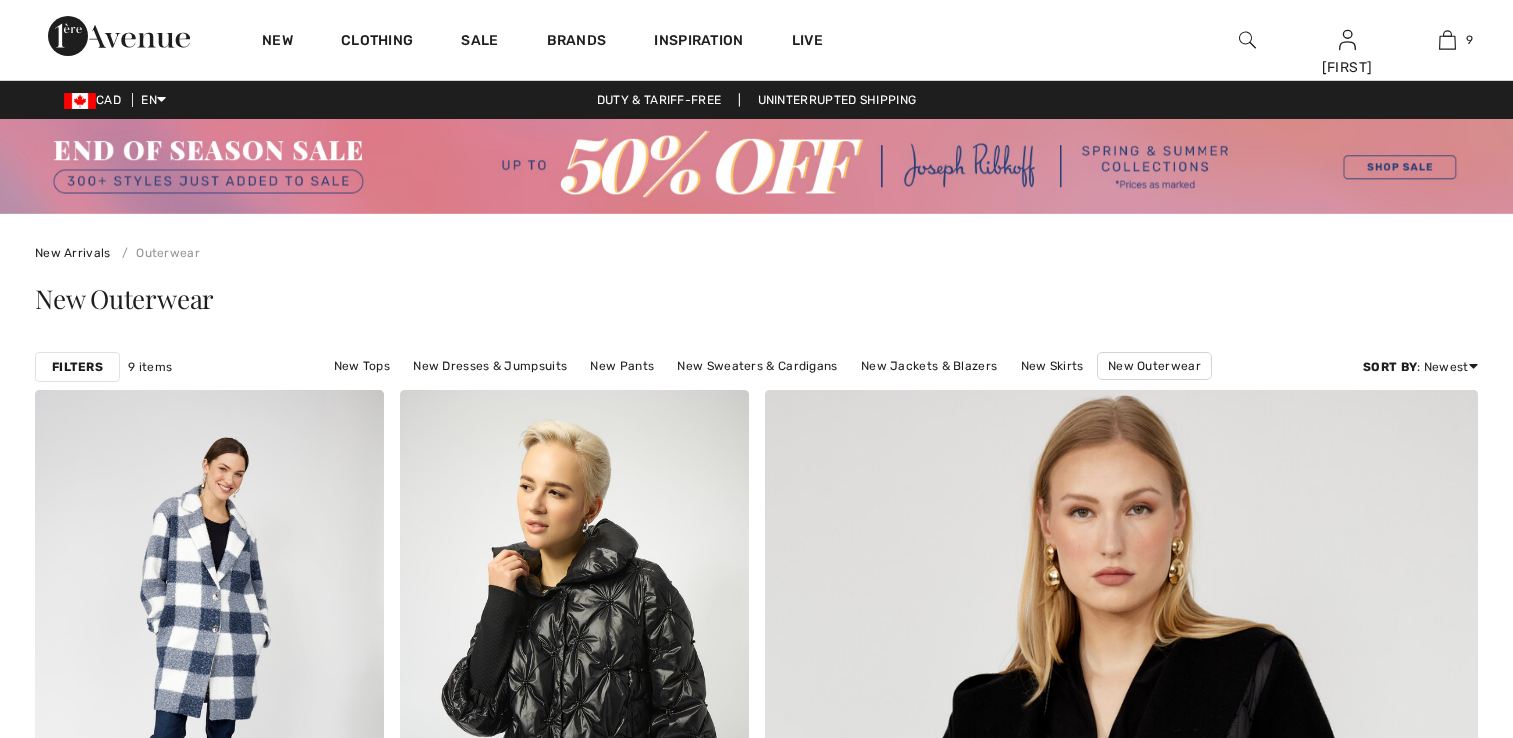 scroll, scrollTop: 0, scrollLeft: 0, axis: both 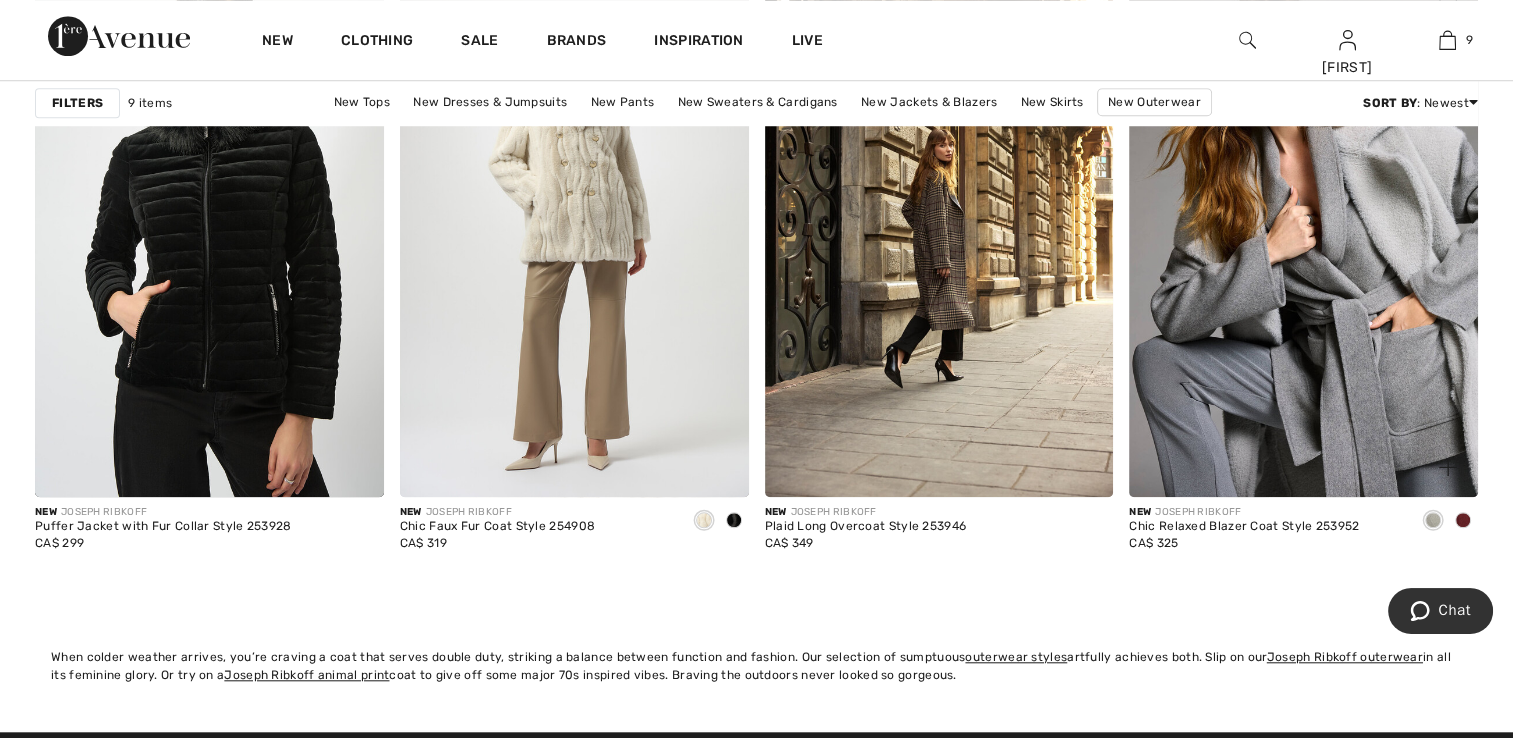 click at bounding box center (1463, 520) 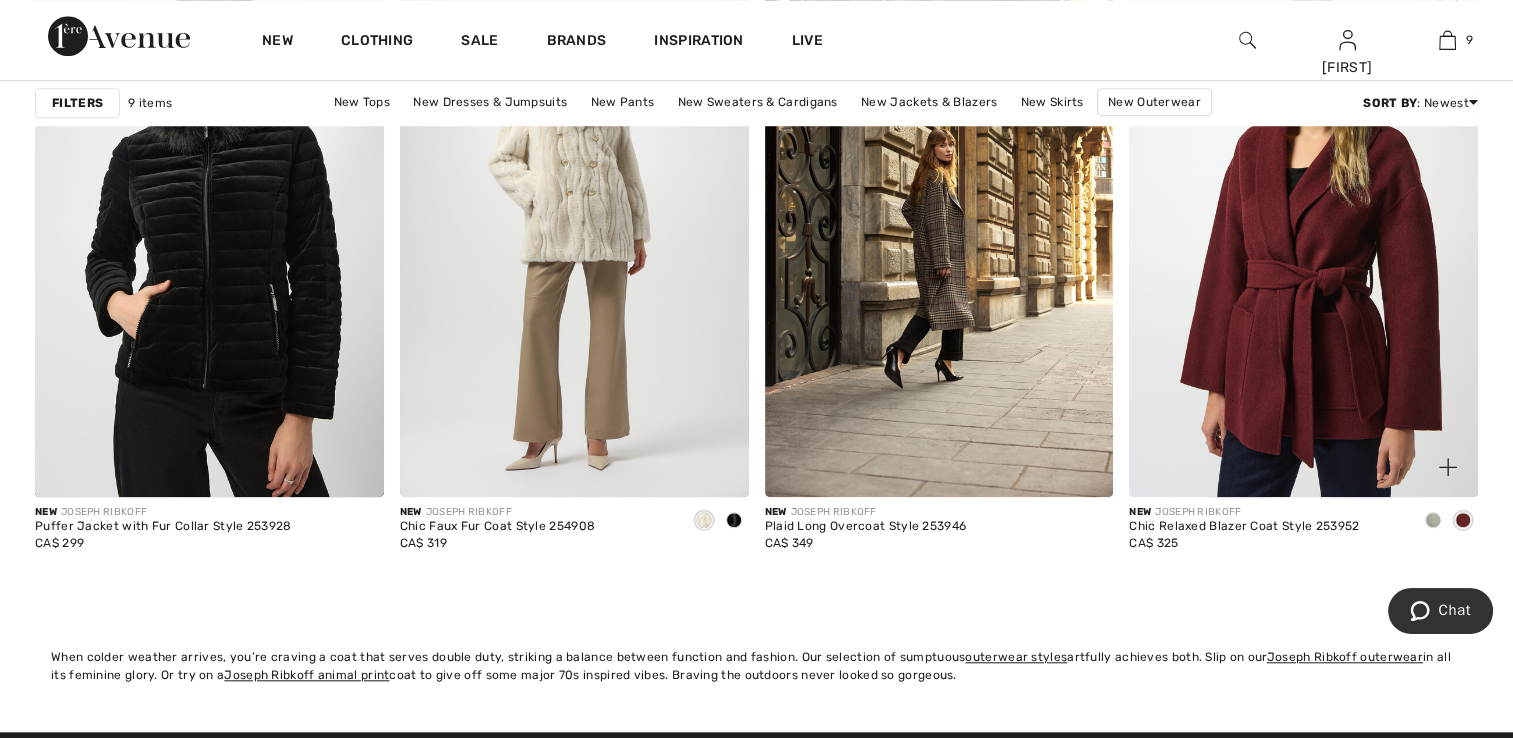 click at bounding box center [1433, 520] 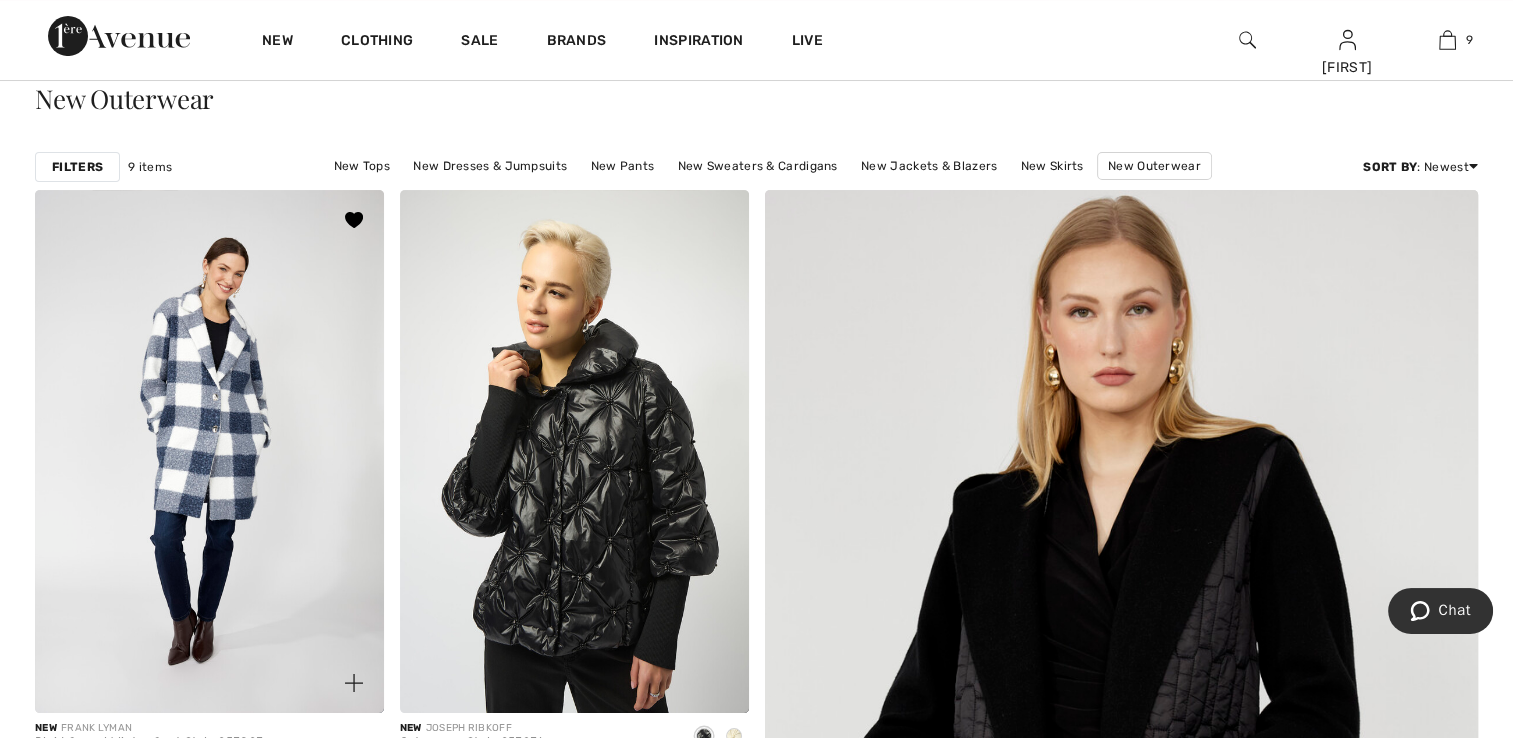 scroll, scrollTop: 200, scrollLeft: 0, axis: vertical 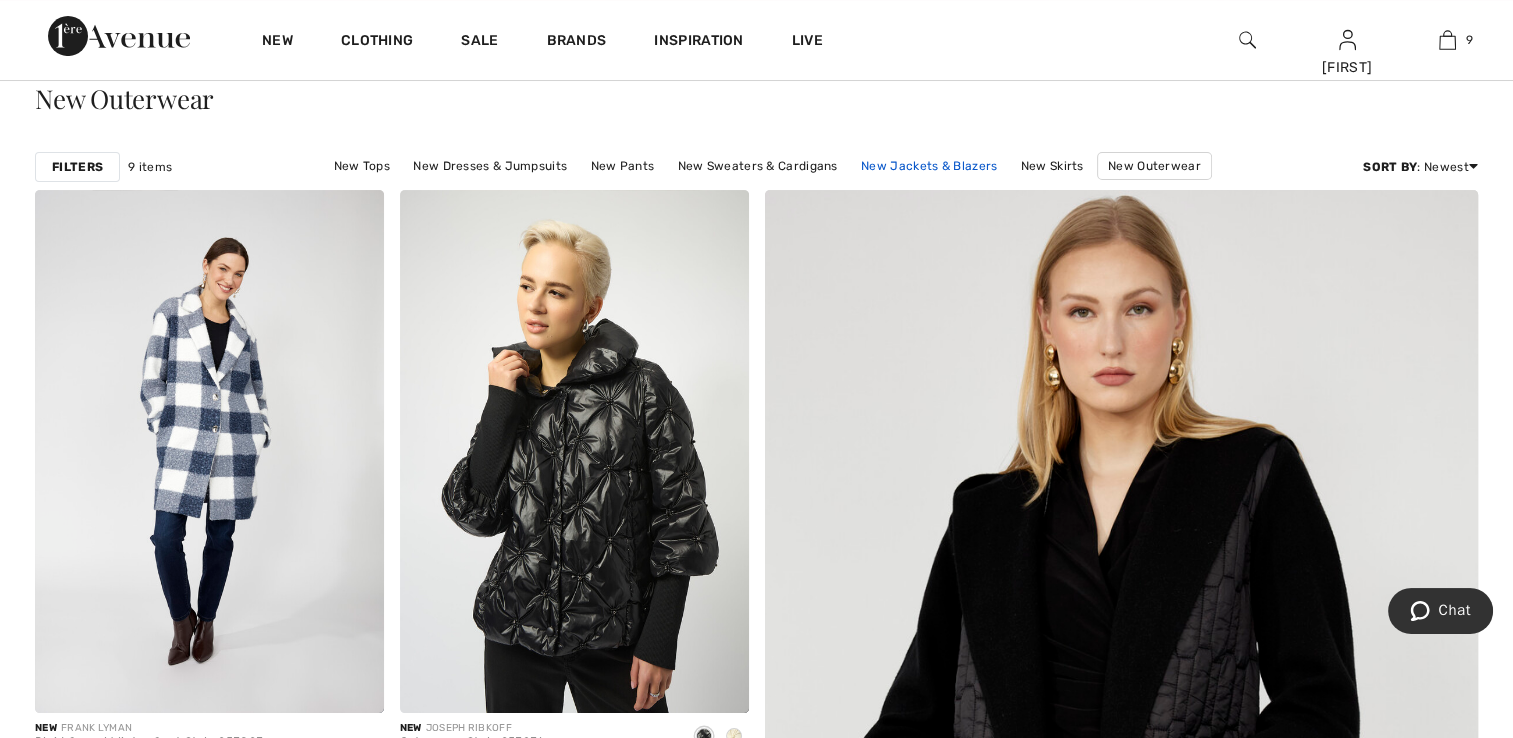 click on "New Jackets & Blazers" at bounding box center [929, 166] 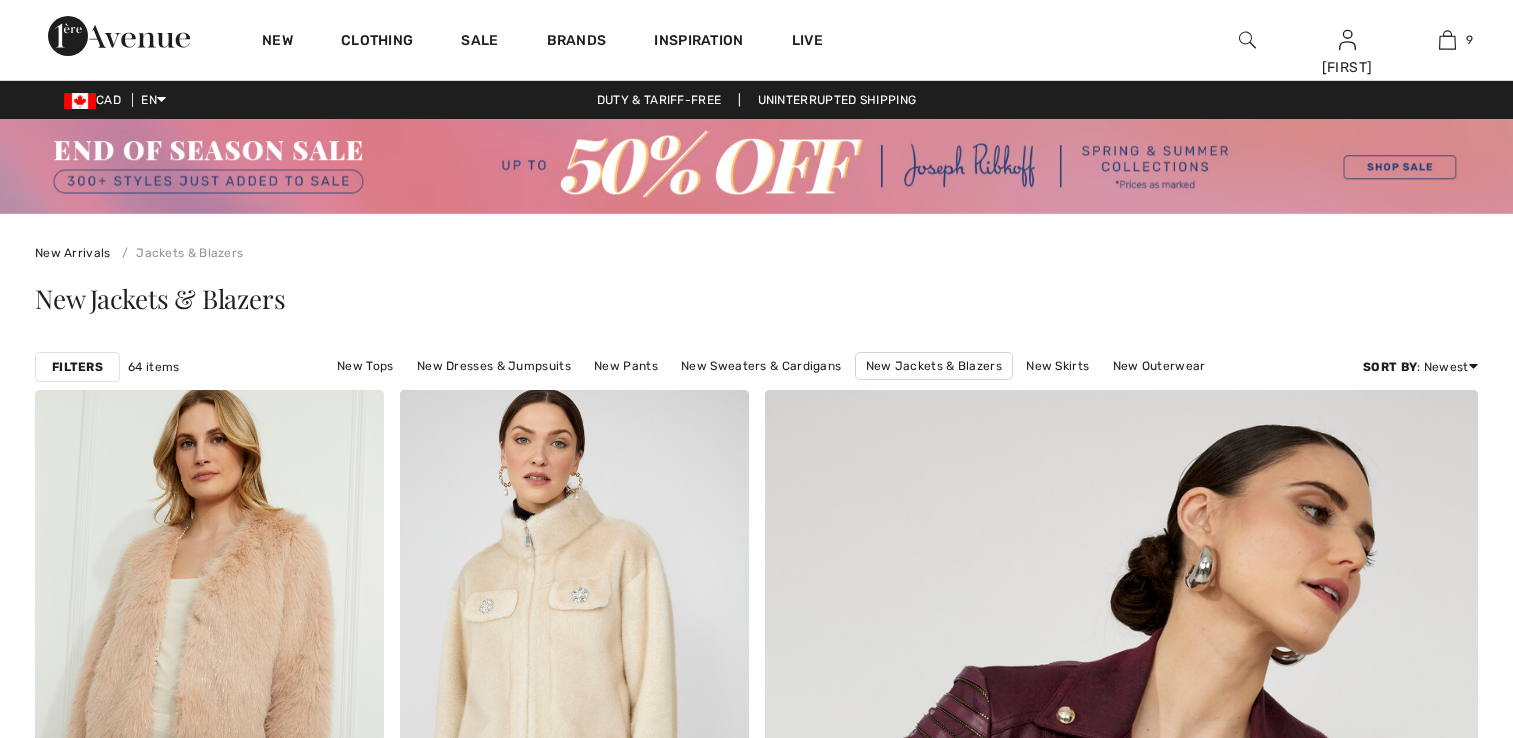 scroll, scrollTop: 0, scrollLeft: 0, axis: both 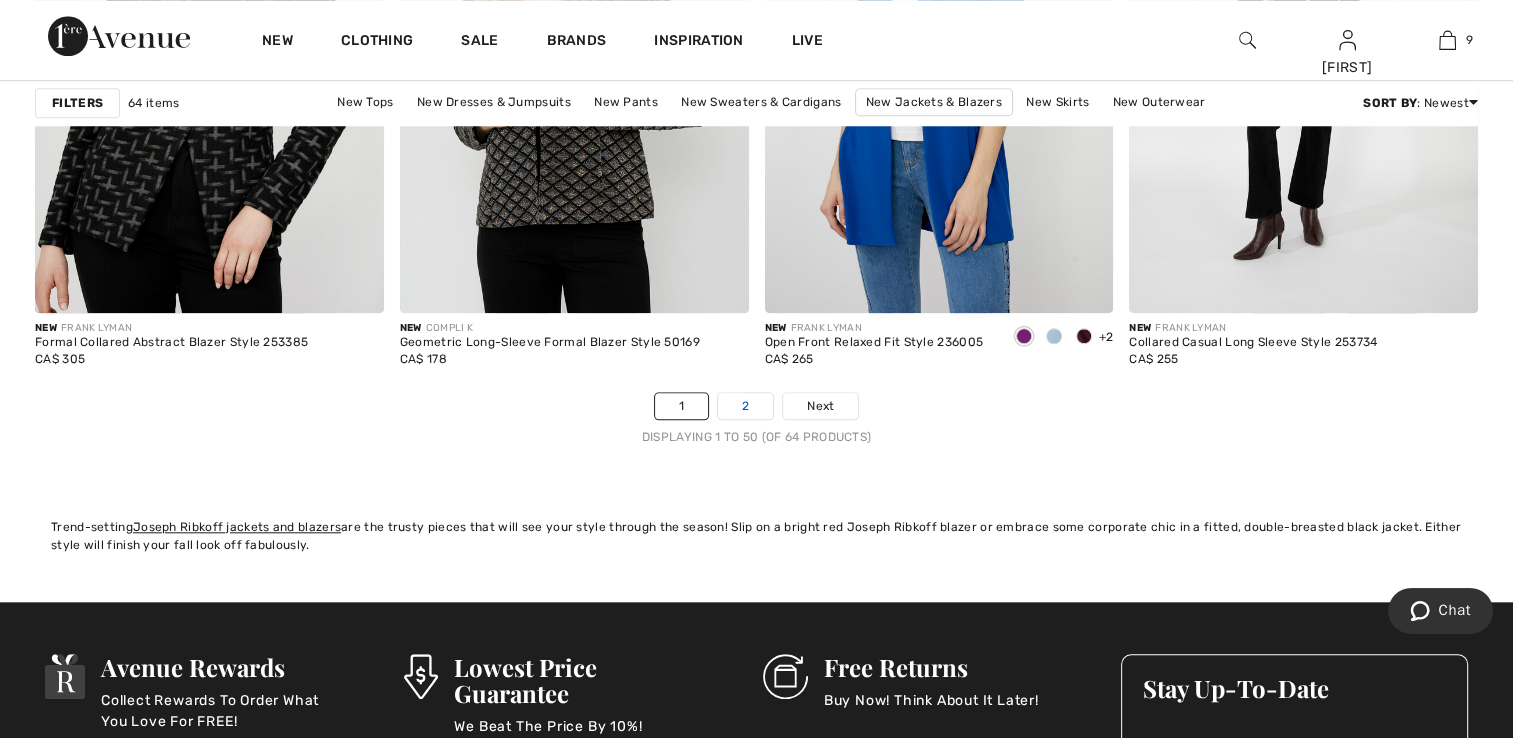 click on "2" at bounding box center [745, 406] 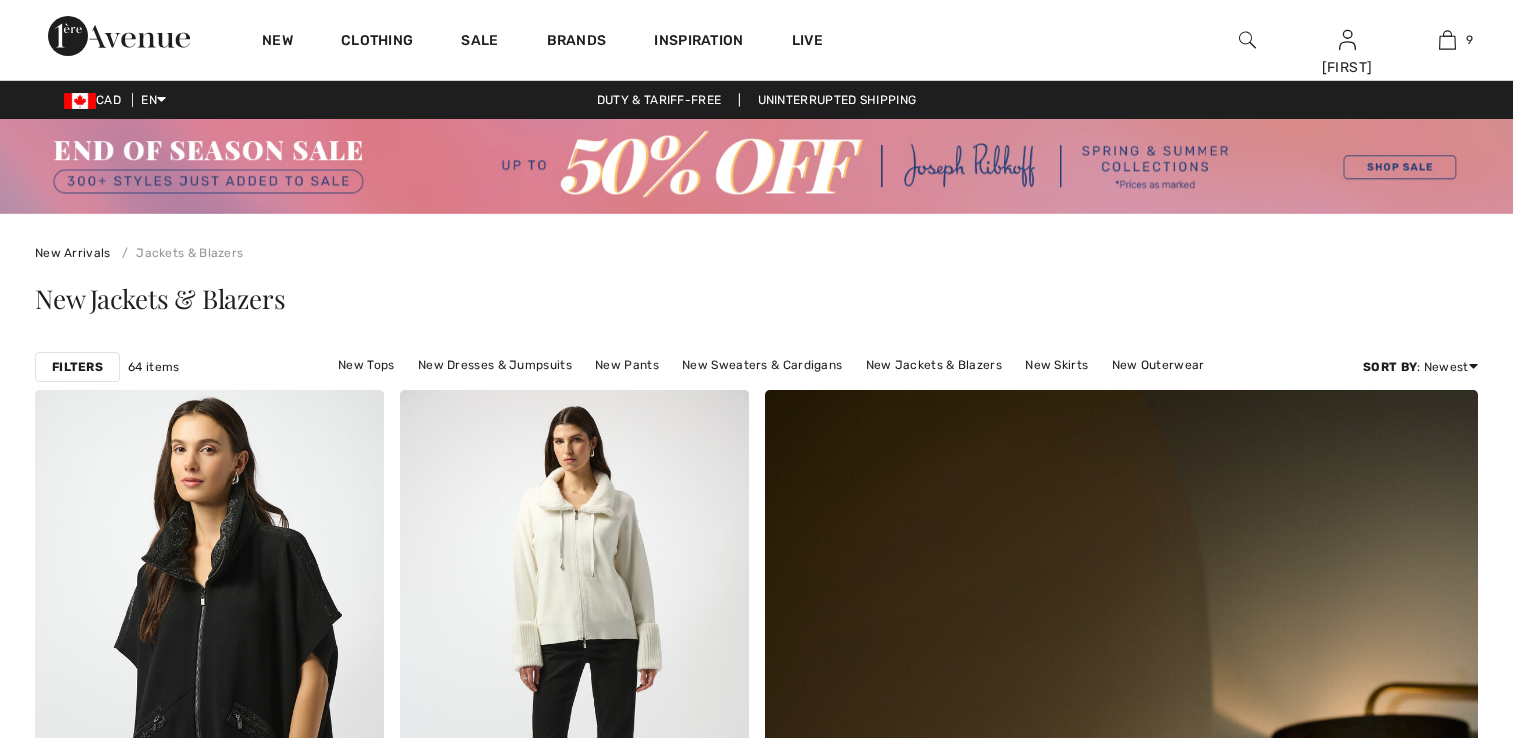 scroll, scrollTop: 0, scrollLeft: 0, axis: both 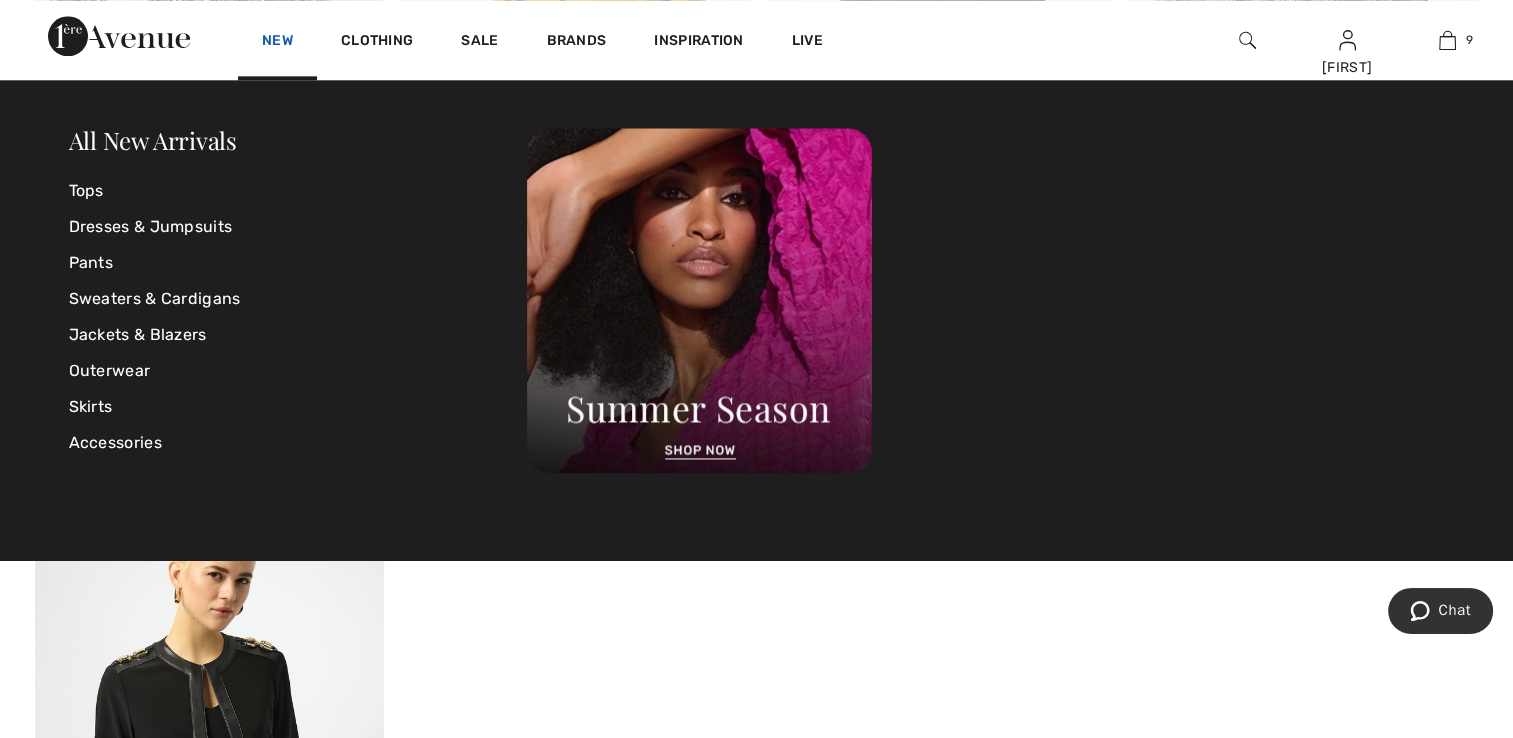 click on "New" at bounding box center [277, 42] 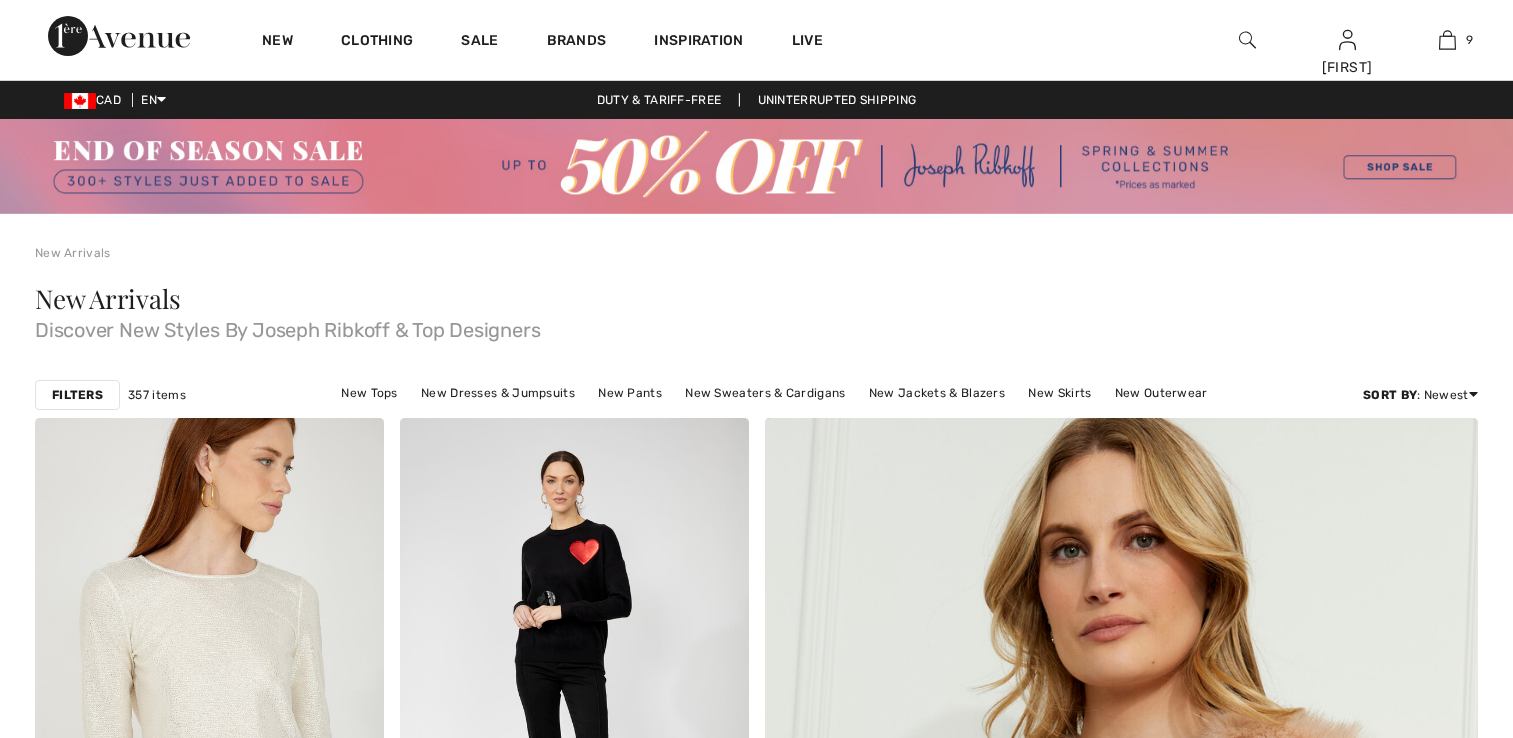 scroll, scrollTop: 0, scrollLeft: 0, axis: both 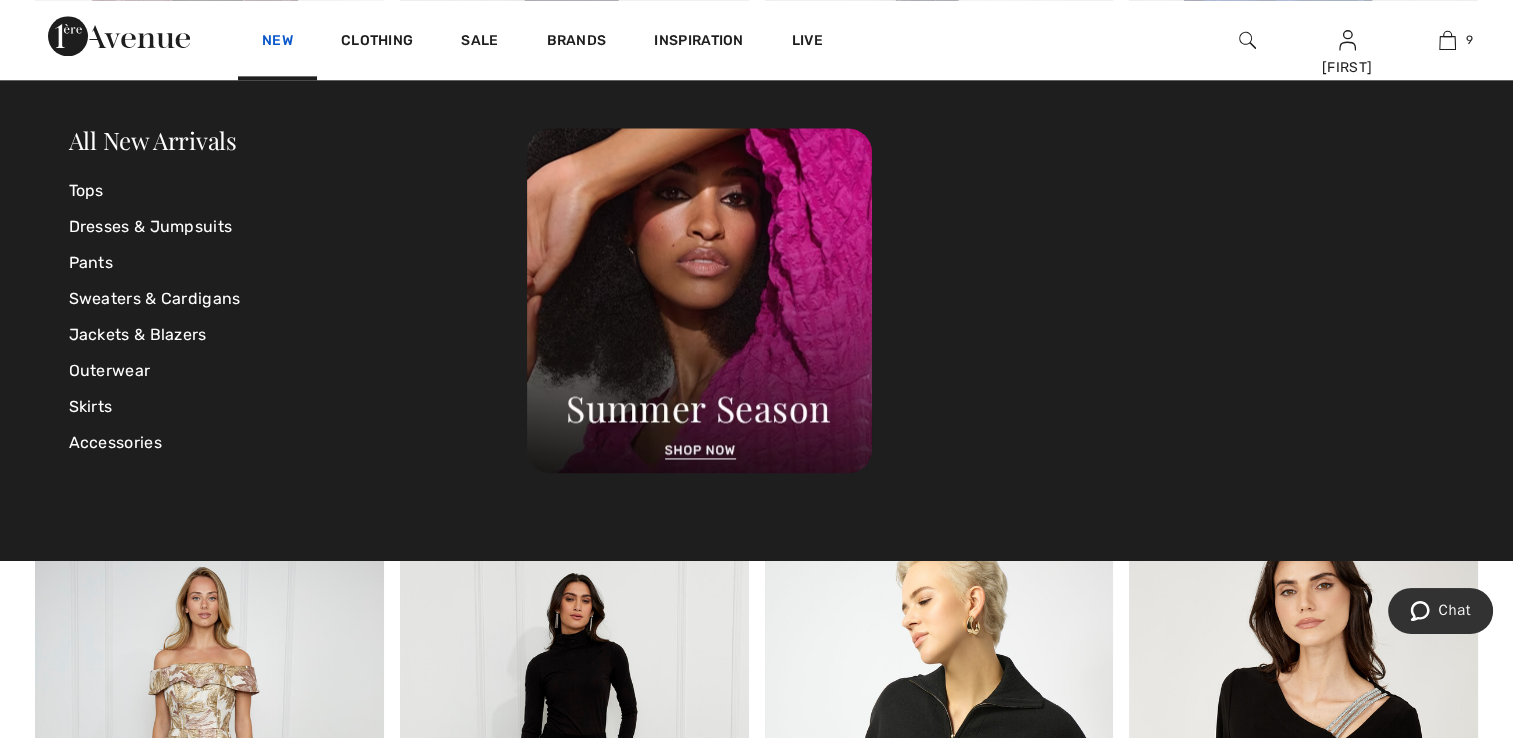 click on "New" at bounding box center [277, 42] 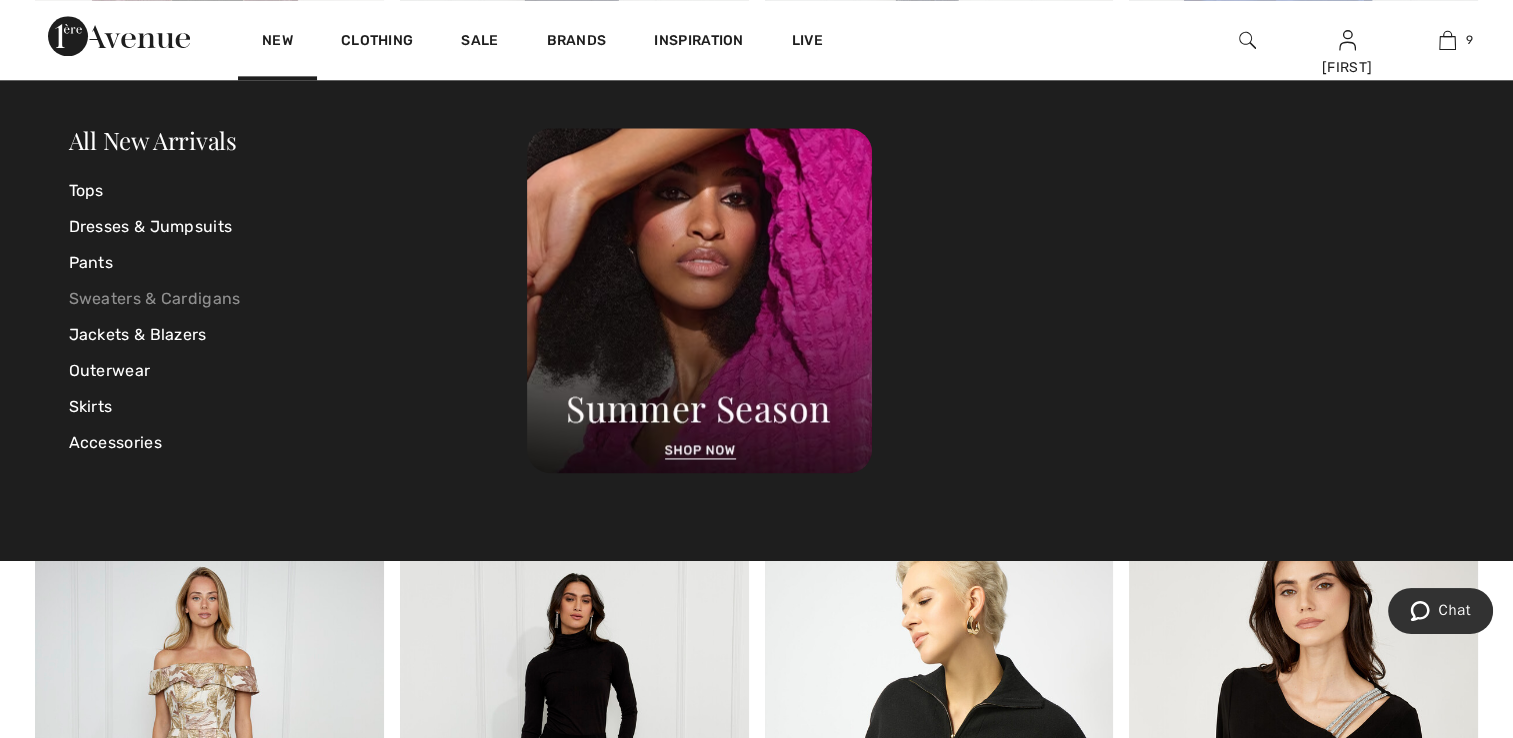 click on "Sweaters & Cardigans" at bounding box center [298, 299] 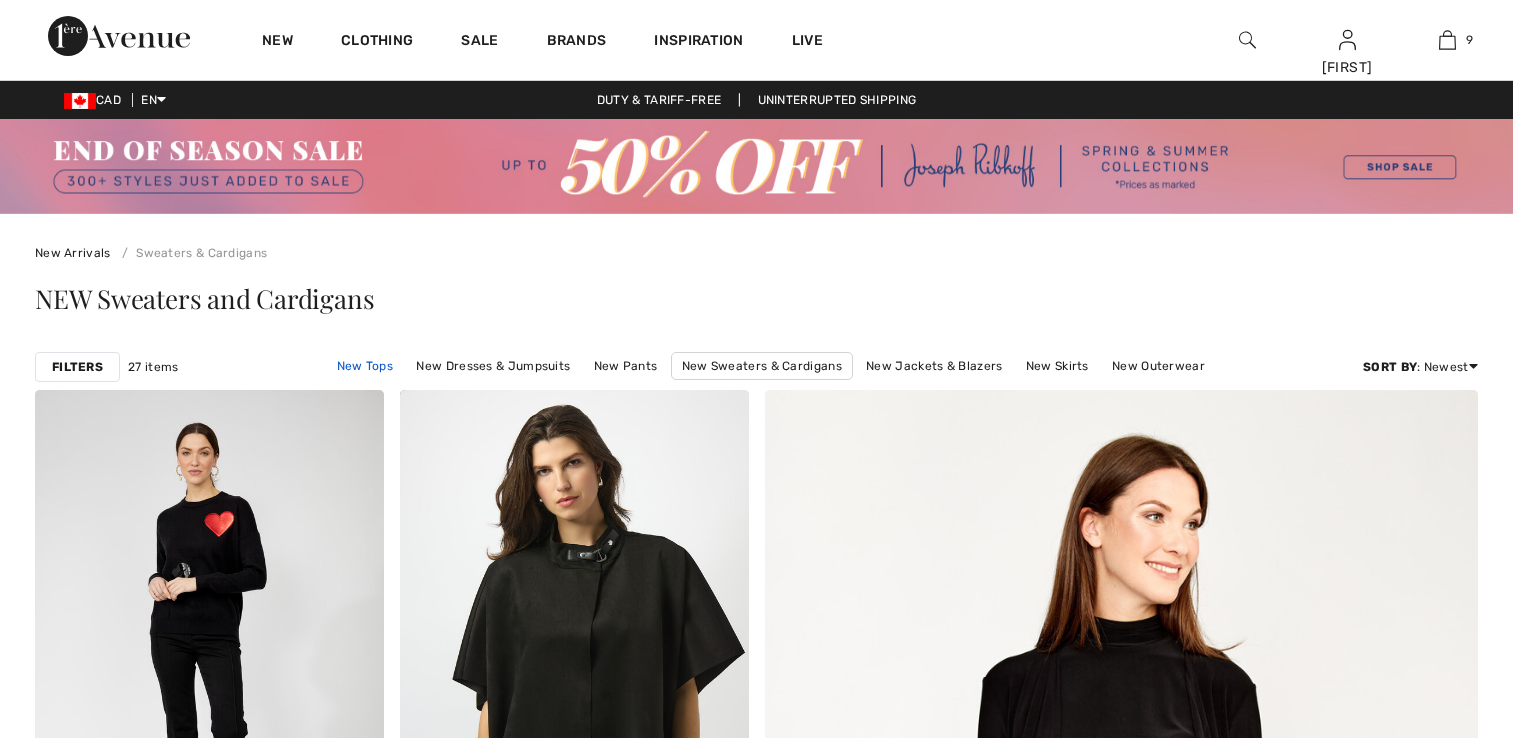 scroll, scrollTop: 0, scrollLeft: 0, axis: both 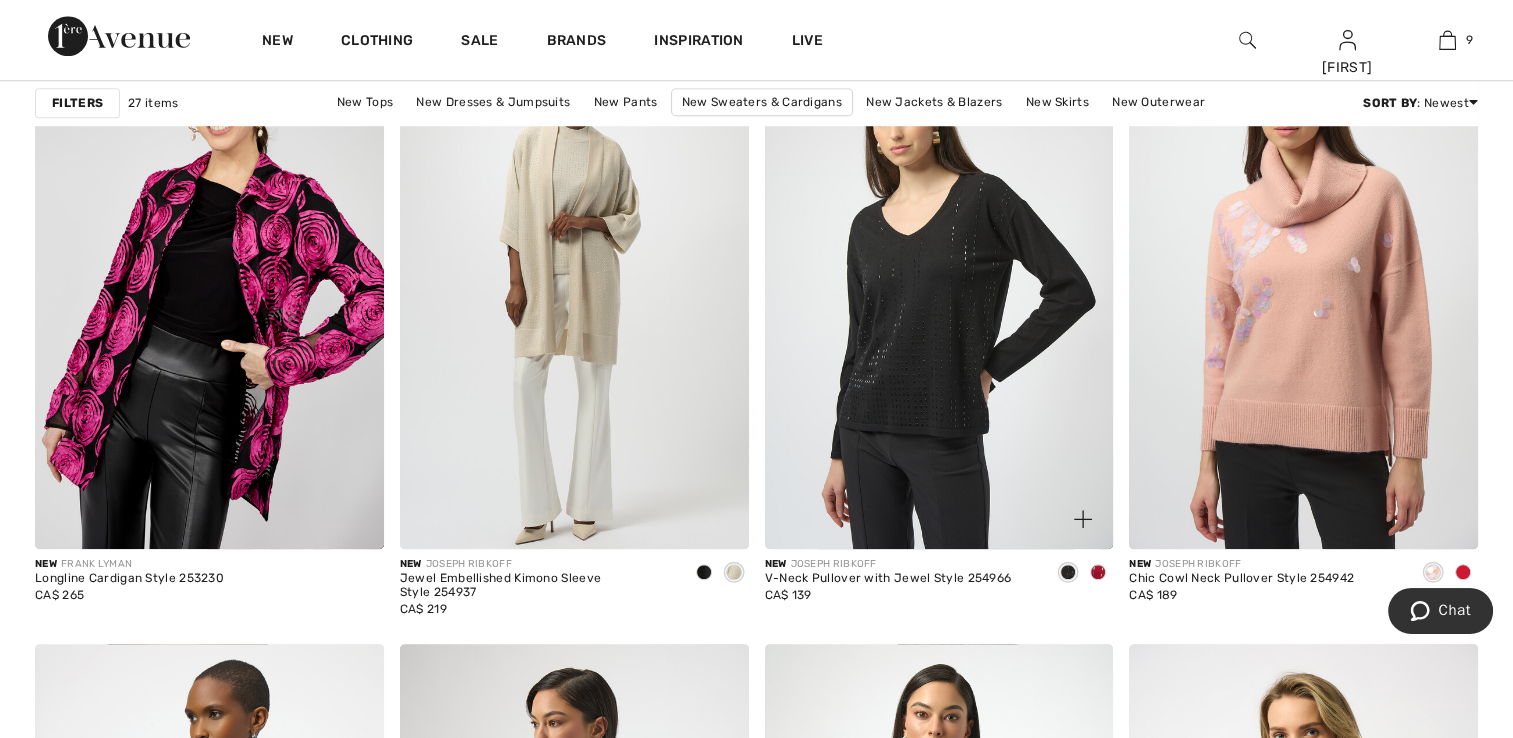 click at bounding box center [1098, 572] 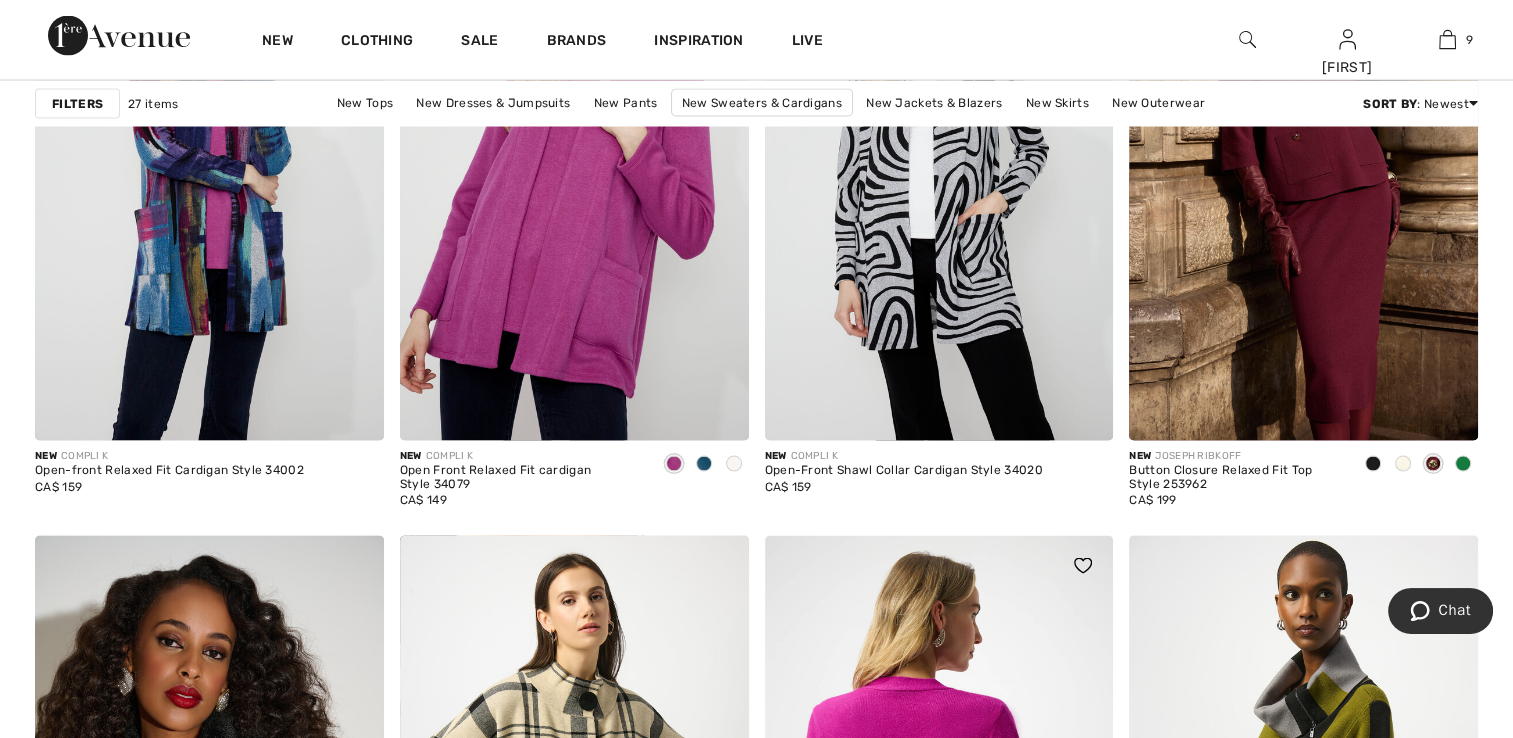 scroll, scrollTop: 3700, scrollLeft: 0, axis: vertical 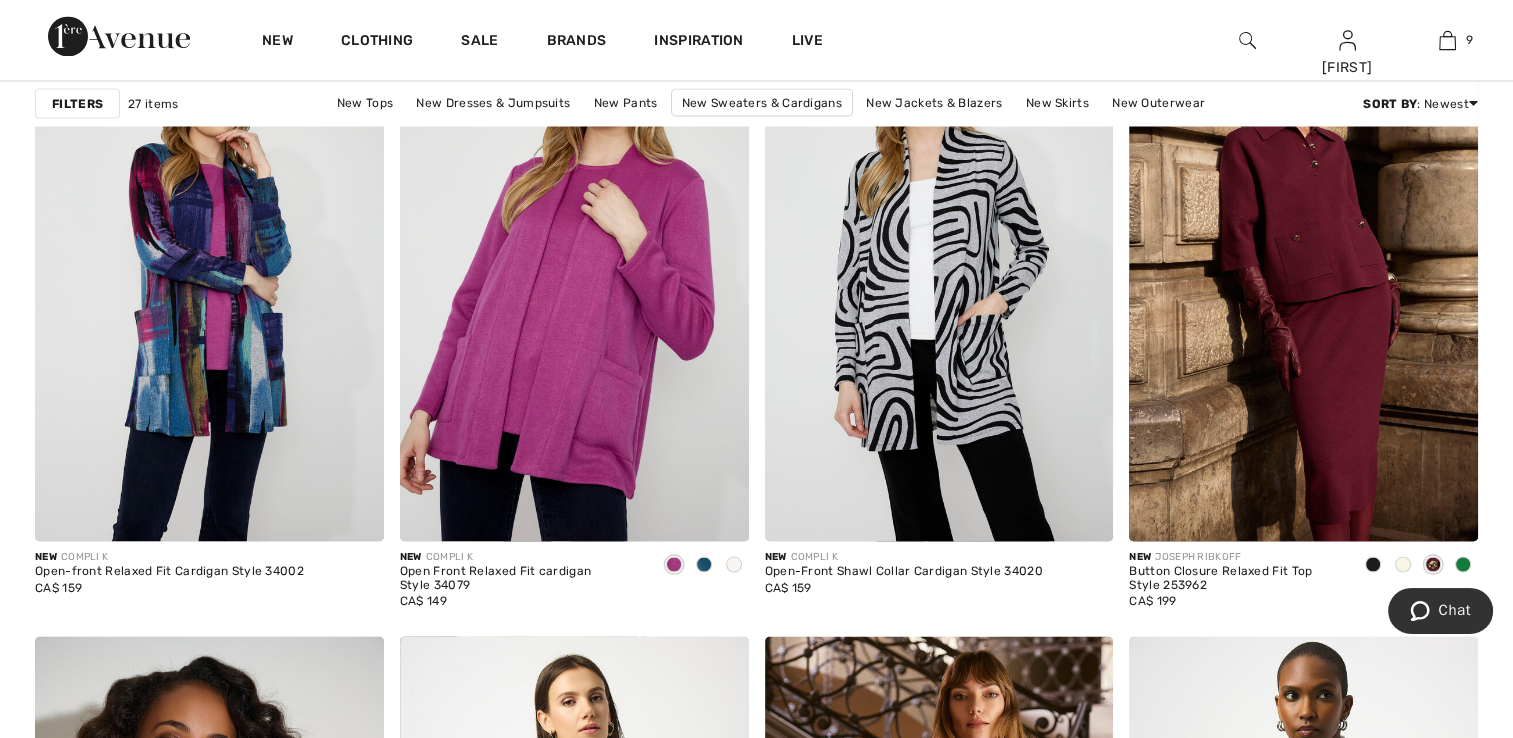 click at bounding box center [1247, 40] 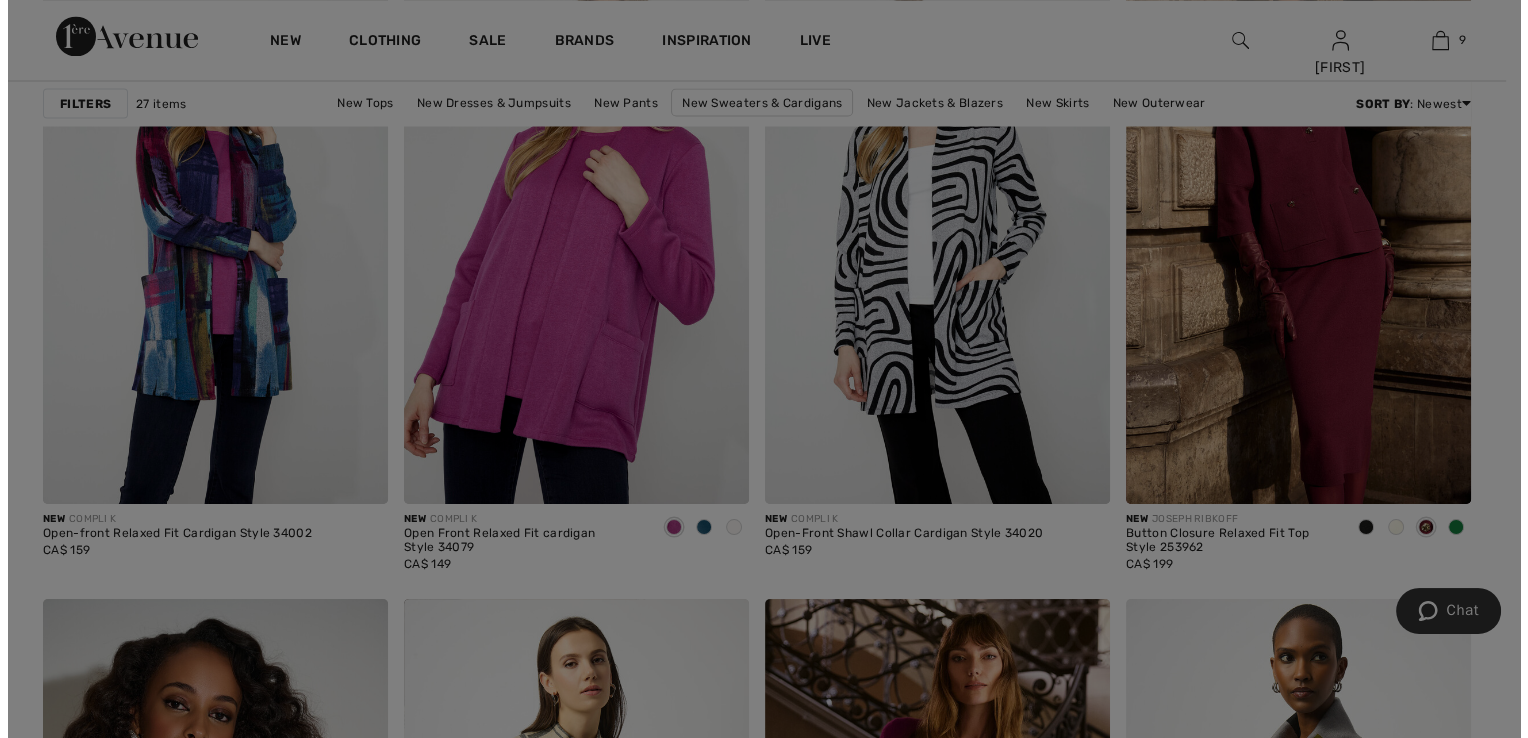 scroll, scrollTop: 3731, scrollLeft: 0, axis: vertical 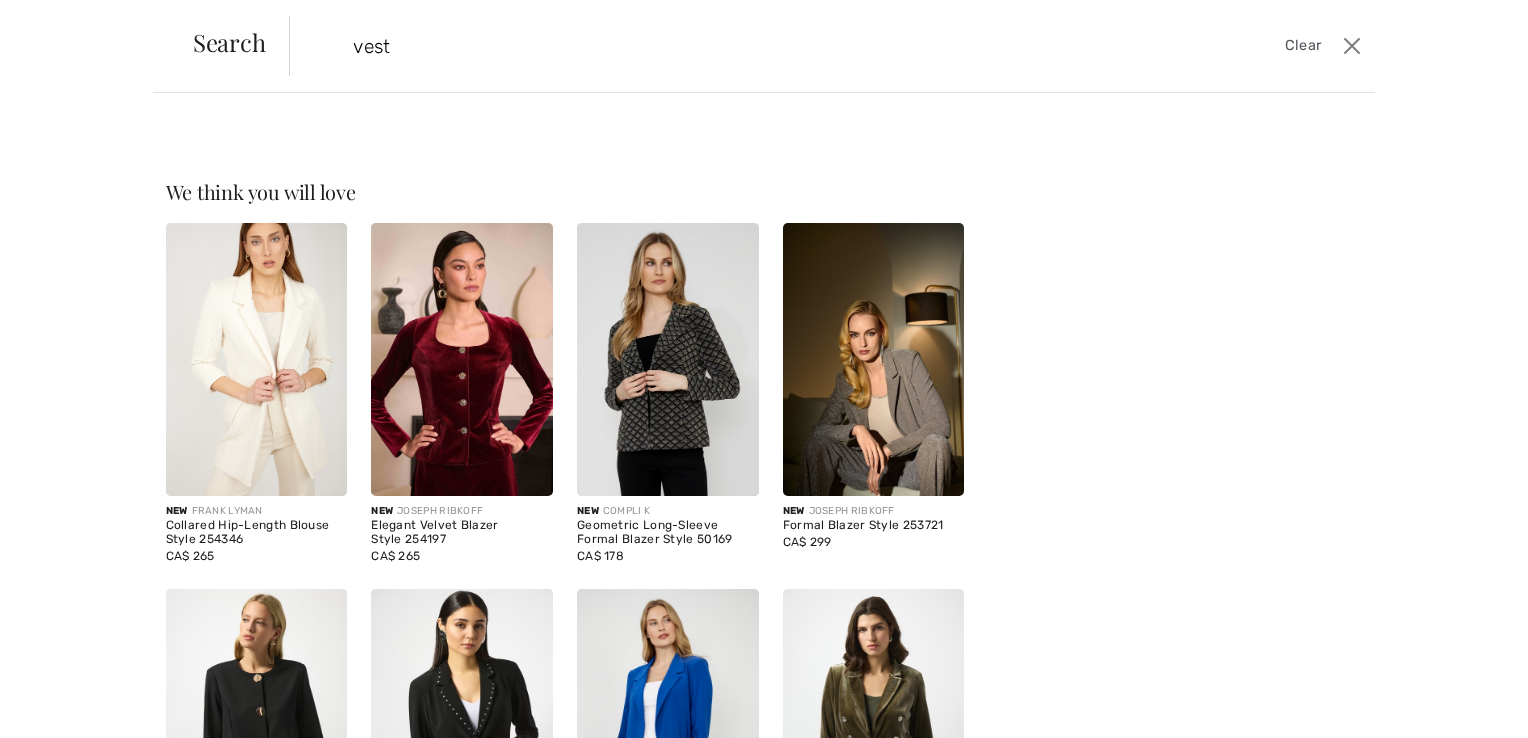type on "vest" 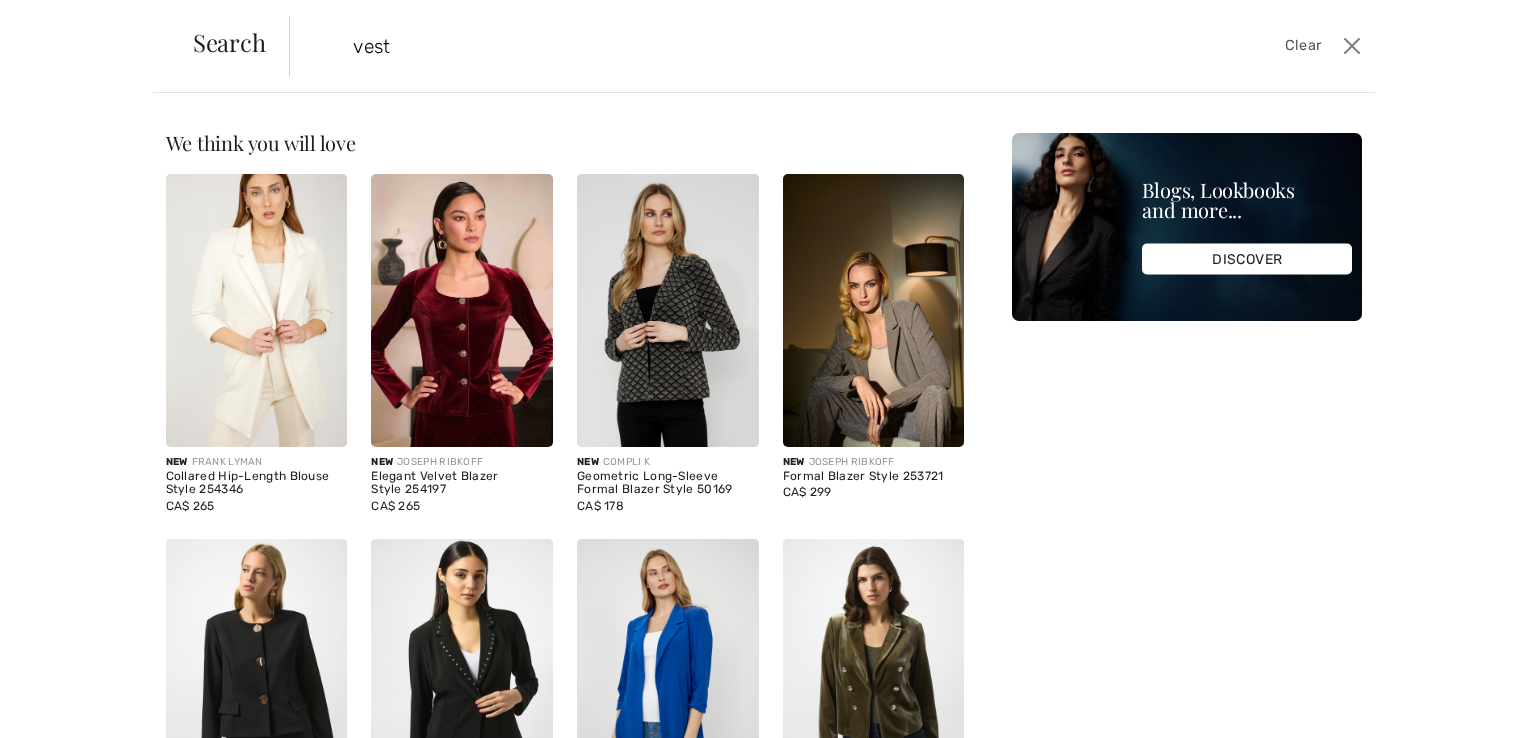 scroll, scrollTop: 200, scrollLeft: 0, axis: vertical 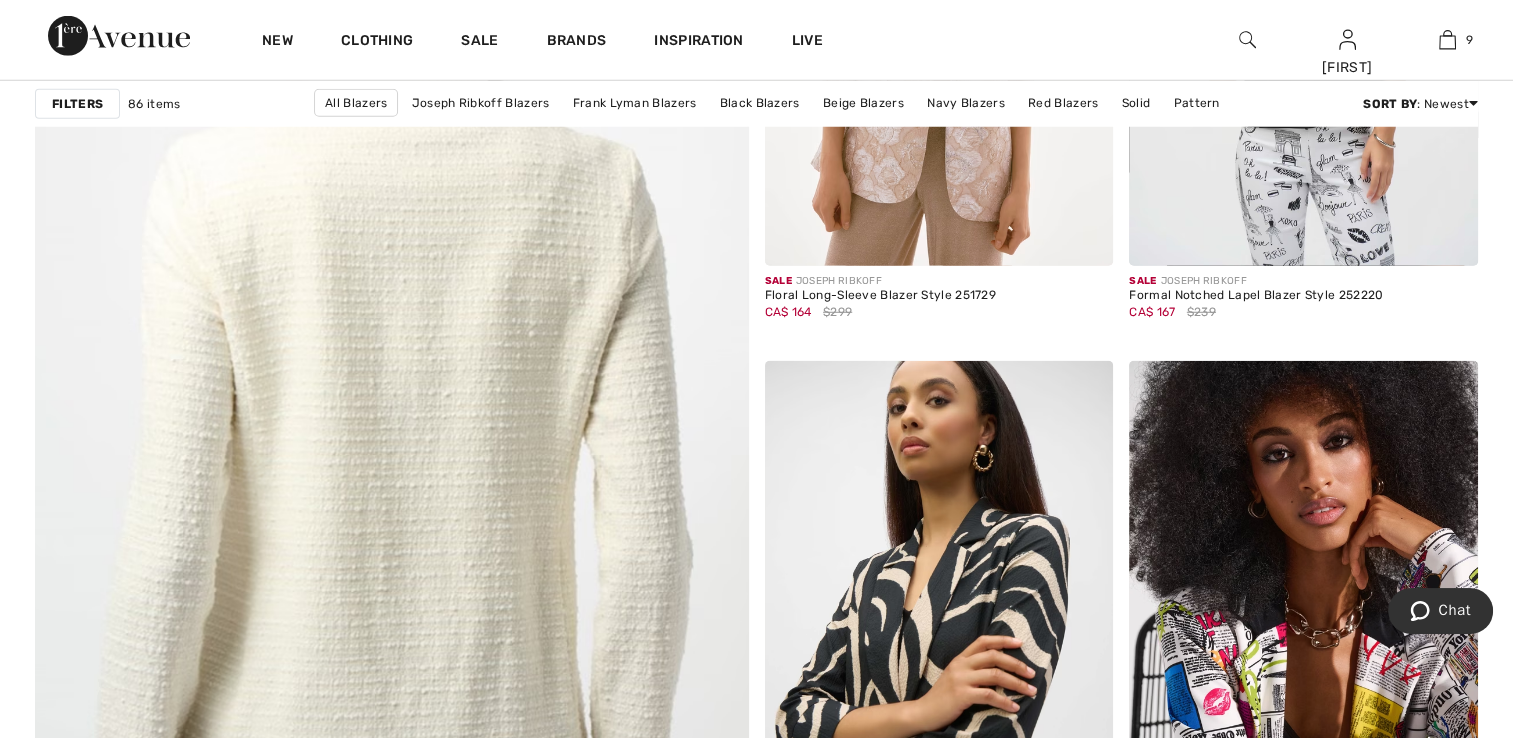 click at bounding box center [392, 385] 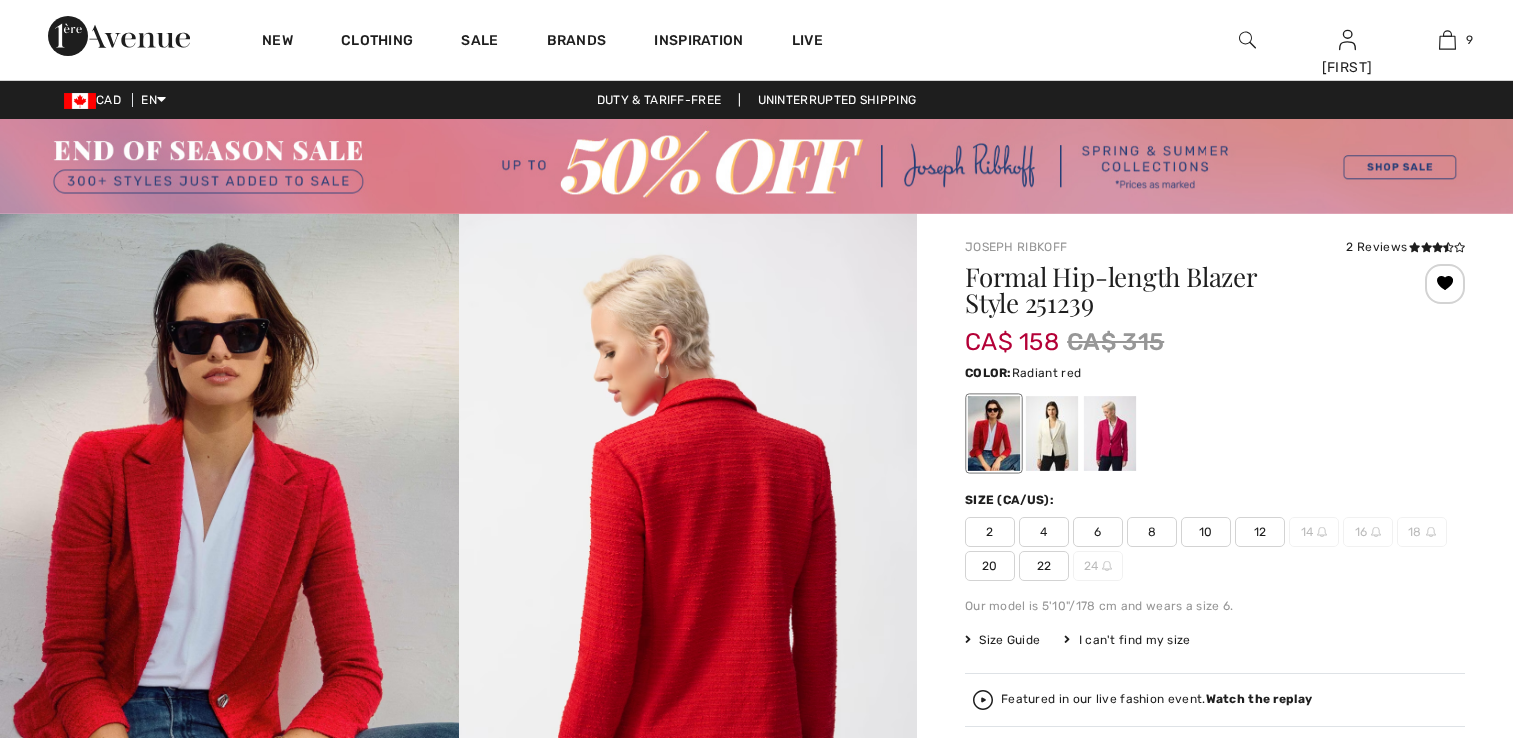 scroll, scrollTop: 0, scrollLeft: 0, axis: both 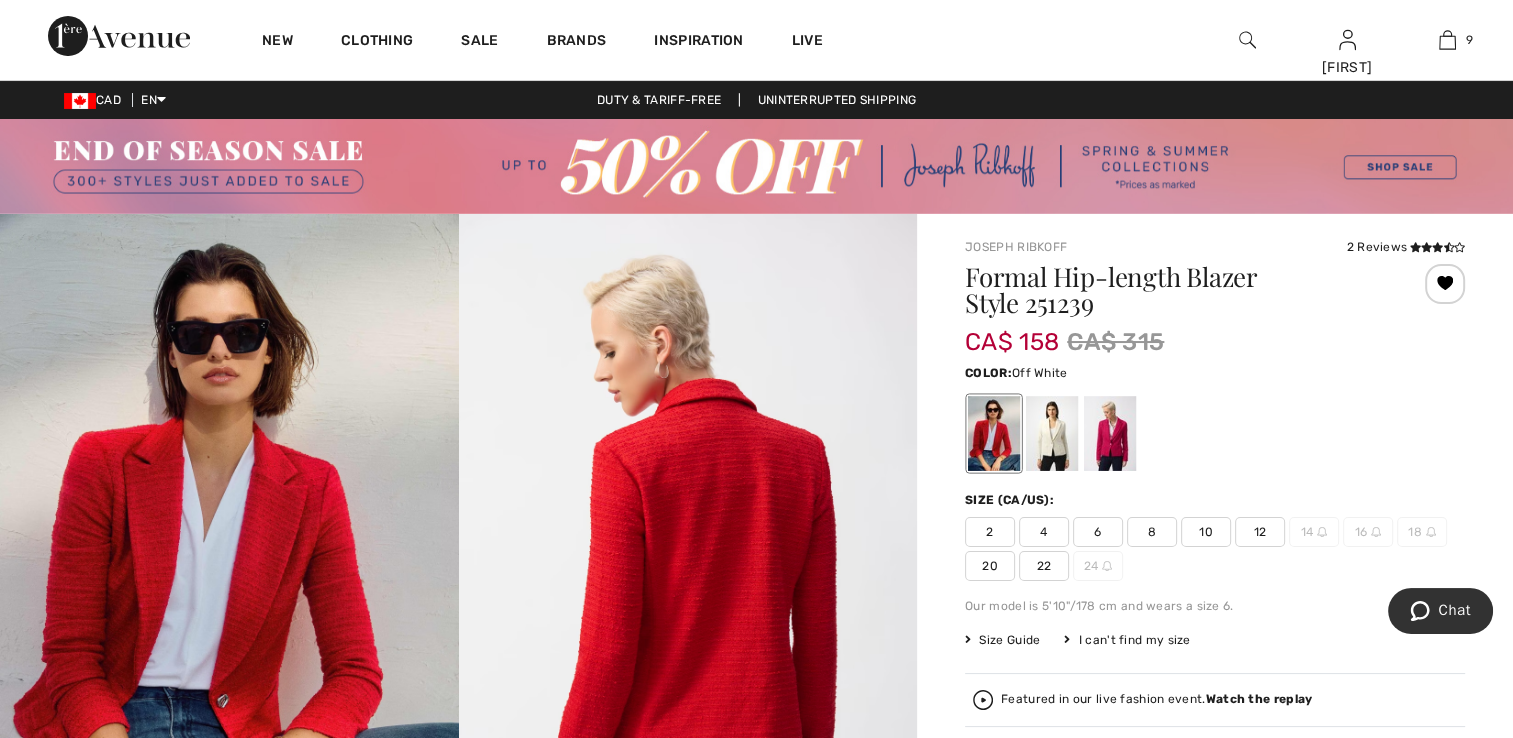 click at bounding box center [1052, 433] 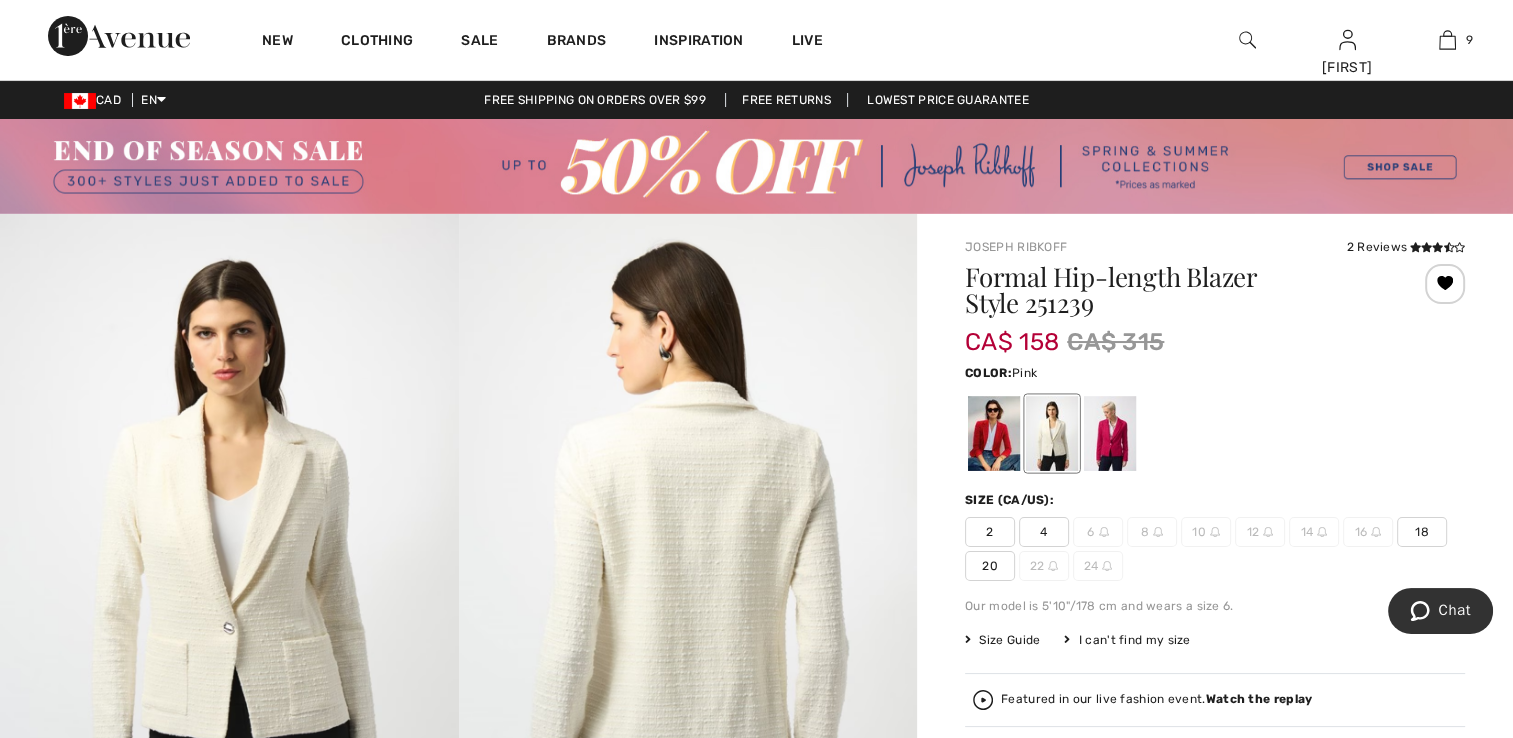 click at bounding box center [1110, 433] 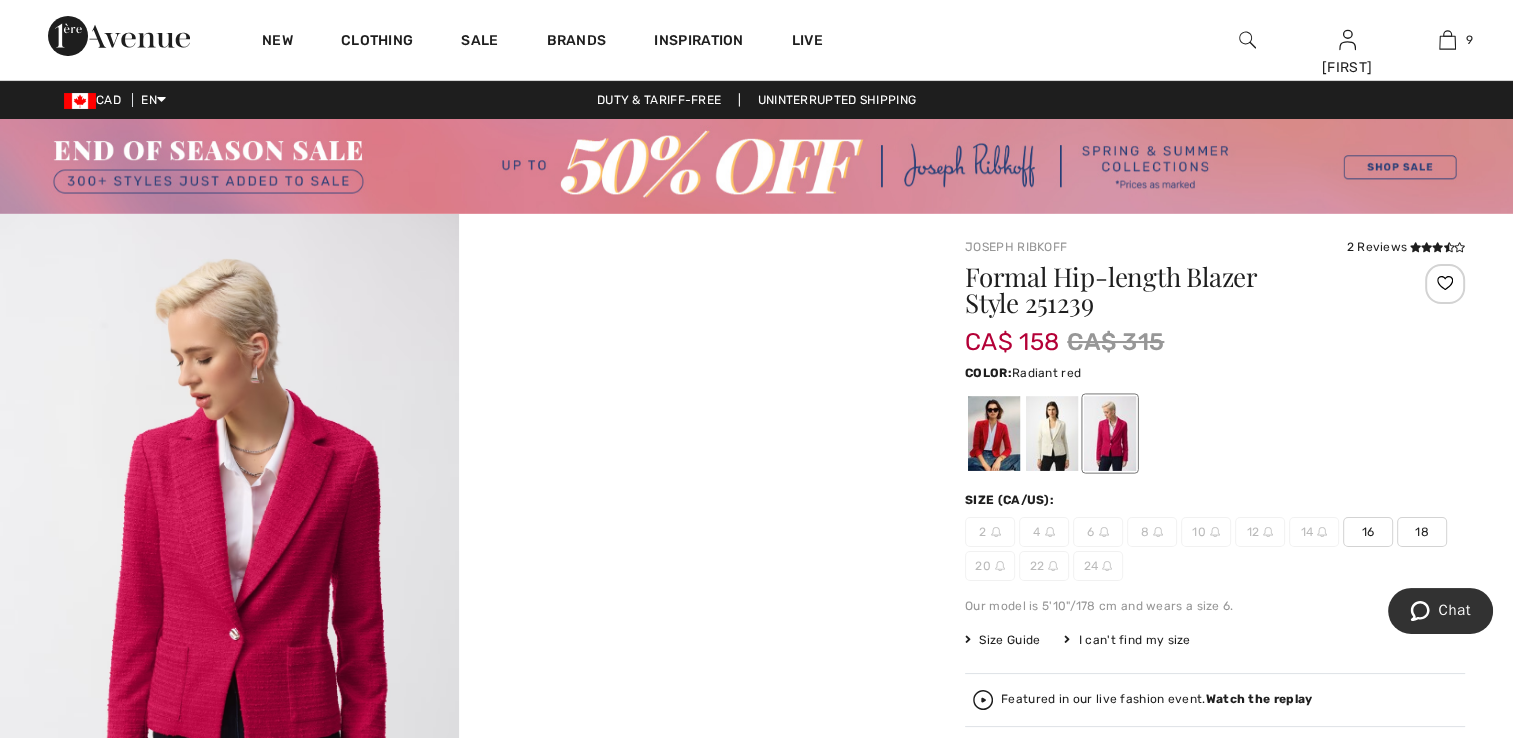 click at bounding box center (994, 433) 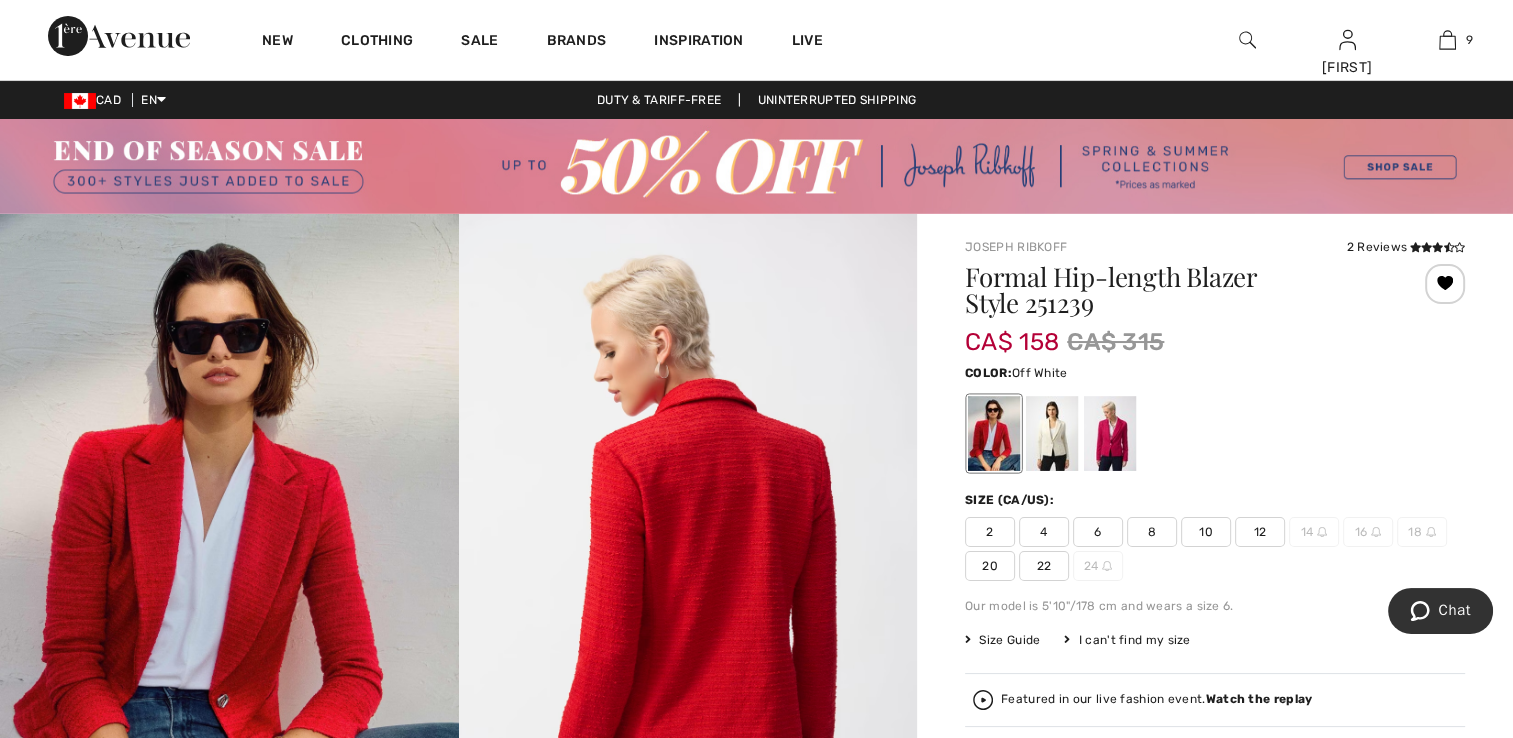 click at bounding box center [1052, 433] 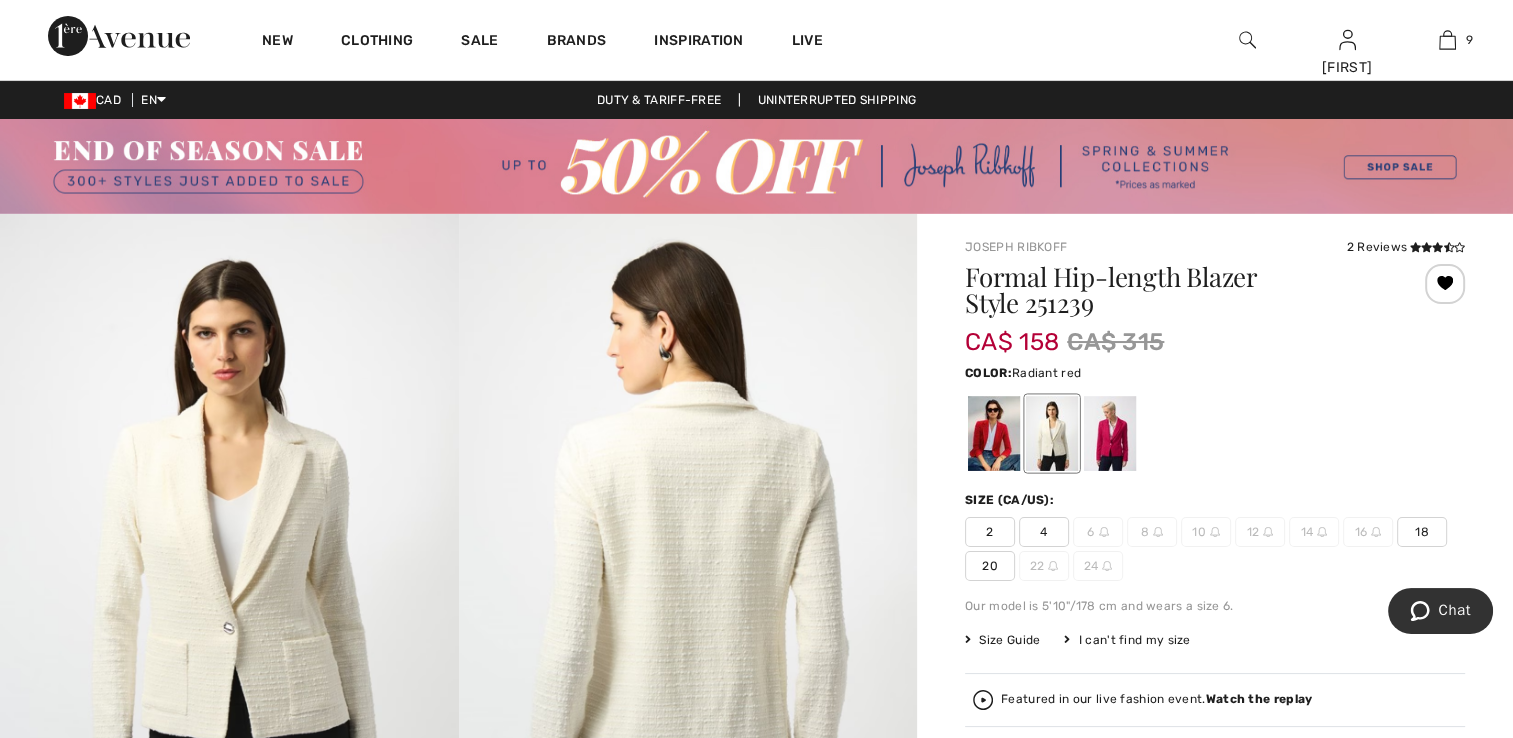 click at bounding box center (994, 433) 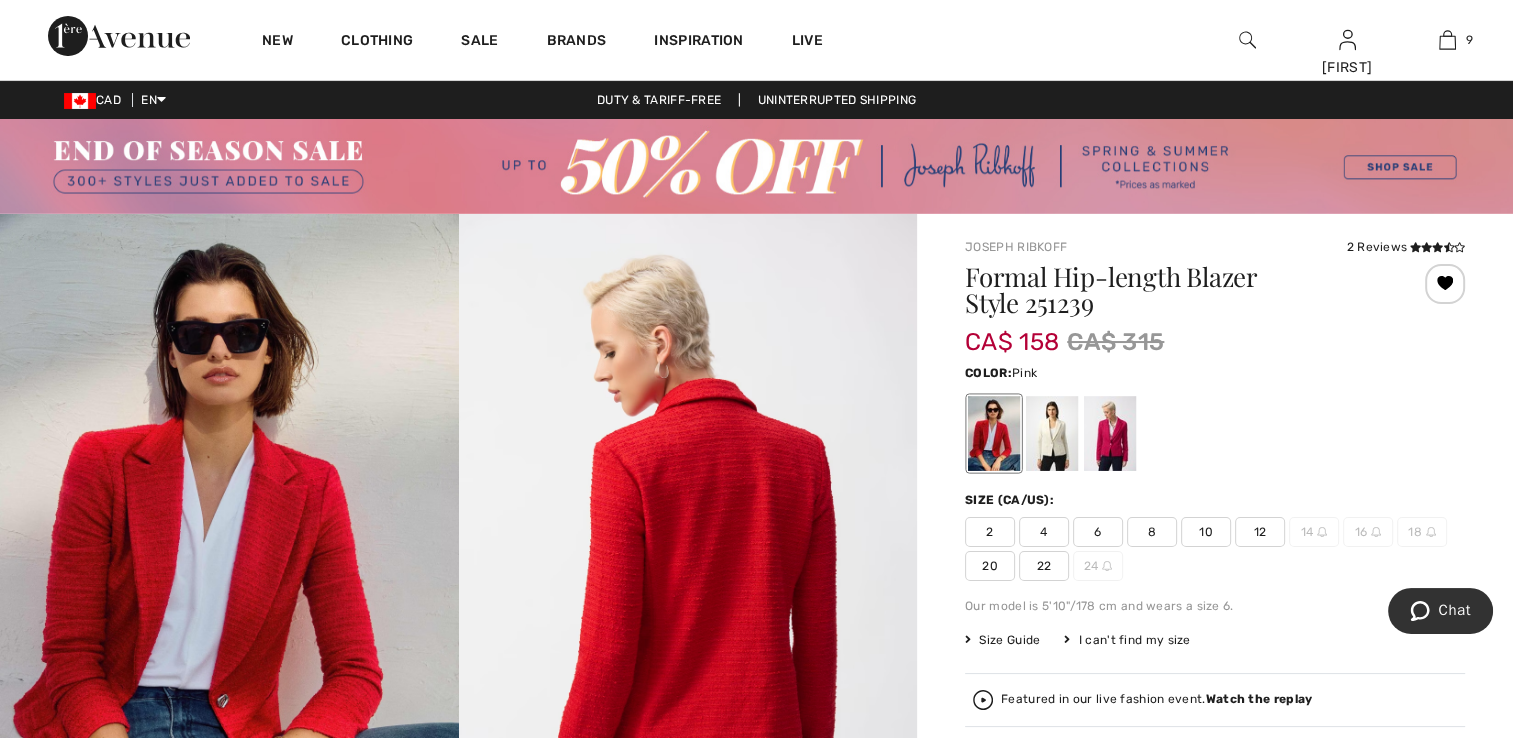 click at bounding box center [1110, 433] 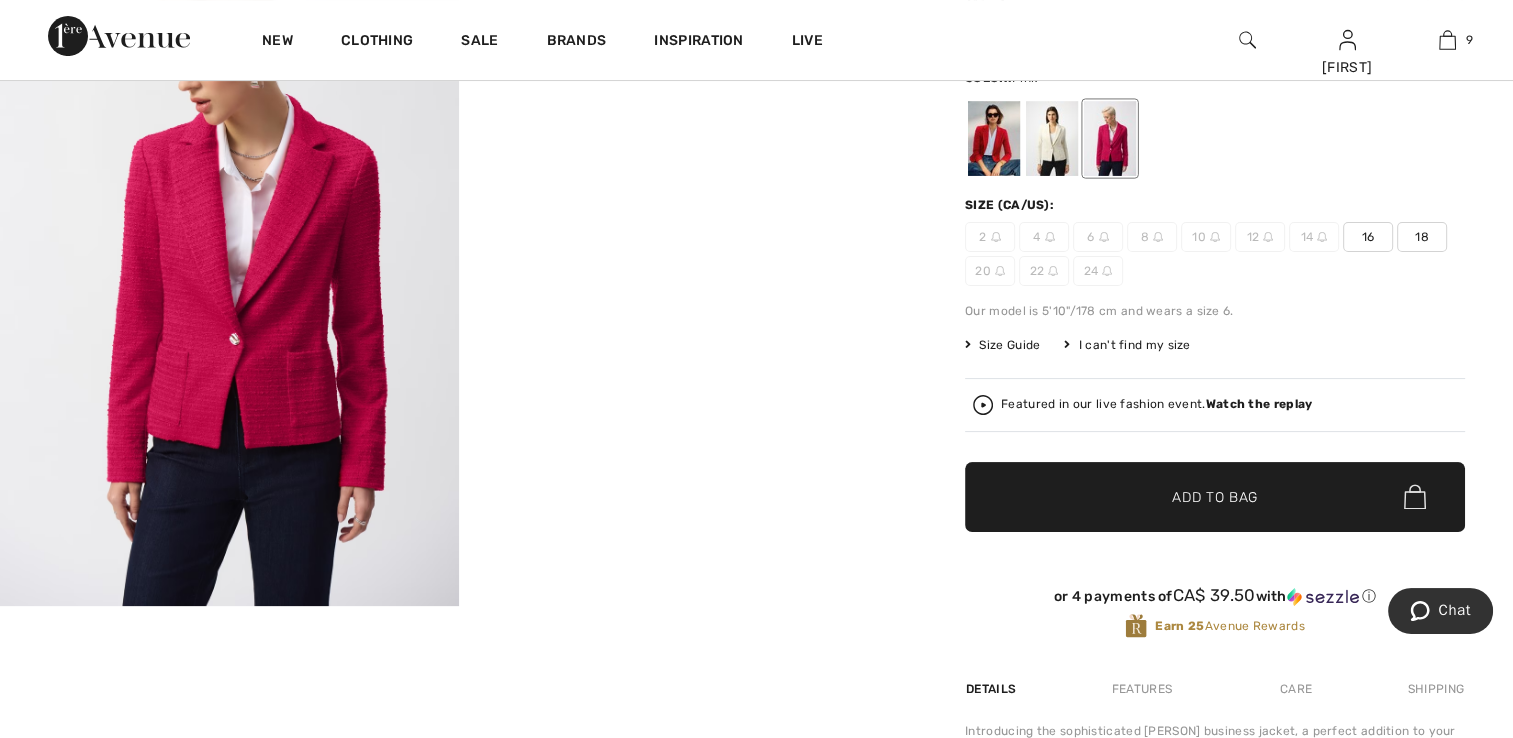 scroll, scrollTop: 300, scrollLeft: 0, axis: vertical 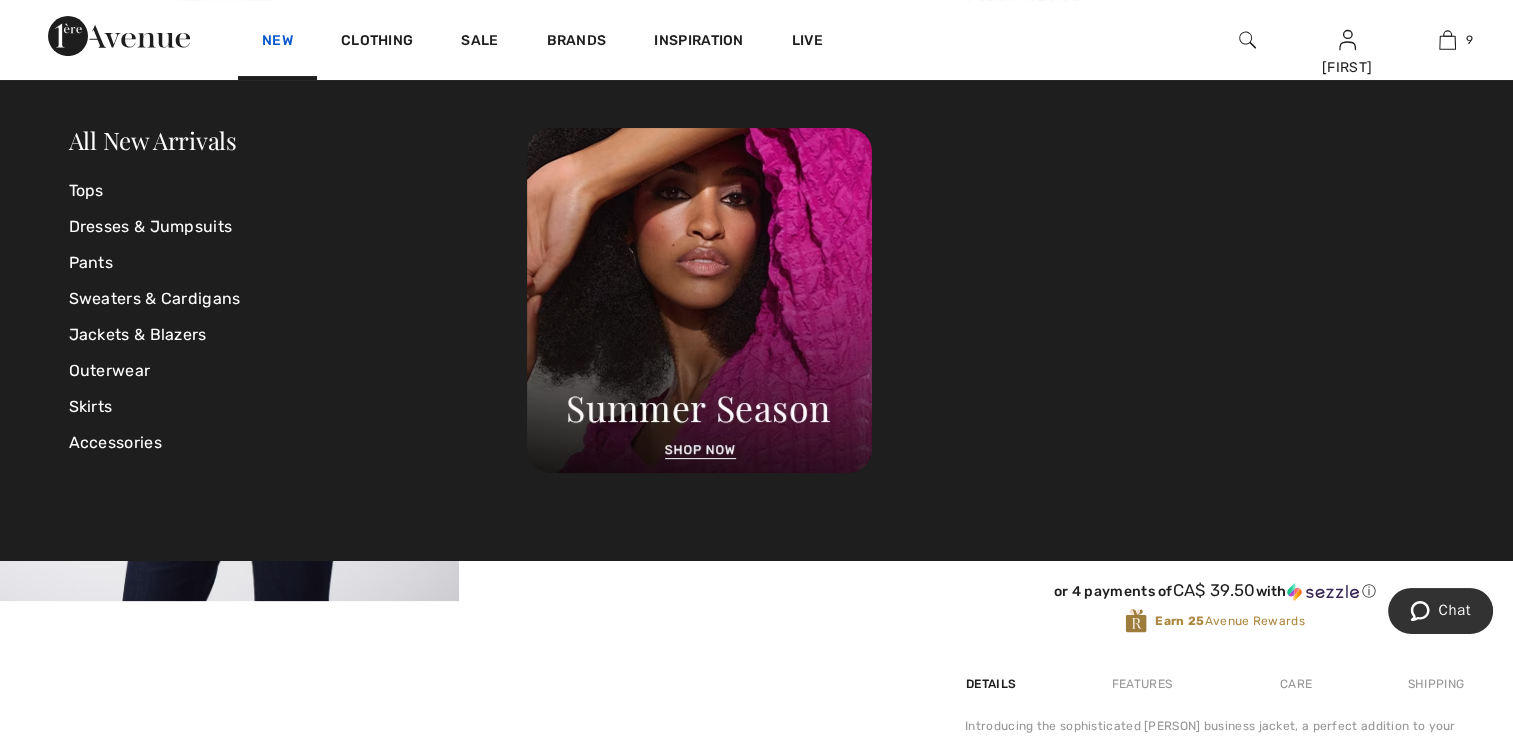 click on "New" at bounding box center [277, 42] 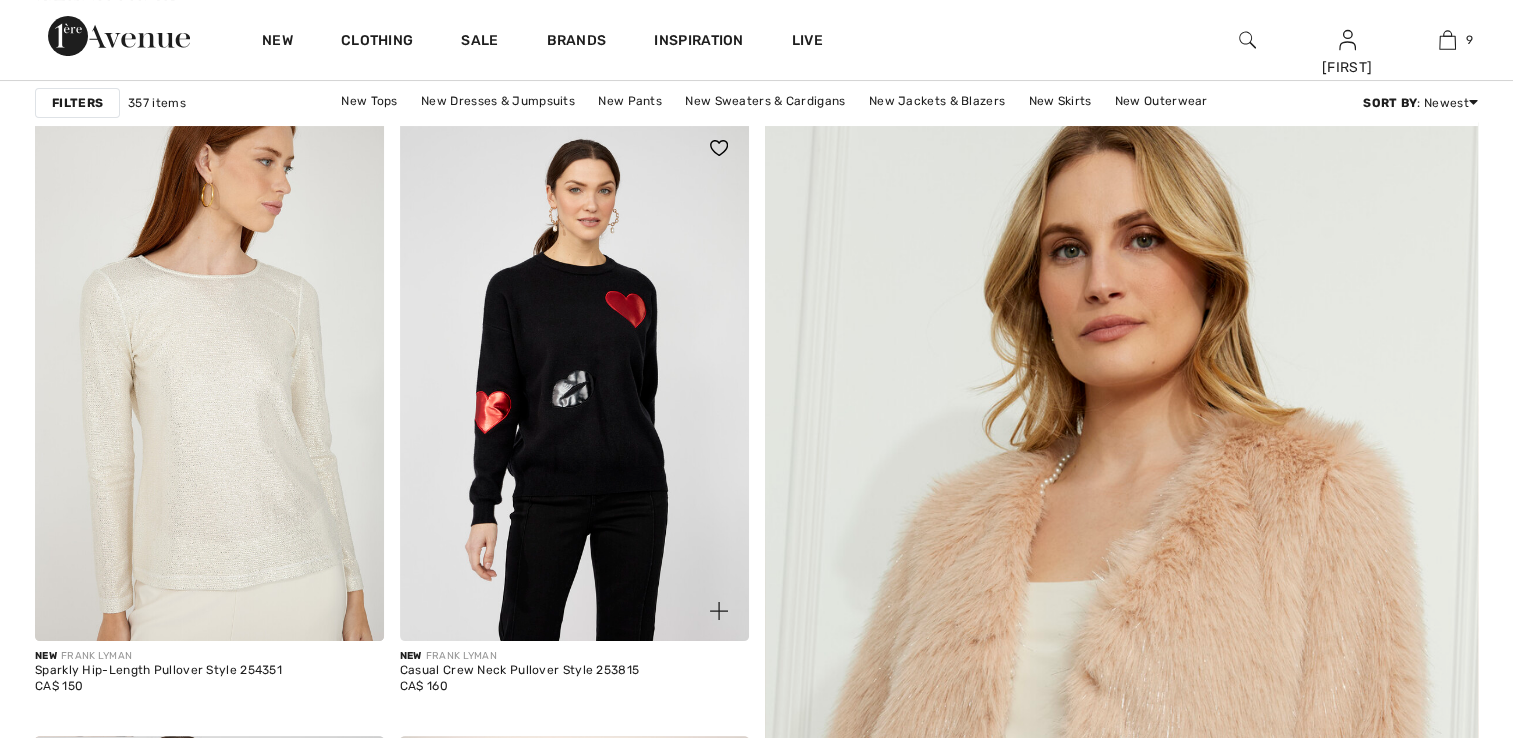 scroll, scrollTop: 0, scrollLeft: 0, axis: both 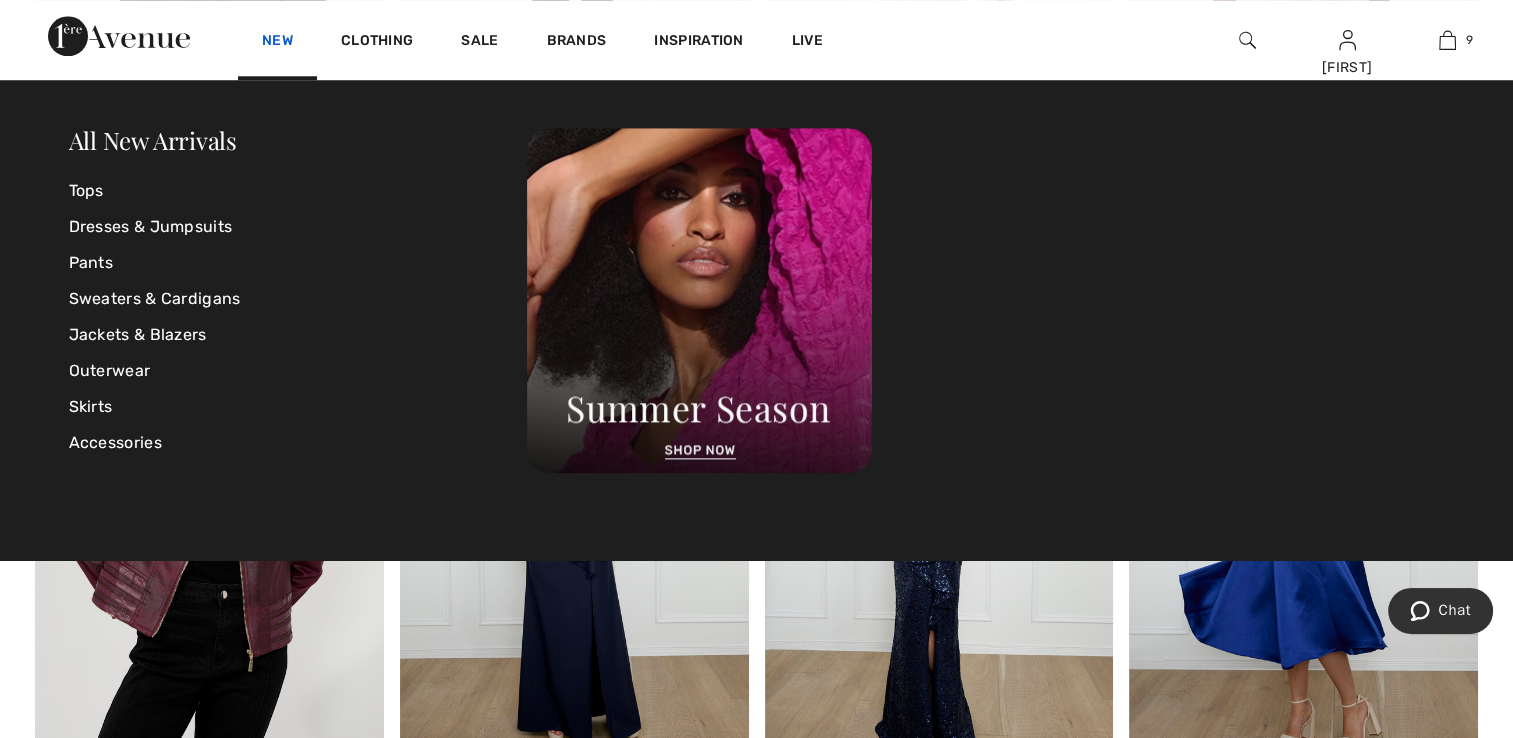 click on "New" at bounding box center [277, 42] 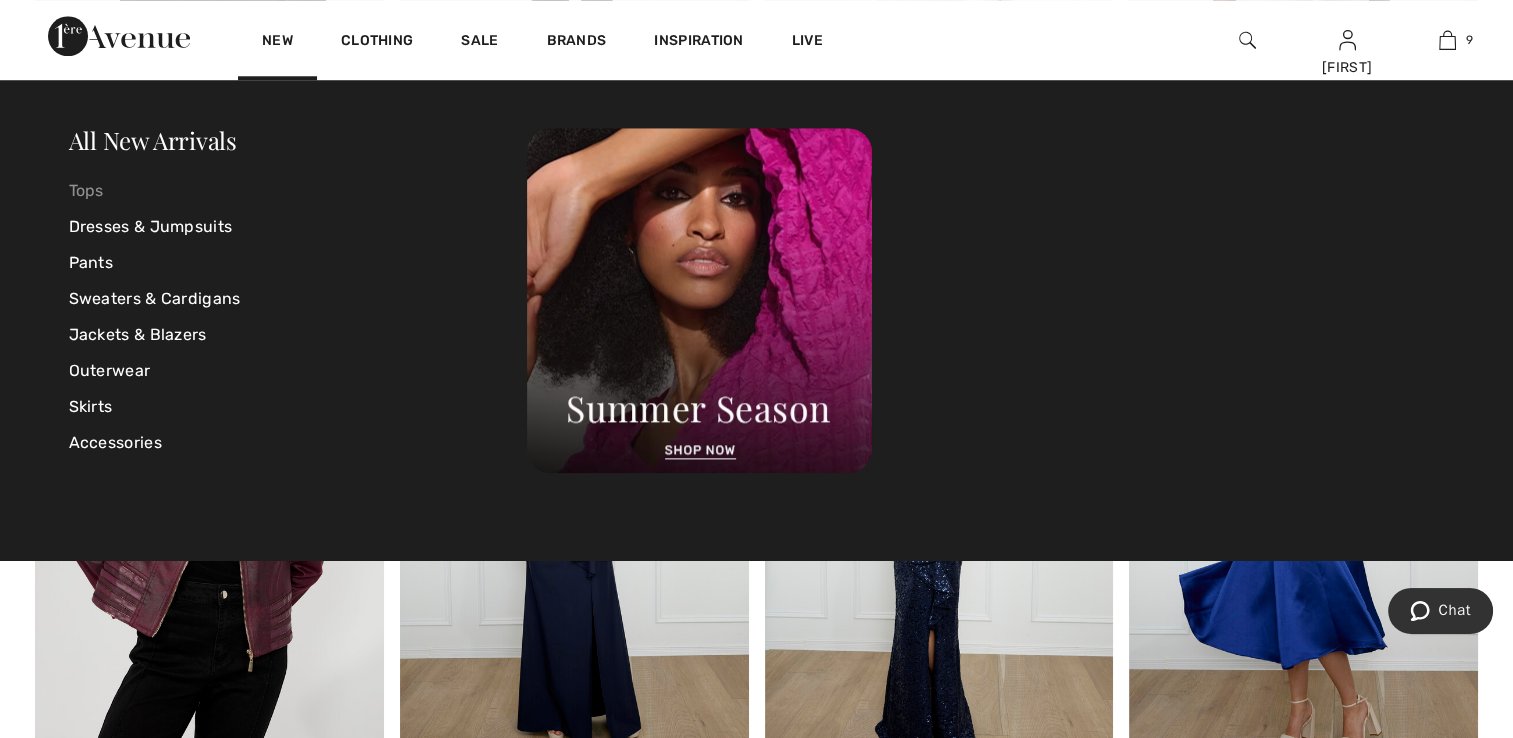 click on "Tops" at bounding box center [298, 191] 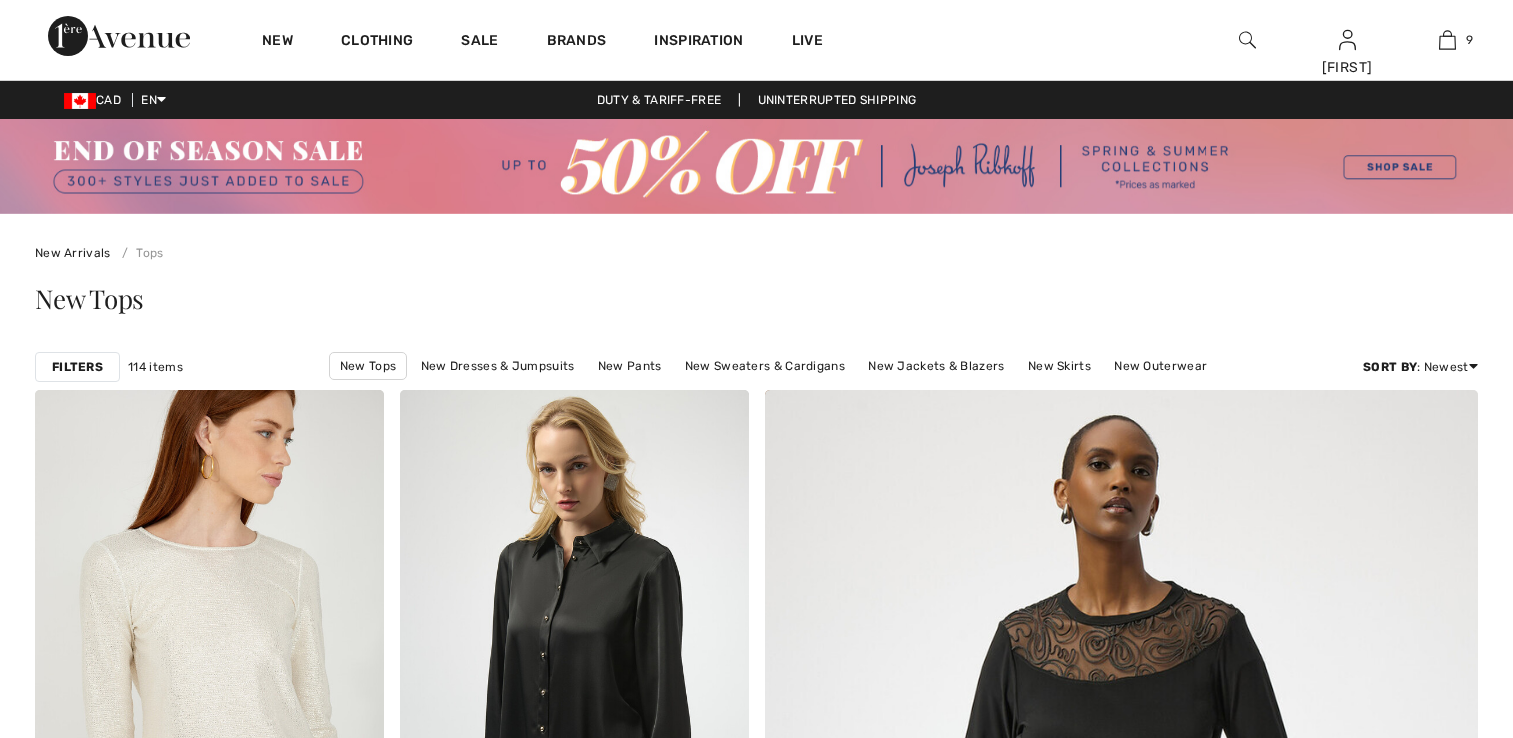 scroll, scrollTop: 0, scrollLeft: 0, axis: both 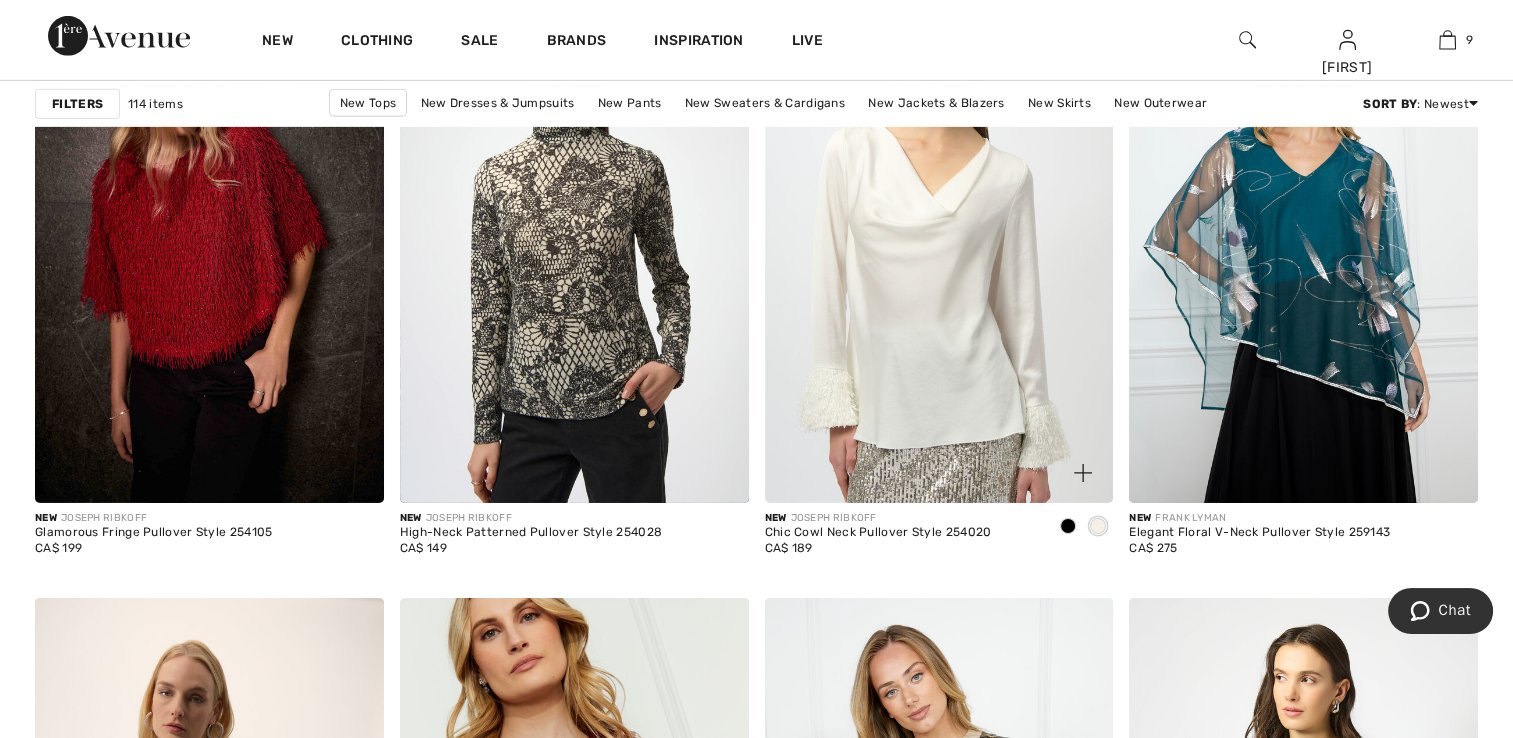 click at bounding box center (939, 241) 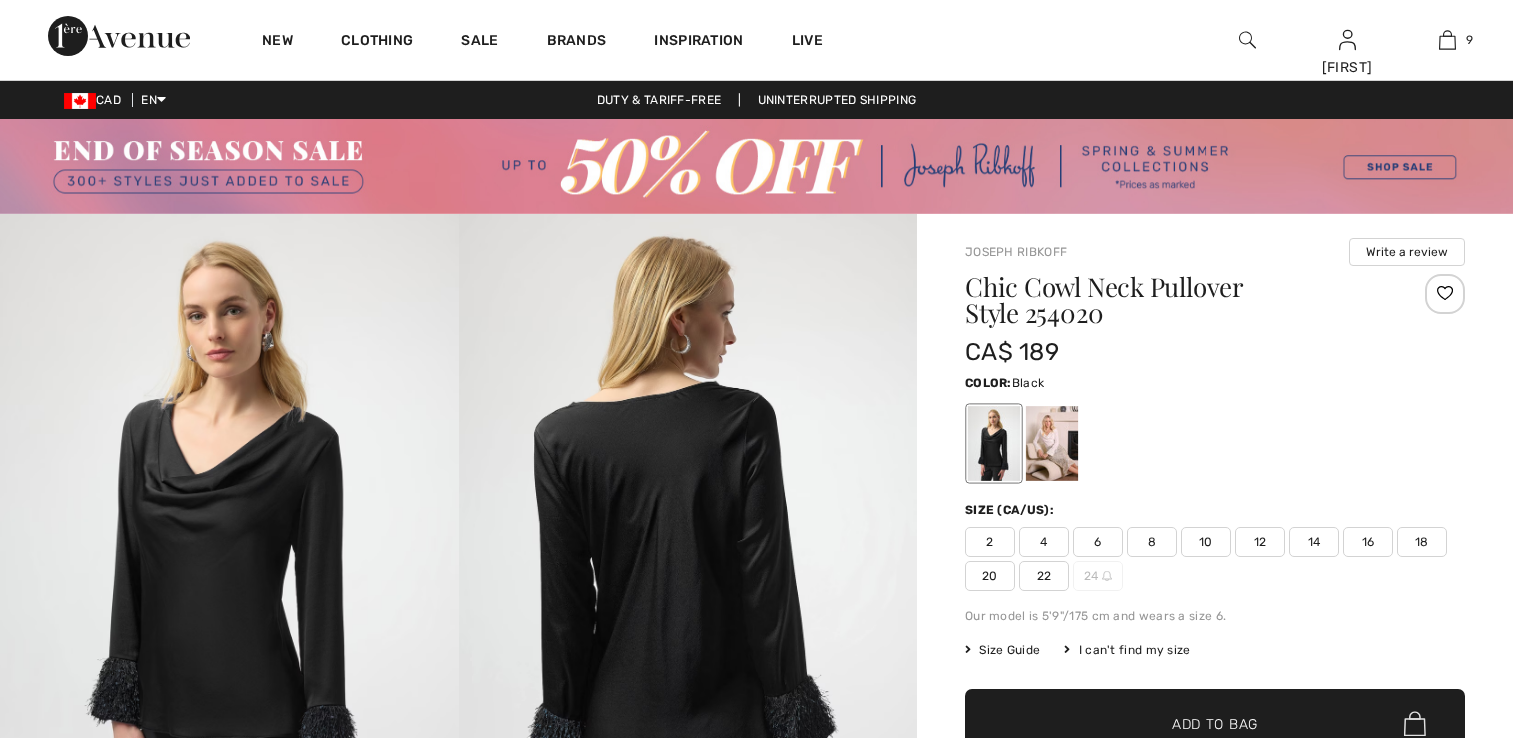 scroll, scrollTop: 0, scrollLeft: 0, axis: both 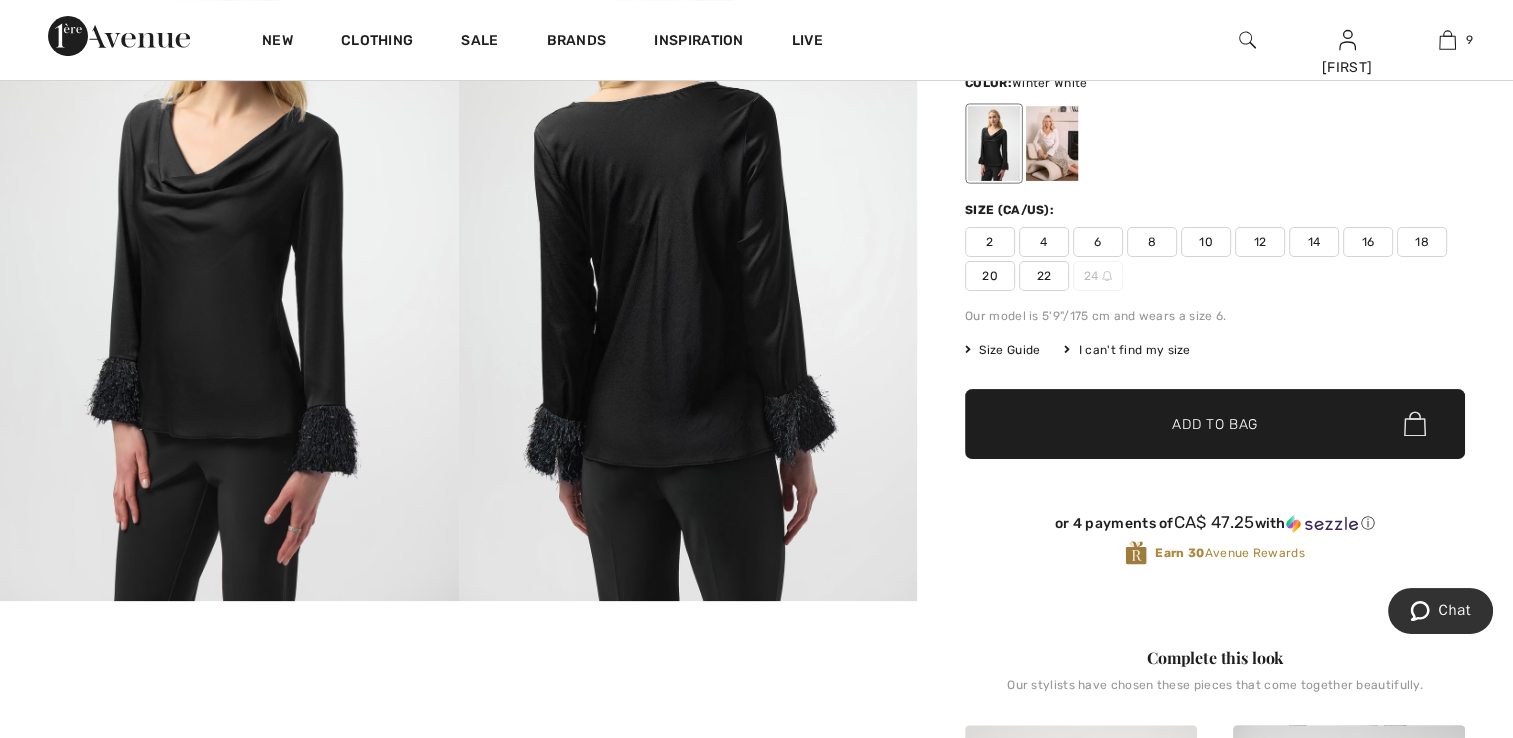 click at bounding box center [1052, 143] 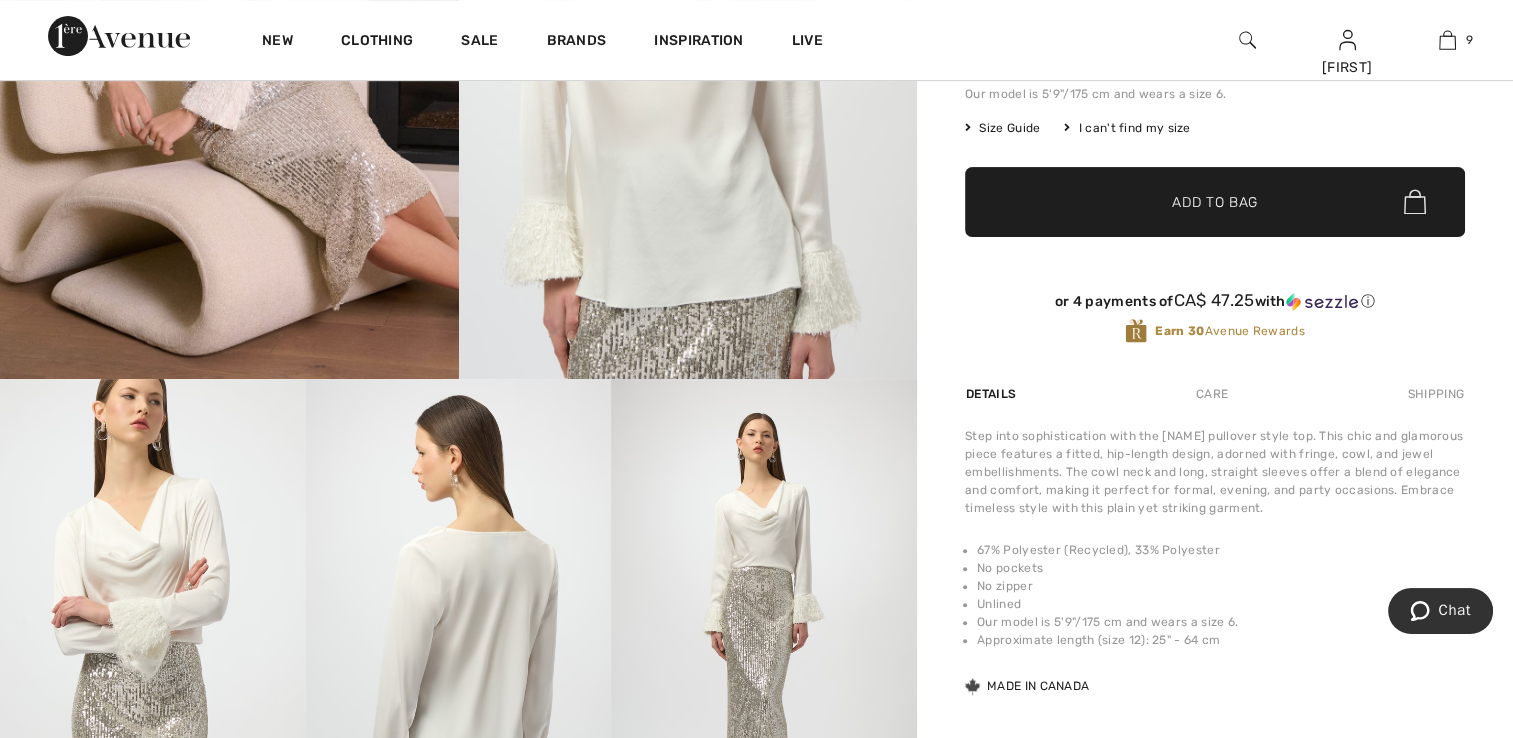 scroll, scrollTop: 600, scrollLeft: 0, axis: vertical 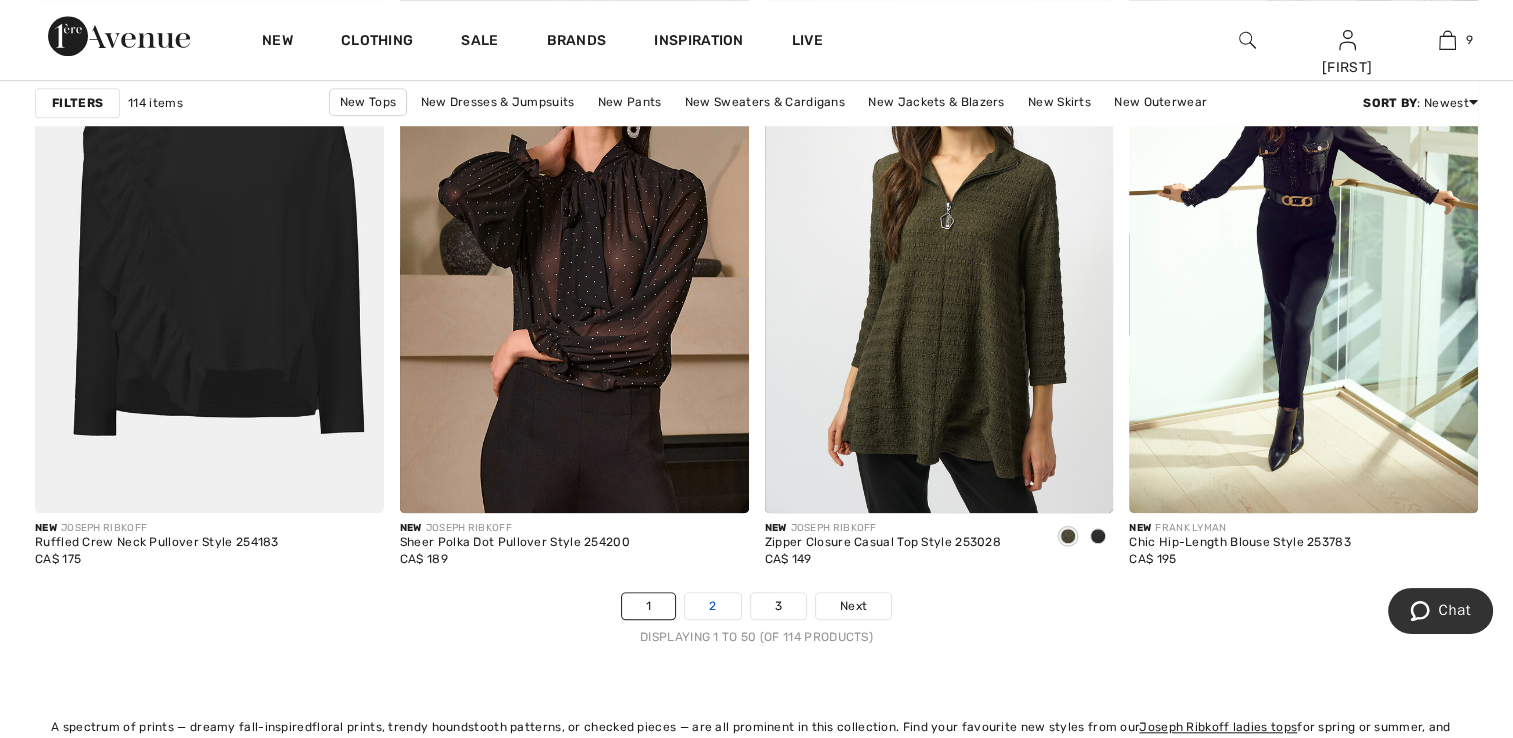 click on "2" at bounding box center (712, 606) 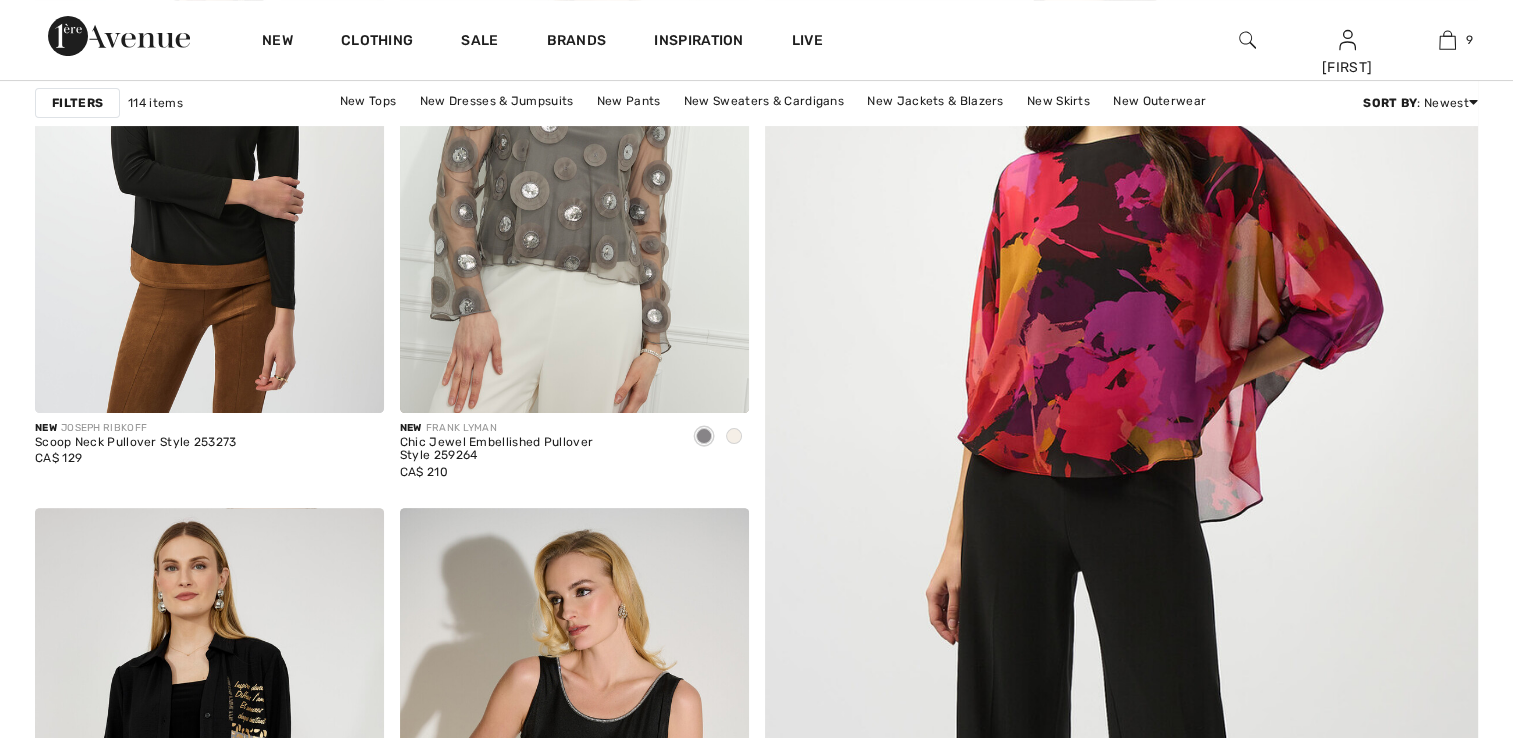 scroll, scrollTop: 500, scrollLeft: 0, axis: vertical 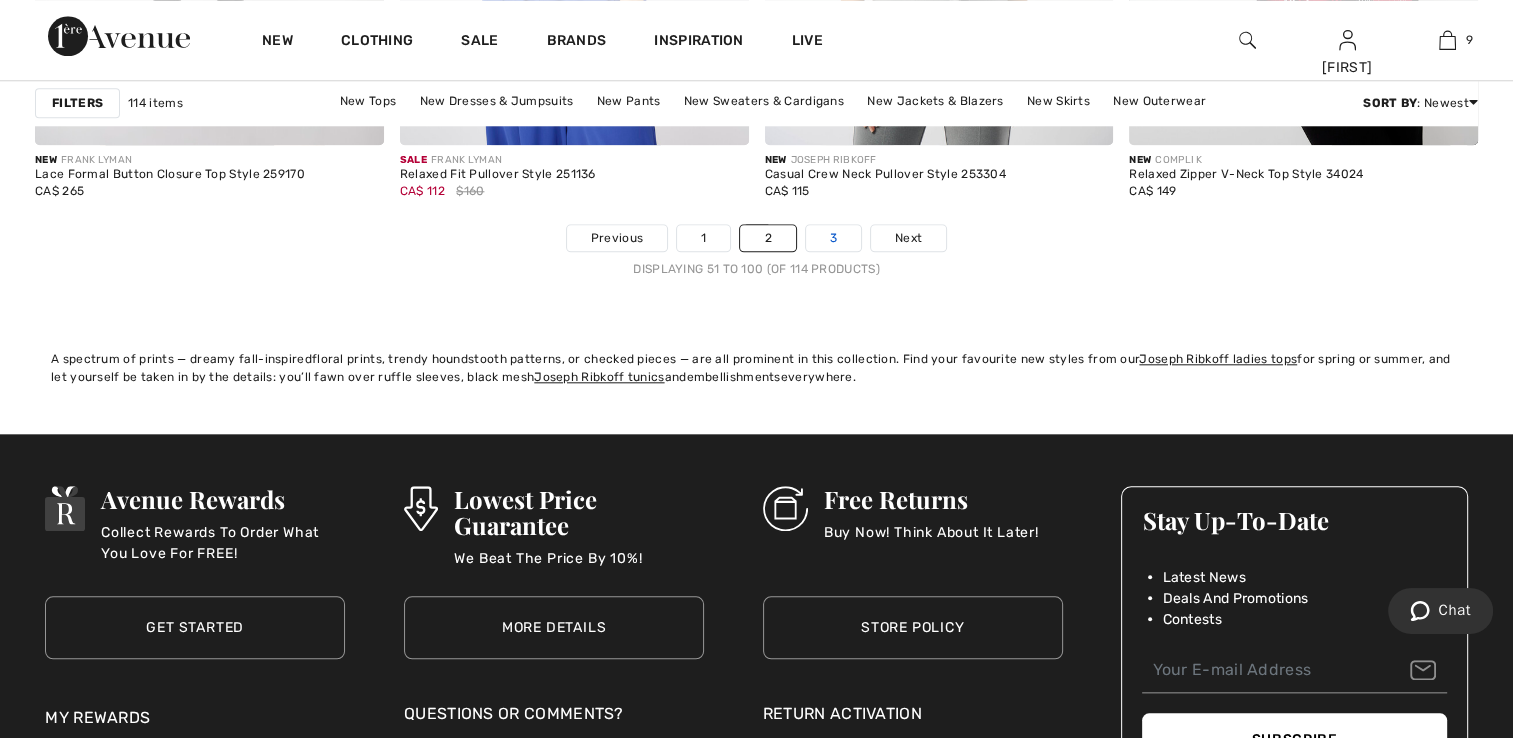 click on "3" at bounding box center (833, 238) 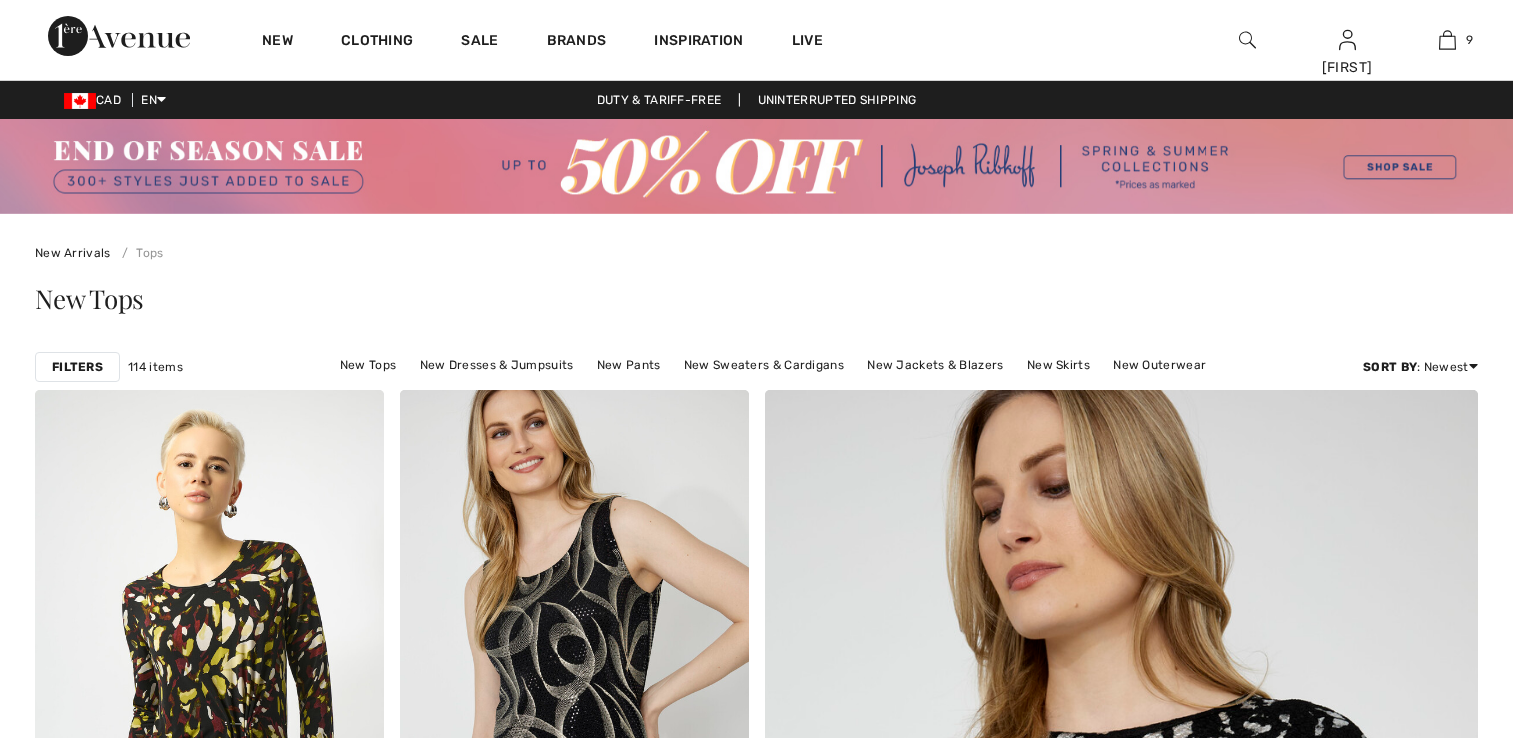 scroll, scrollTop: 80, scrollLeft: 0, axis: vertical 